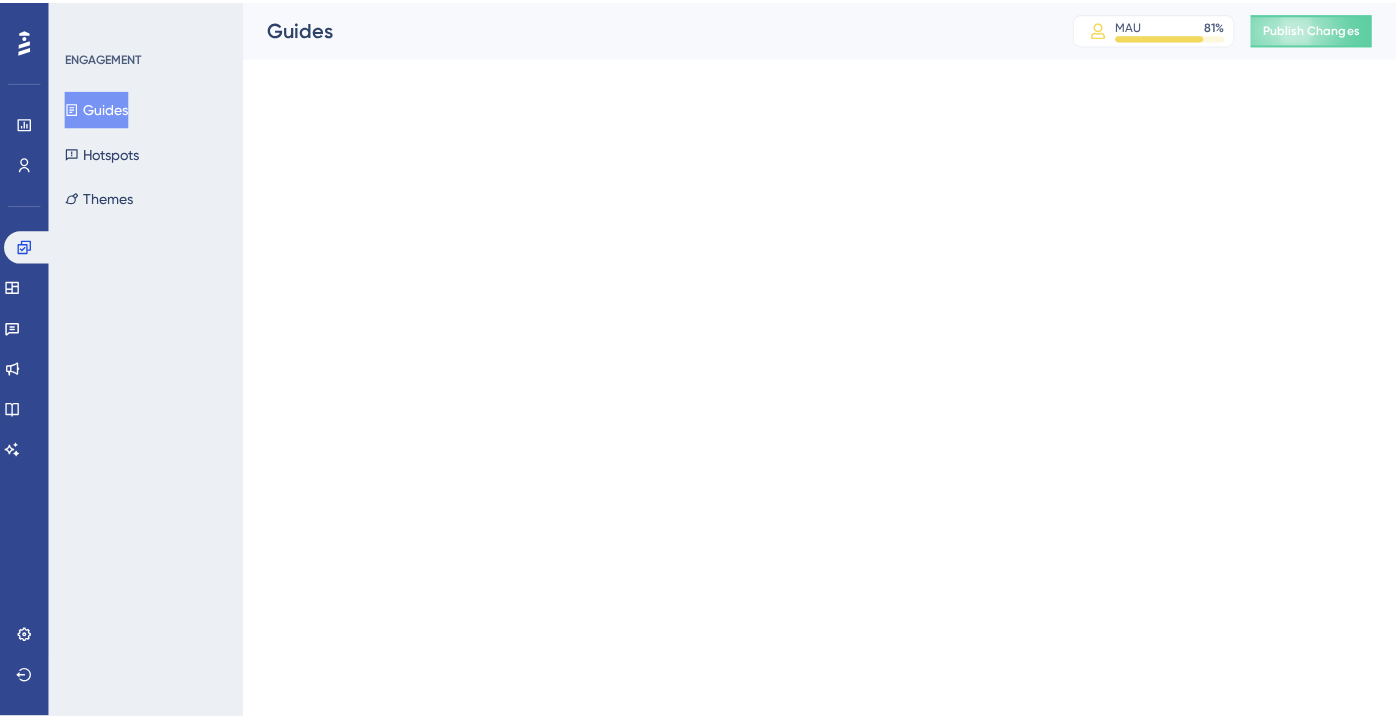 scroll, scrollTop: 0, scrollLeft: 0, axis: both 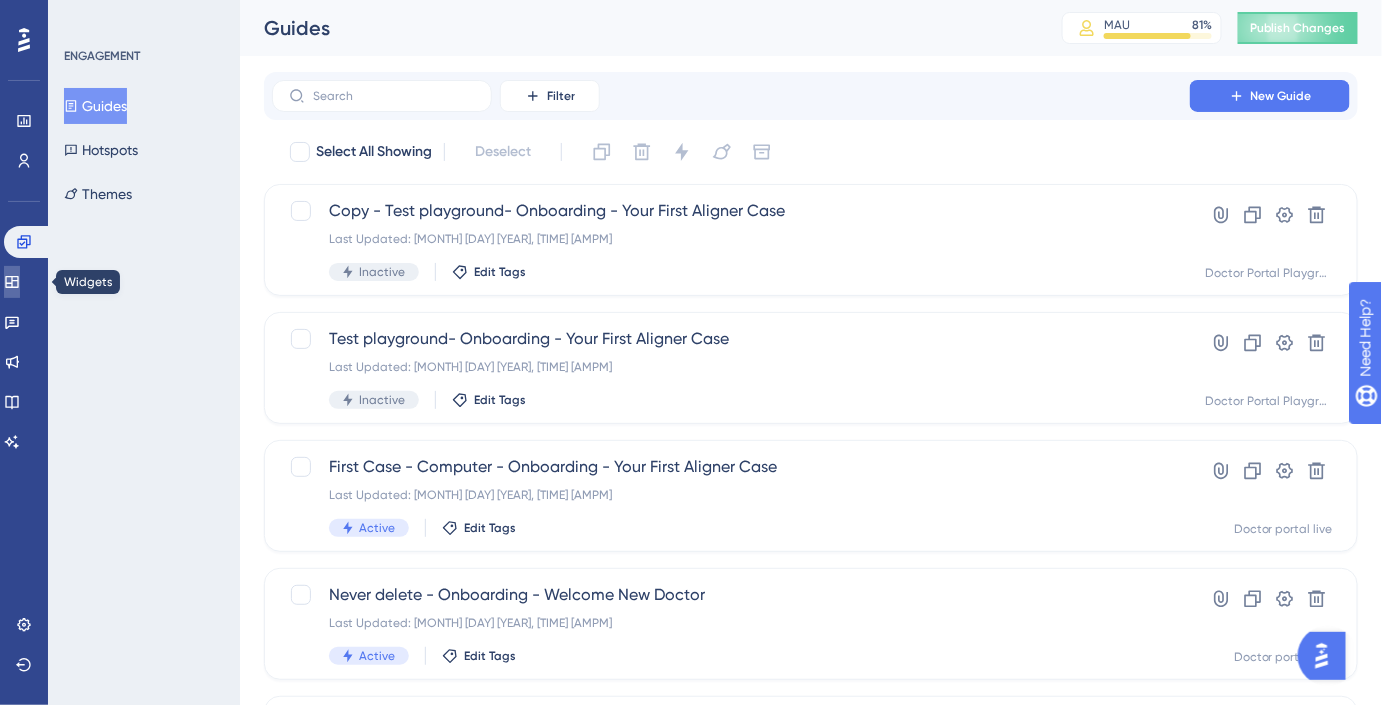 click 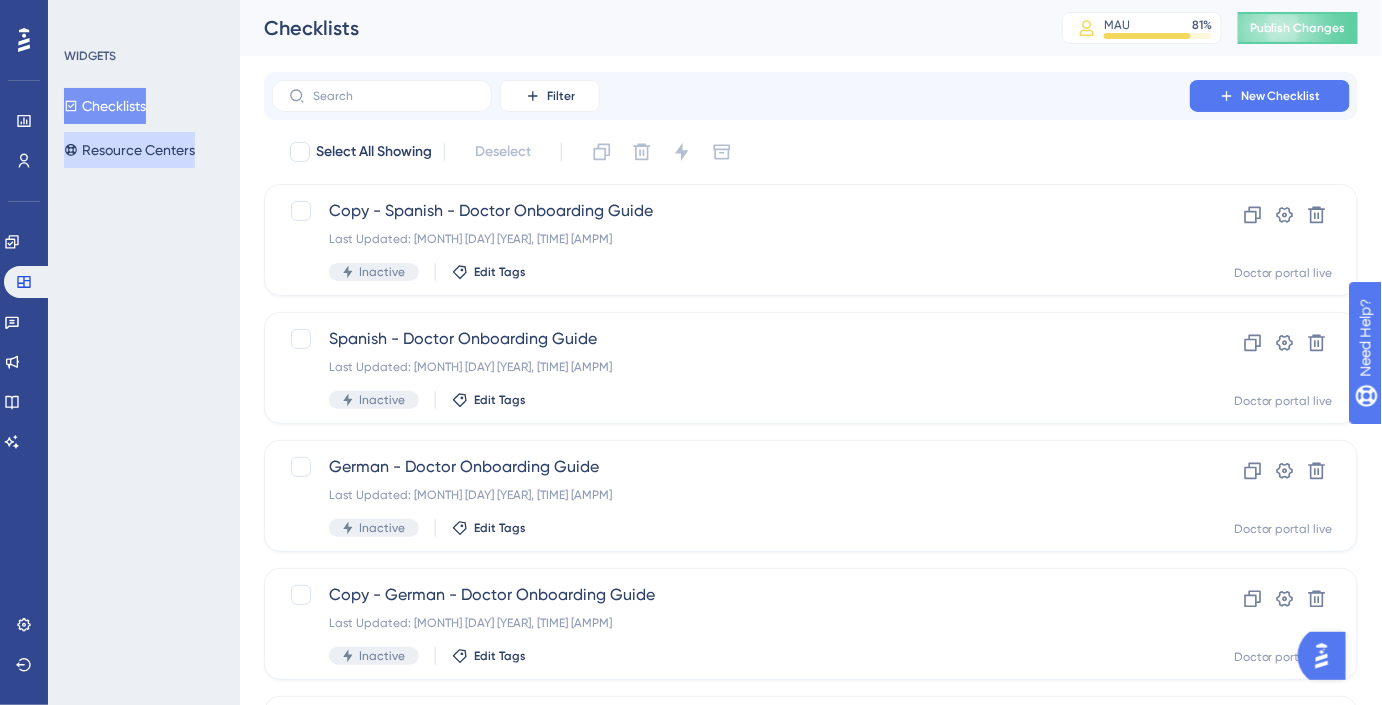click on "Resource Centers" at bounding box center [129, 150] 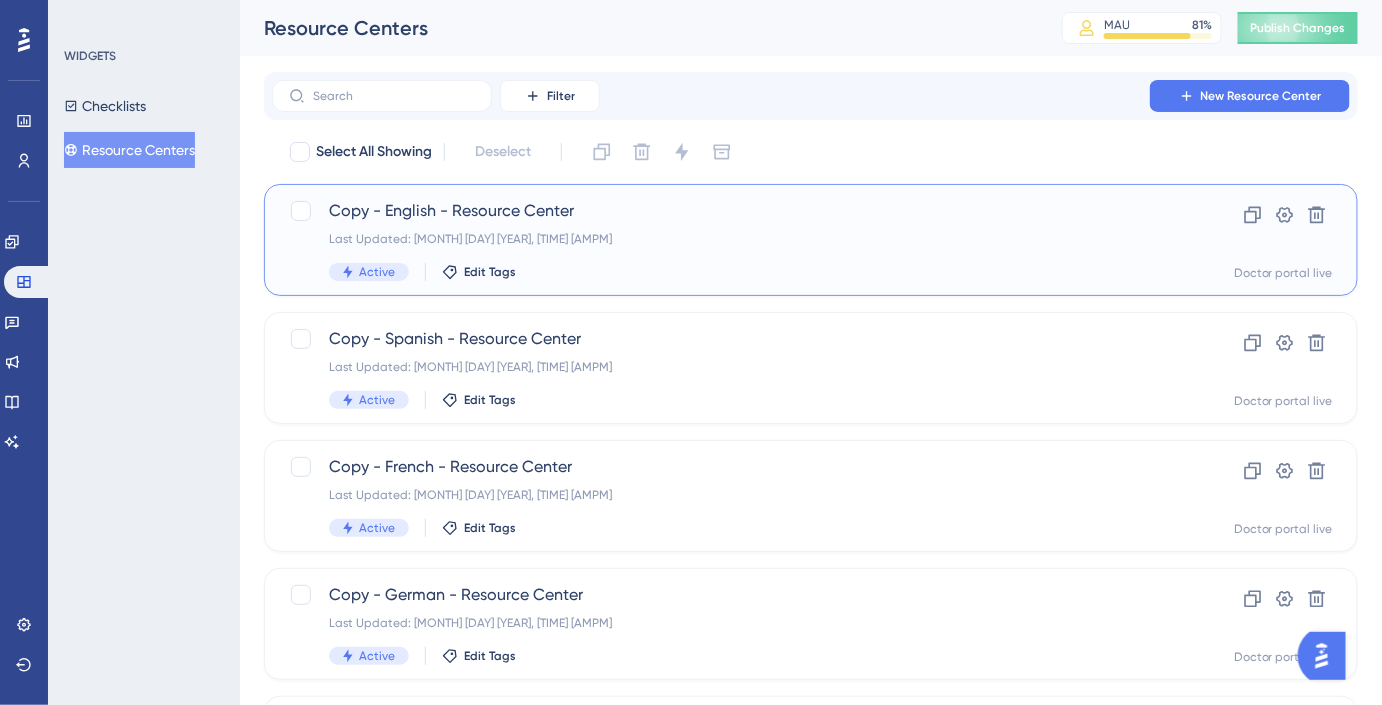click on "Last Updated: [MONTH] [DAY] [YEAR], [TIME] [AMPM]" at bounding box center [731, 239] 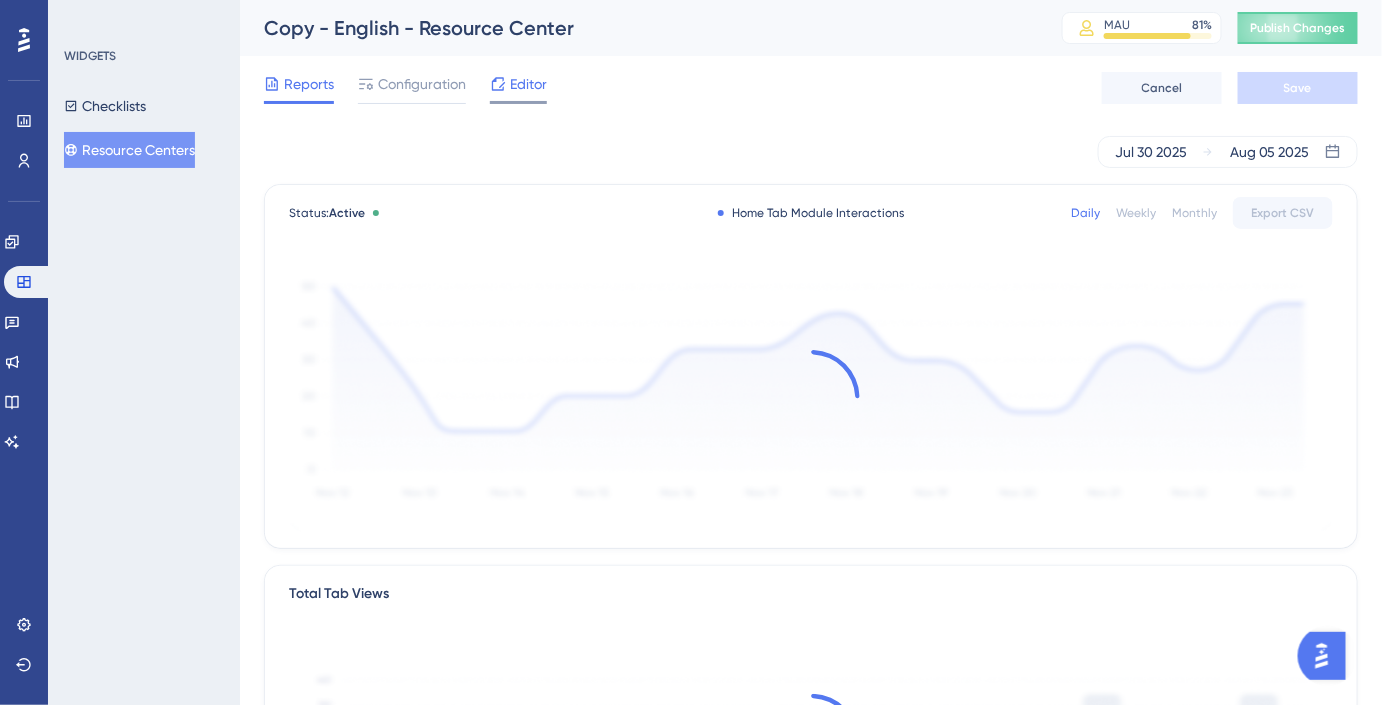 click on "Editor" at bounding box center [528, 84] 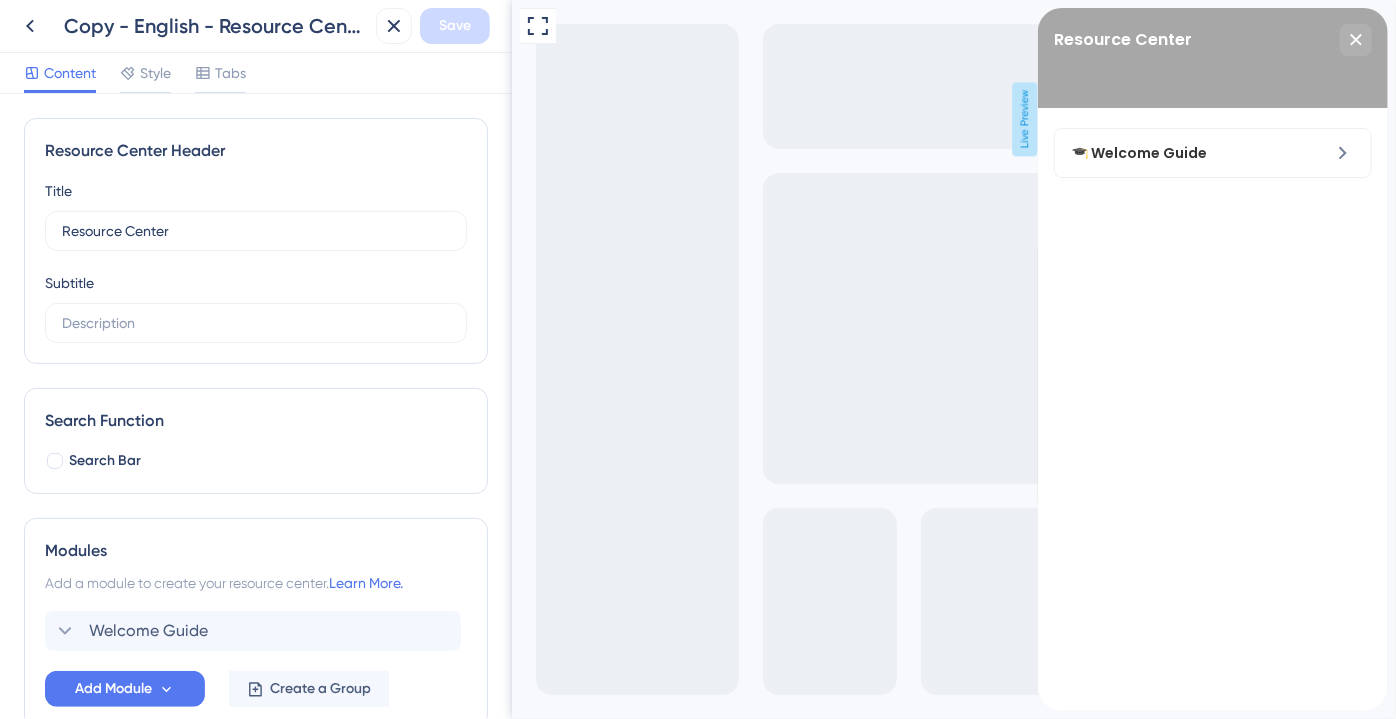 scroll, scrollTop: 0, scrollLeft: 0, axis: both 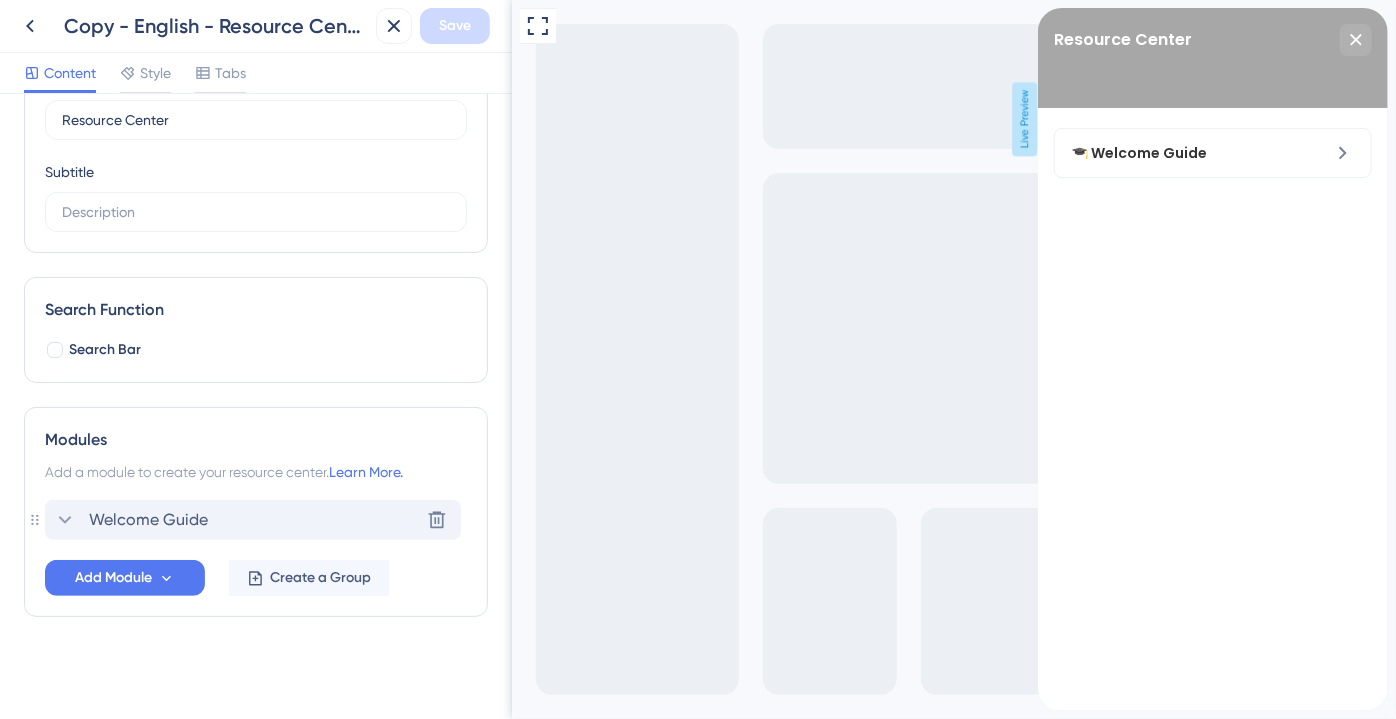 click on "Welcome Guide" at bounding box center (148, 520) 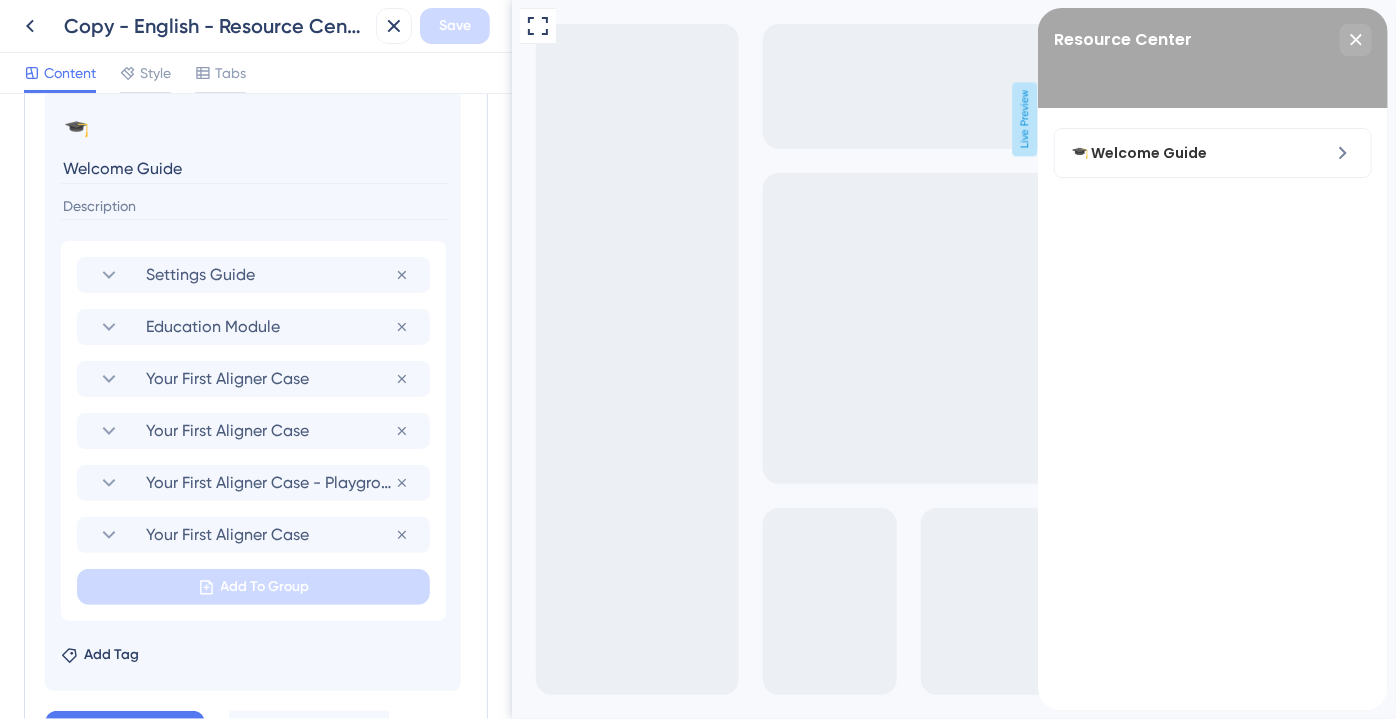 scroll, scrollTop: 565, scrollLeft: 0, axis: vertical 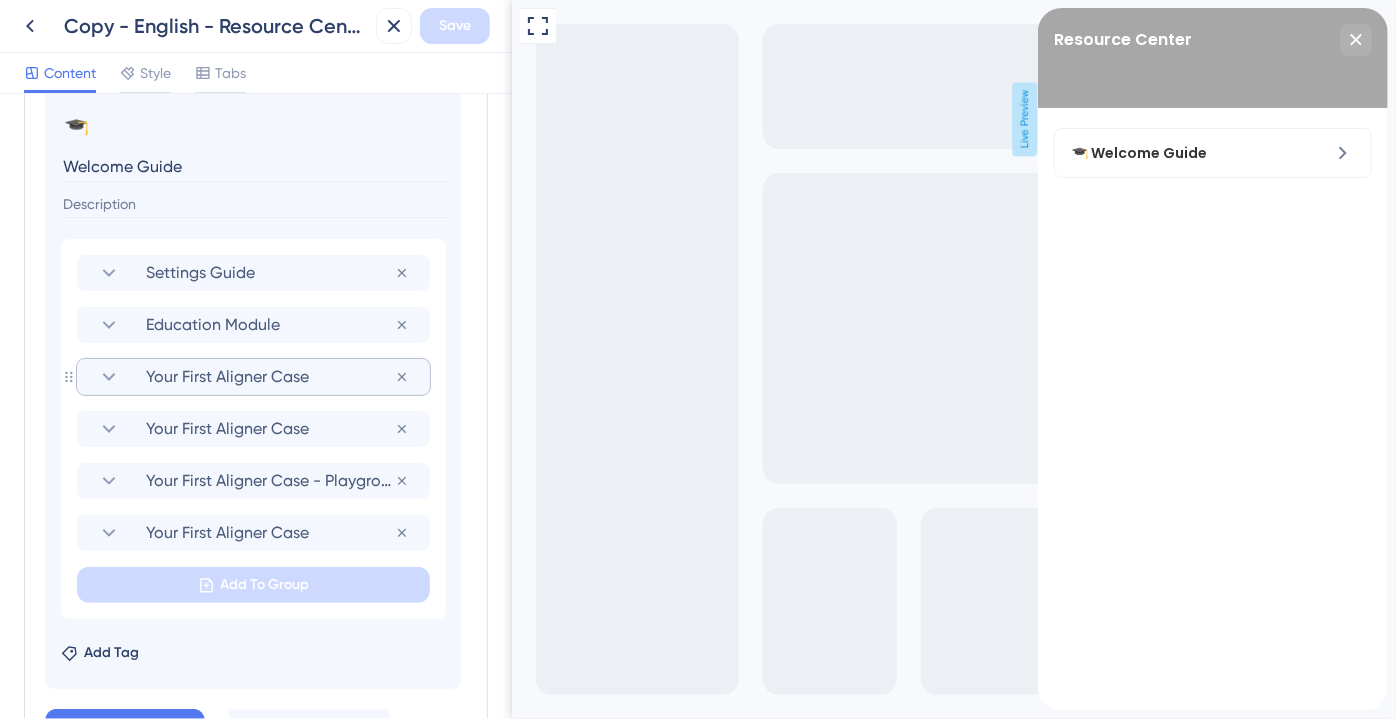click 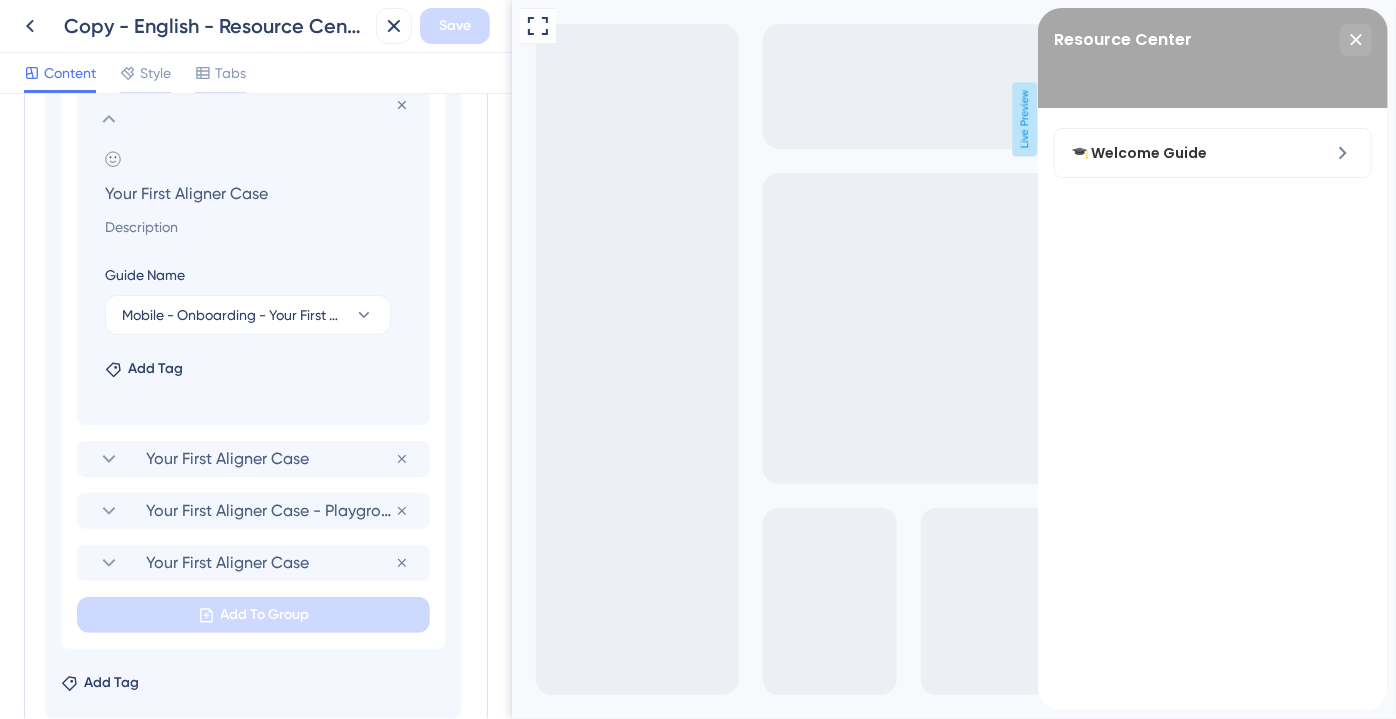 scroll, scrollTop: 838, scrollLeft: 0, axis: vertical 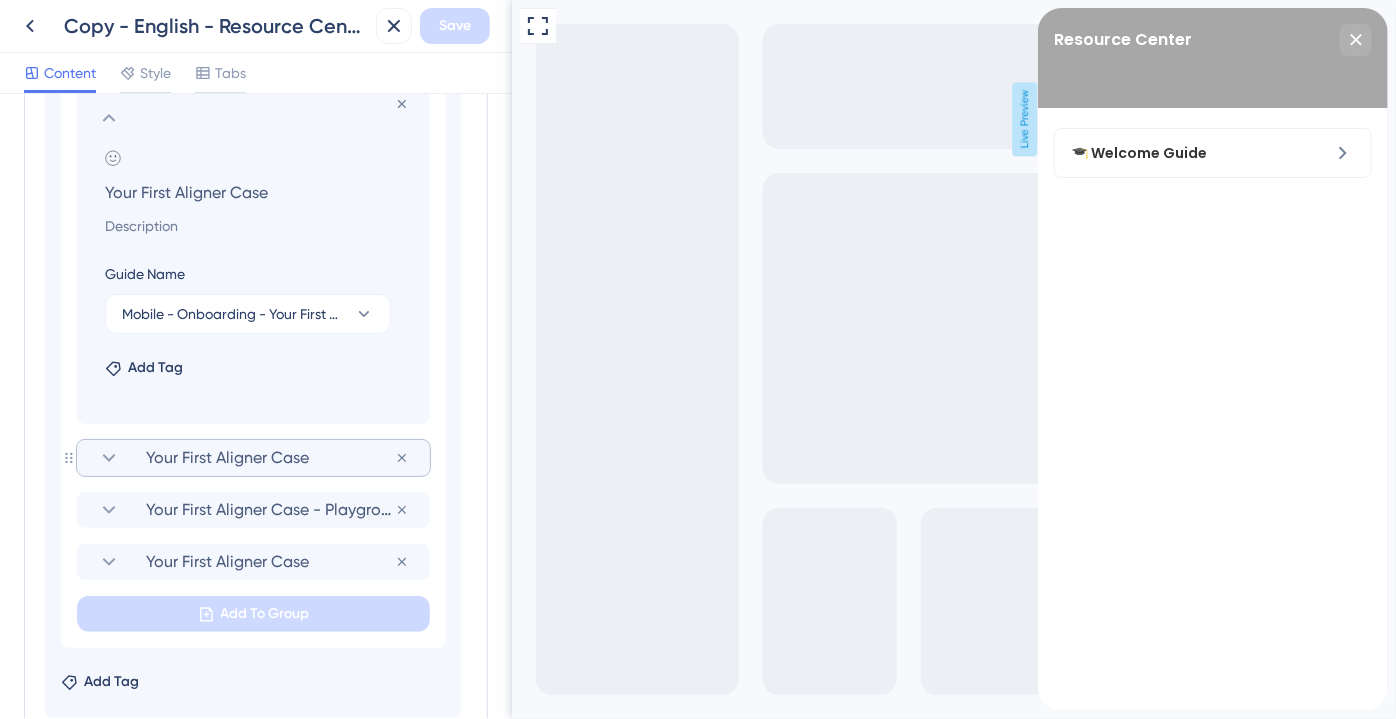 click 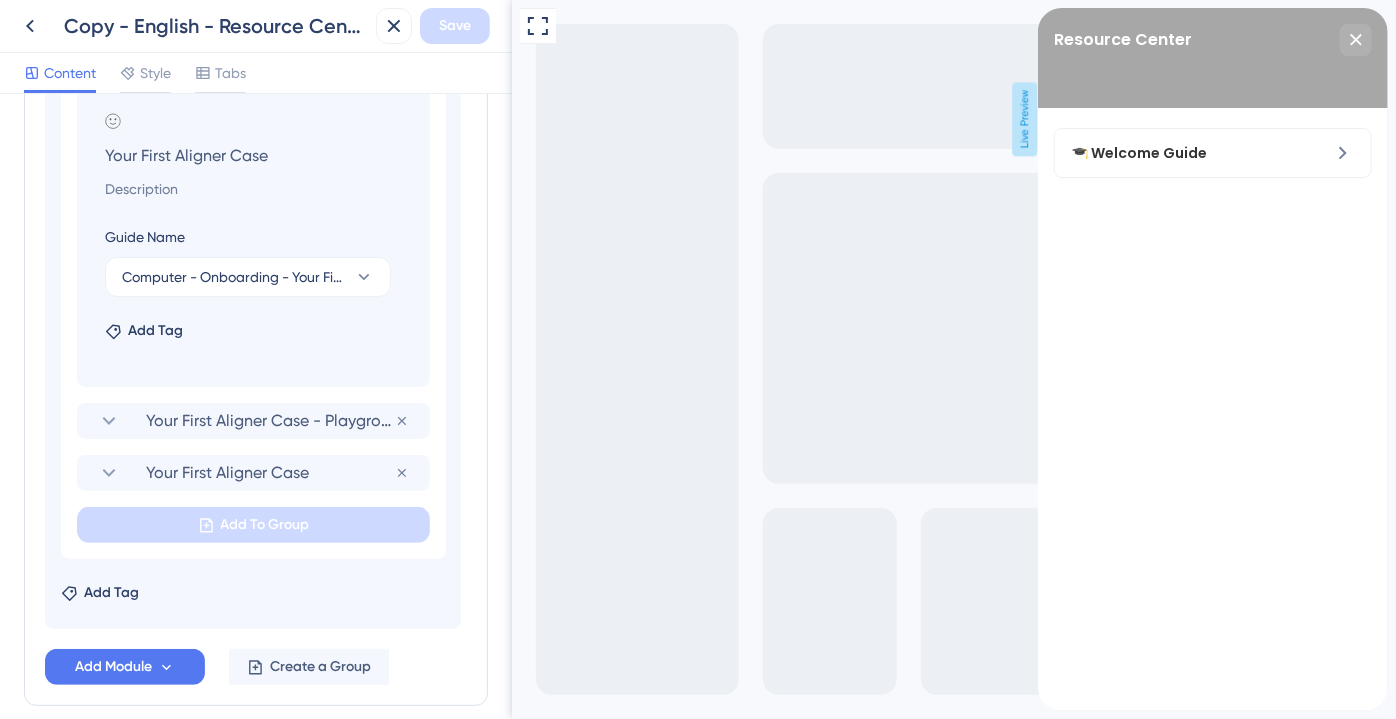 scroll, scrollTop: 929, scrollLeft: 0, axis: vertical 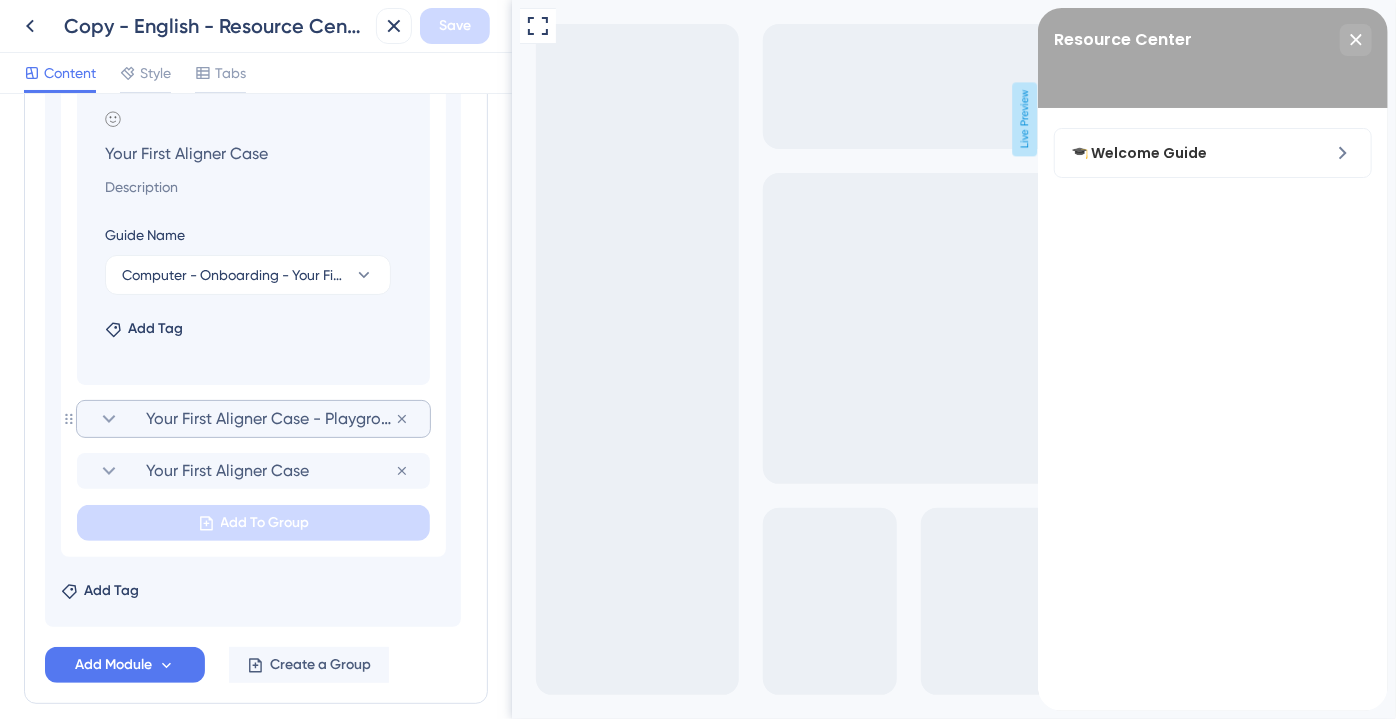 click on "Your First Aligner Case - Playground" at bounding box center [253, 419] 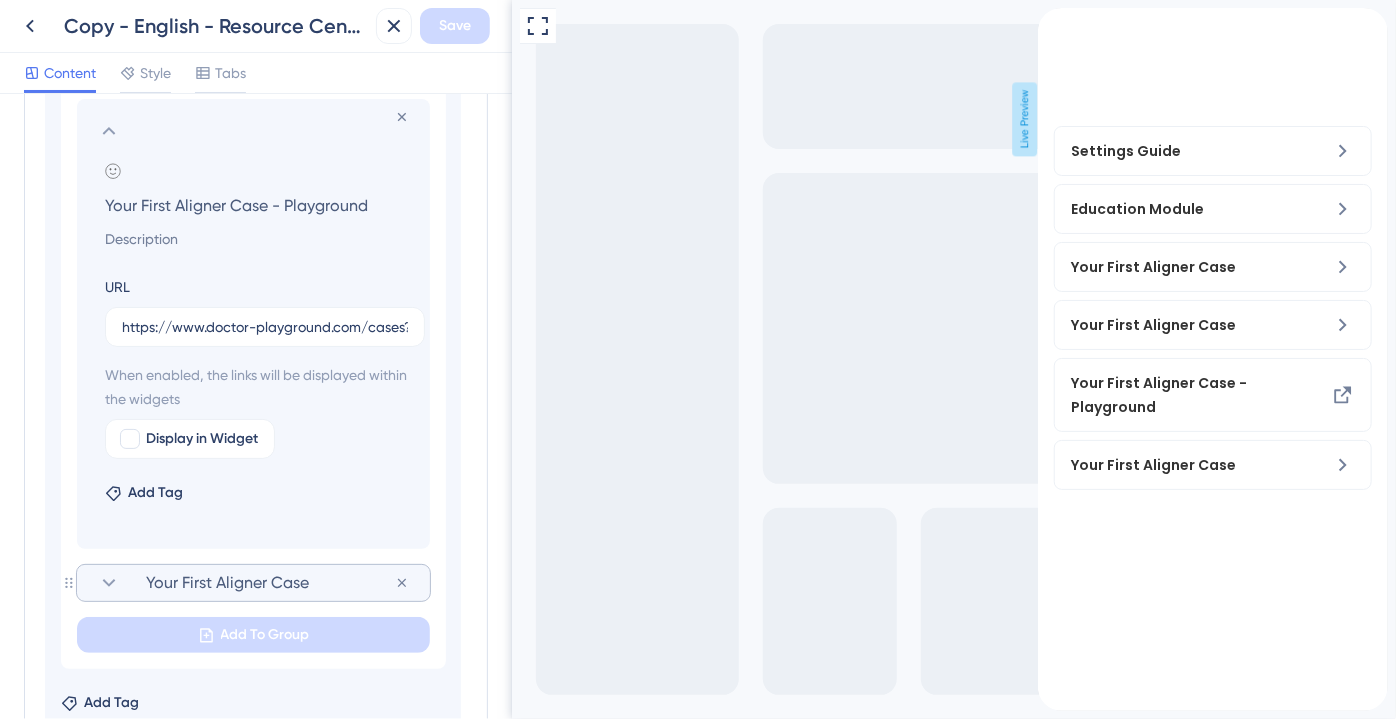 click on "Your First Aligner Case" at bounding box center [253, 583] 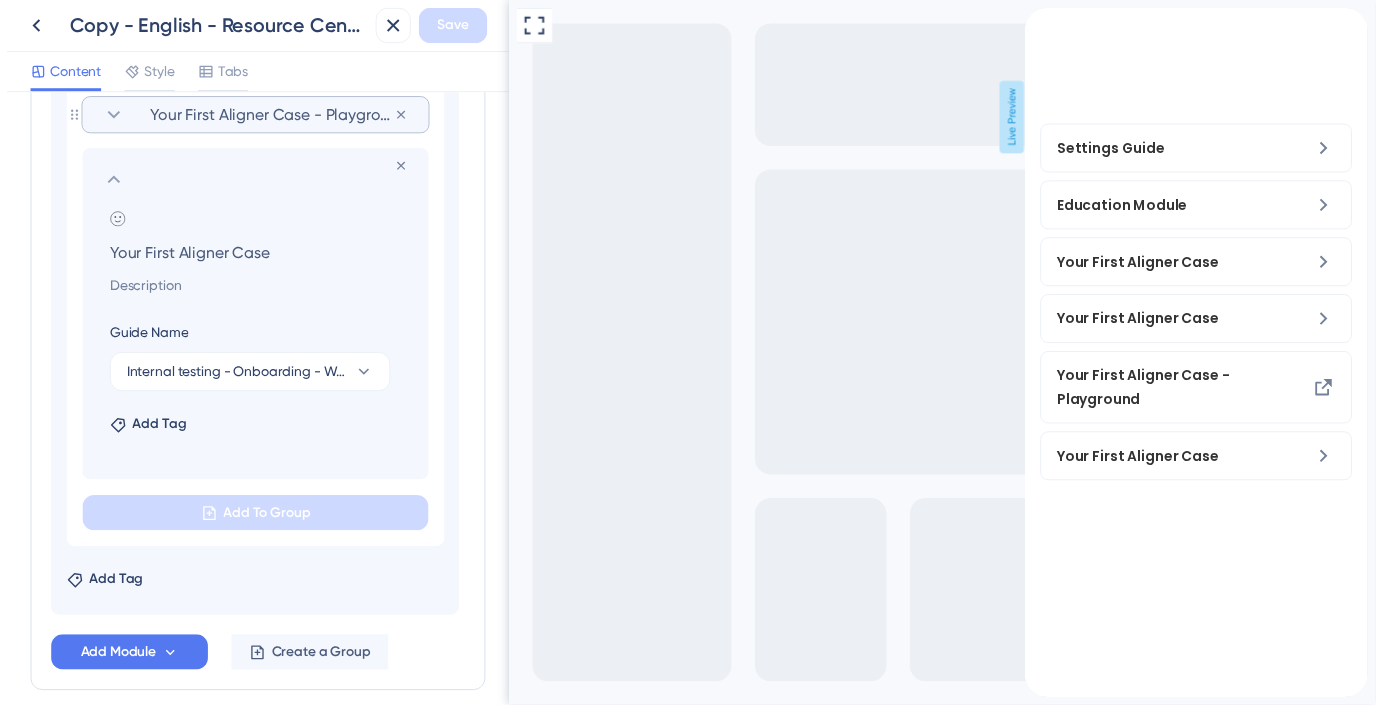 scroll, scrollTop: 1015, scrollLeft: 0, axis: vertical 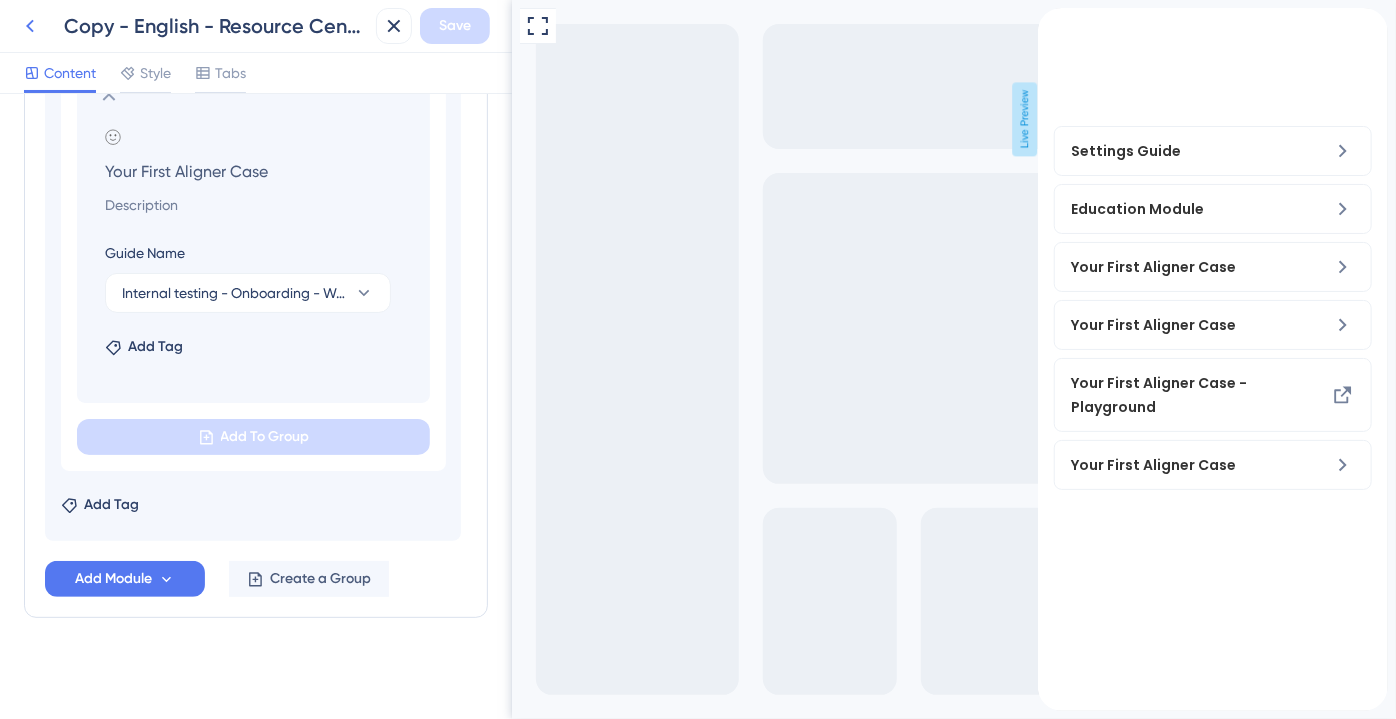 click 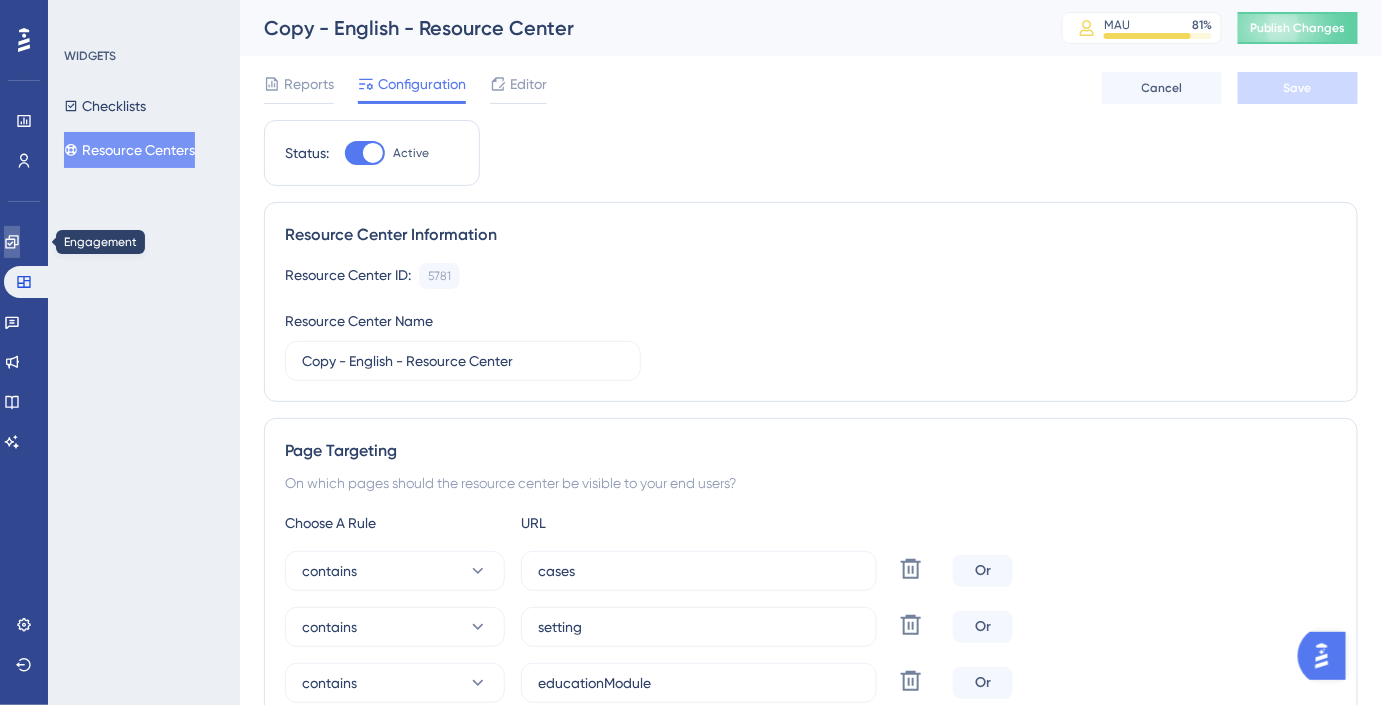 click at bounding box center [12, 242] 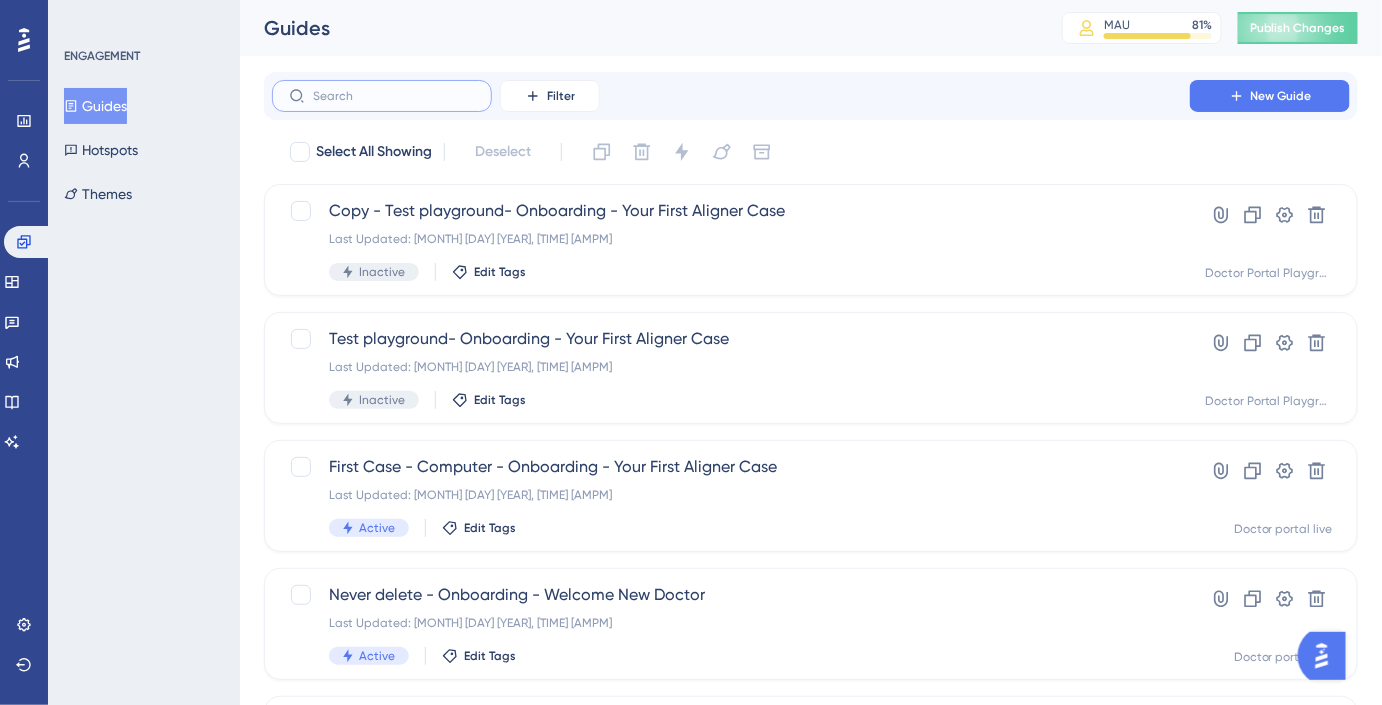 click at bounding box center [394, 96] 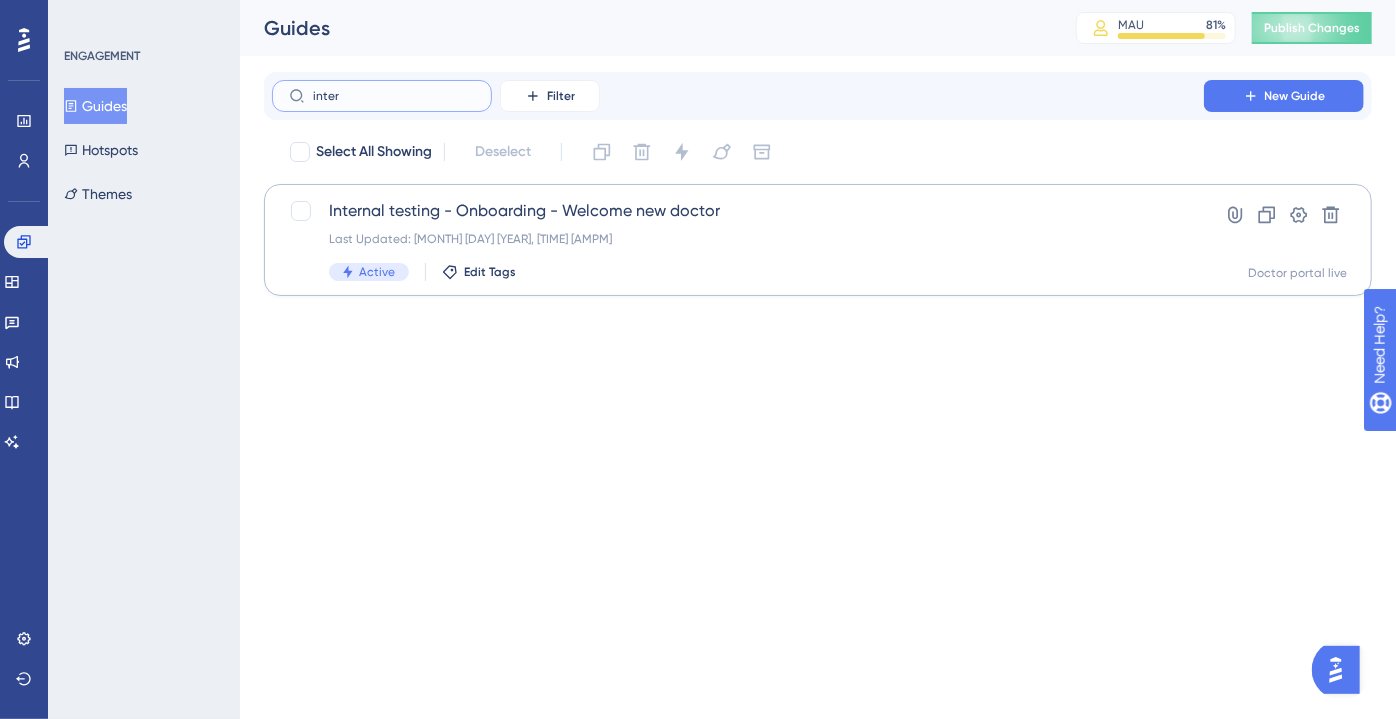 type on "inter" 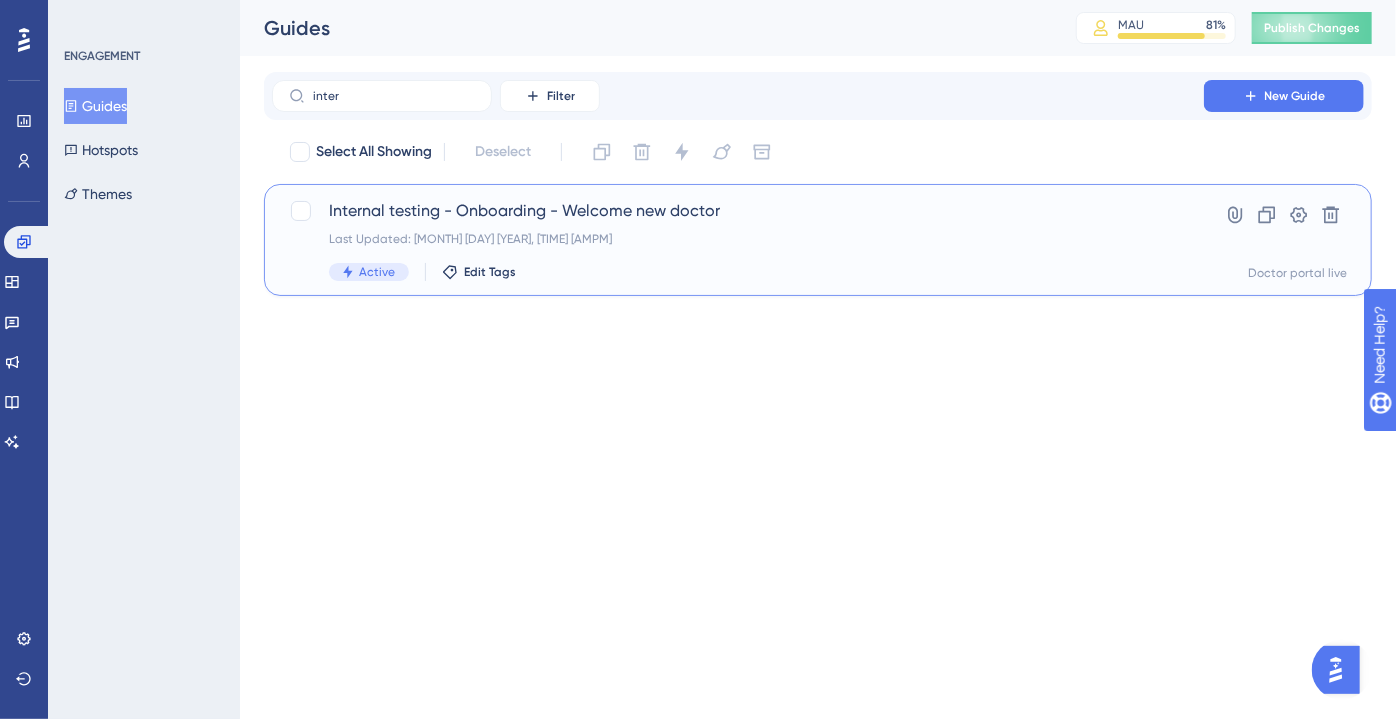 click on "Internal testing - Onboarding - Welcome new doctor" at bounding box center [738, 211] 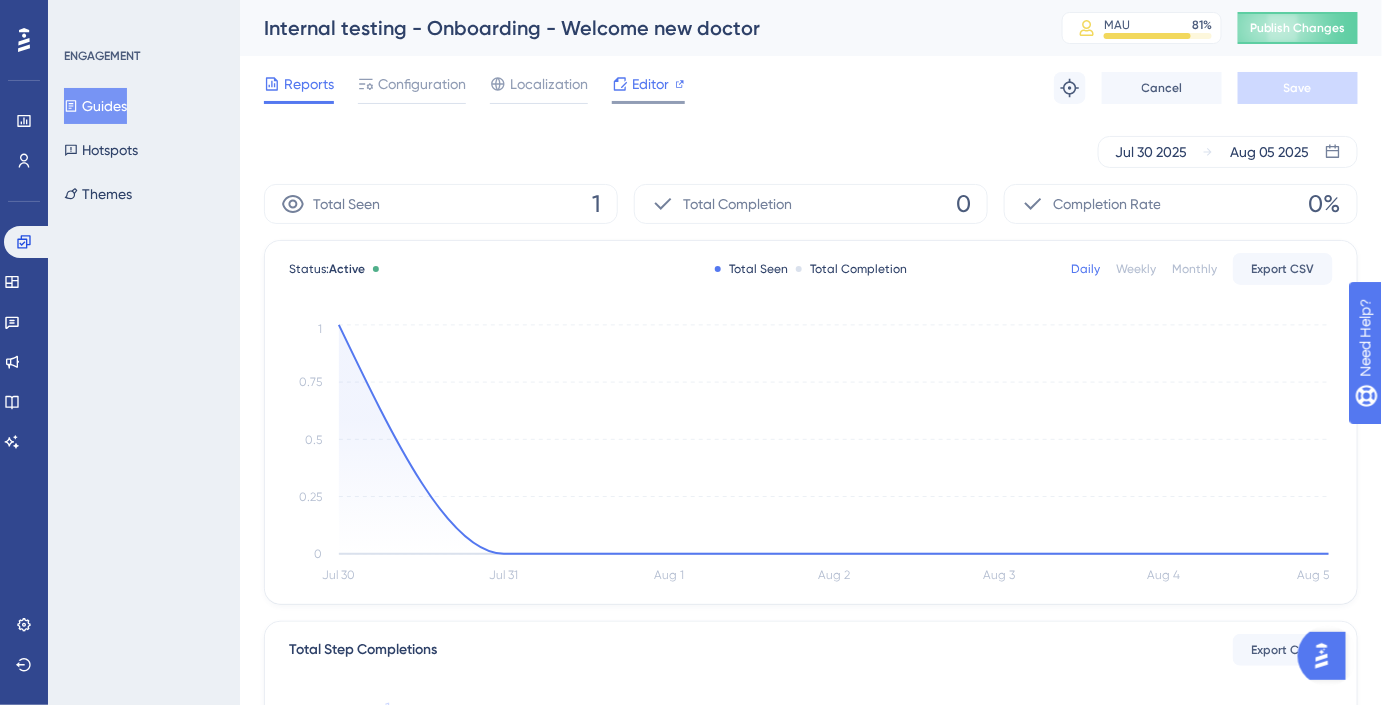 click on "Editor" at bounding box center [650, 84] 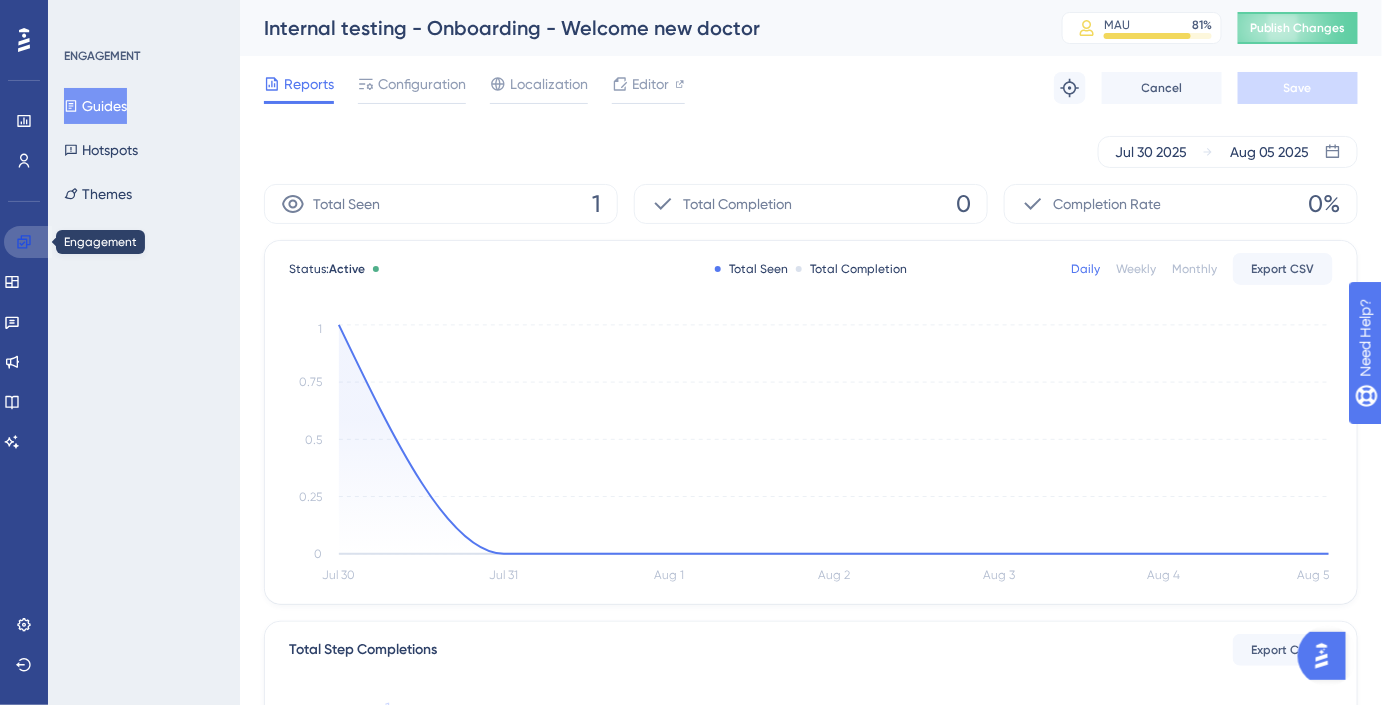 click 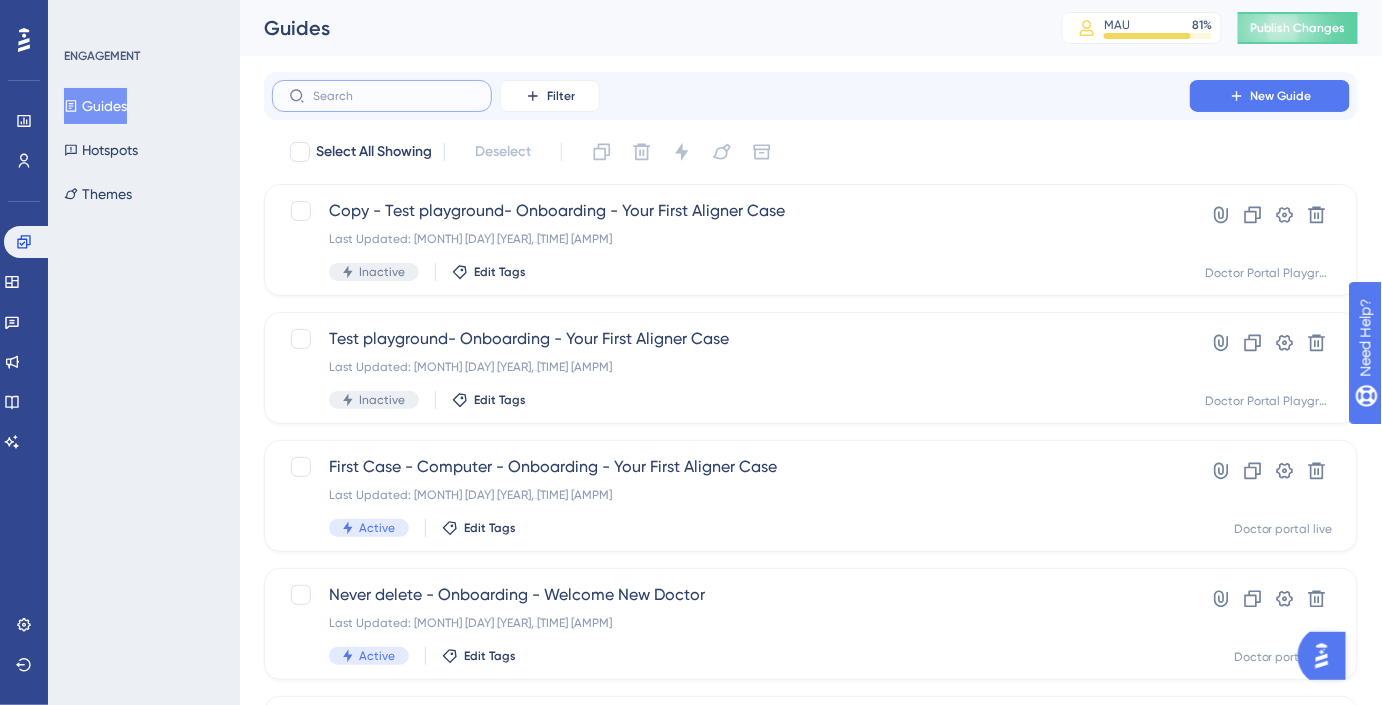 click at bounding box center (394, 96) 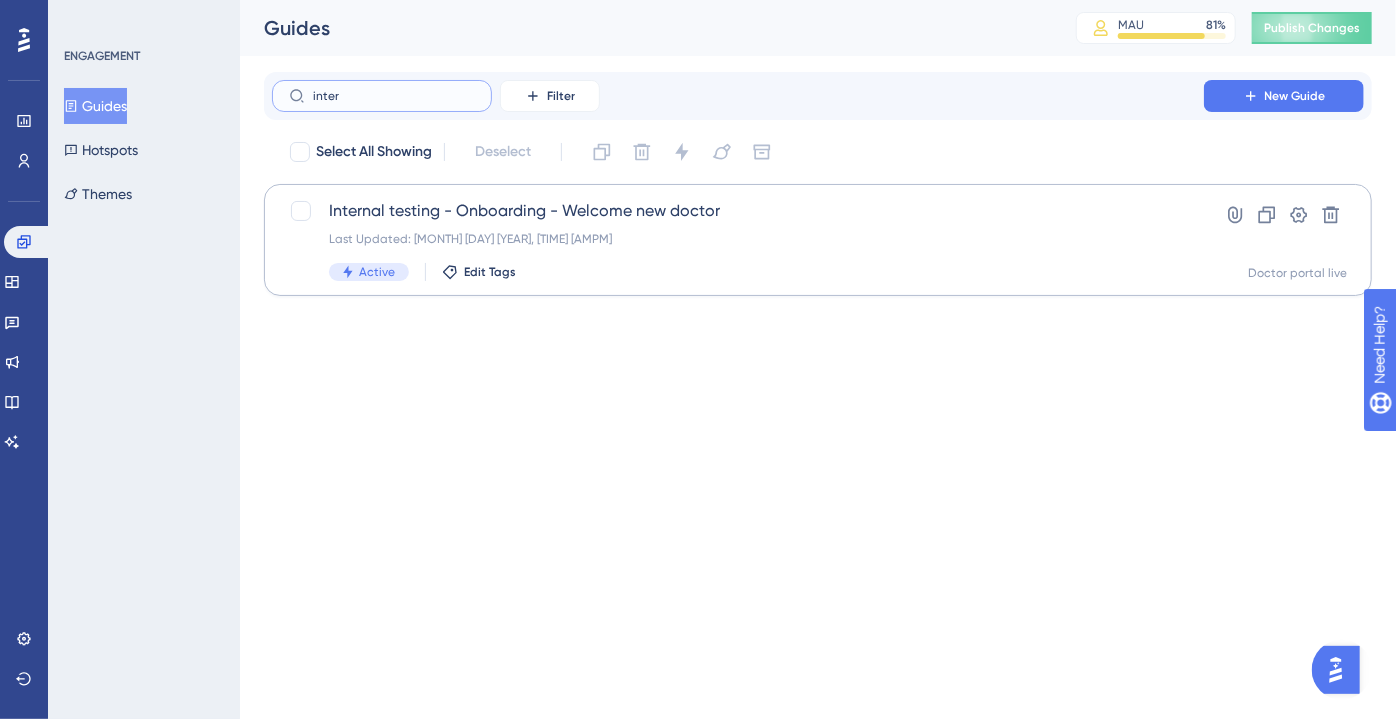 type on "inter" 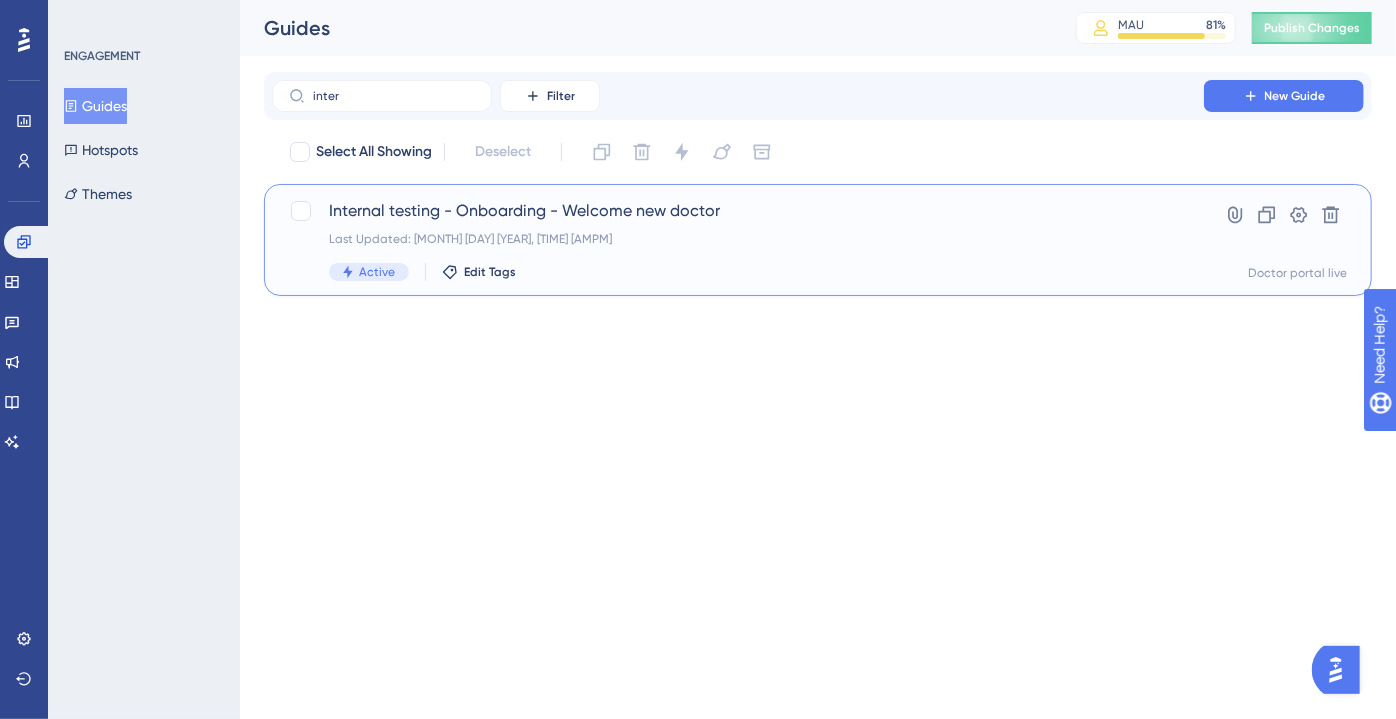 click on "Internal testing - Onboarding - Welcome new doctor" at bounding box center (738, 211) 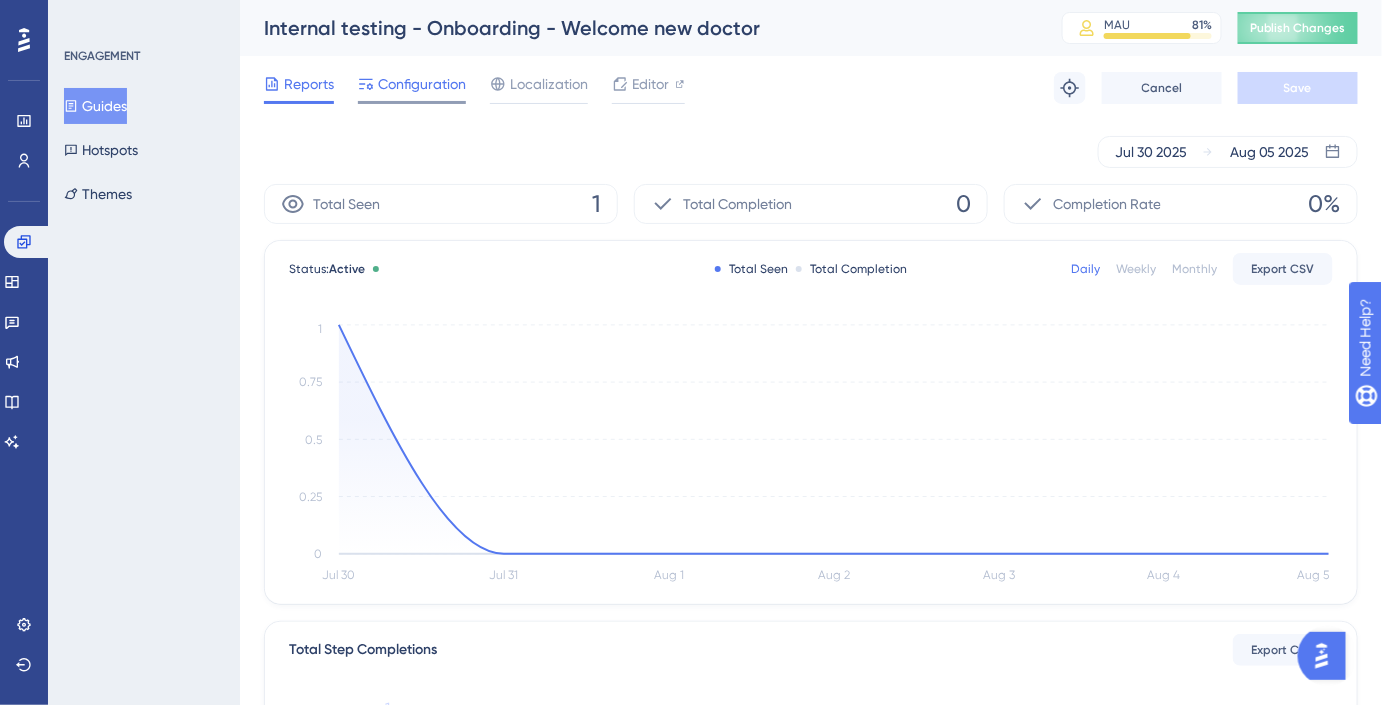 click on "Configuration" at bounding box center [422, 84] 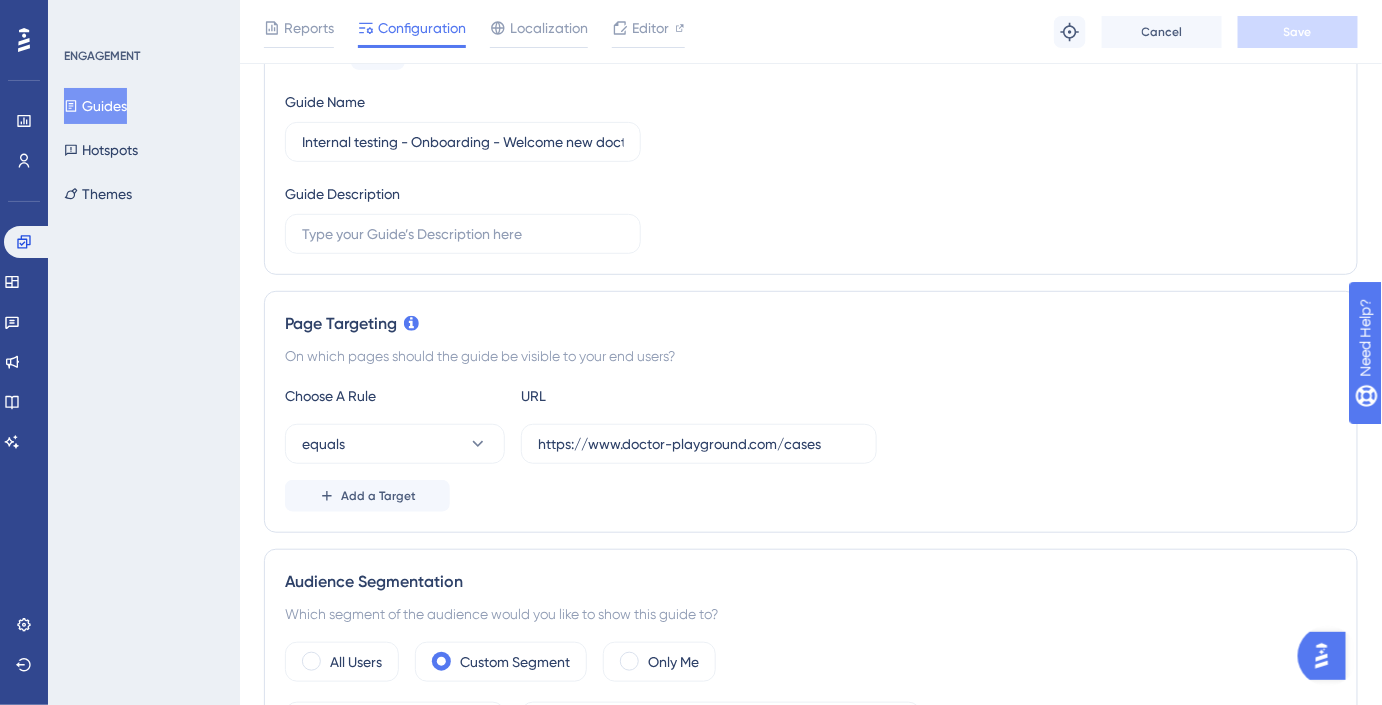 scroll, scrollTop: 272, scrollLeft: 0, axis: vertical 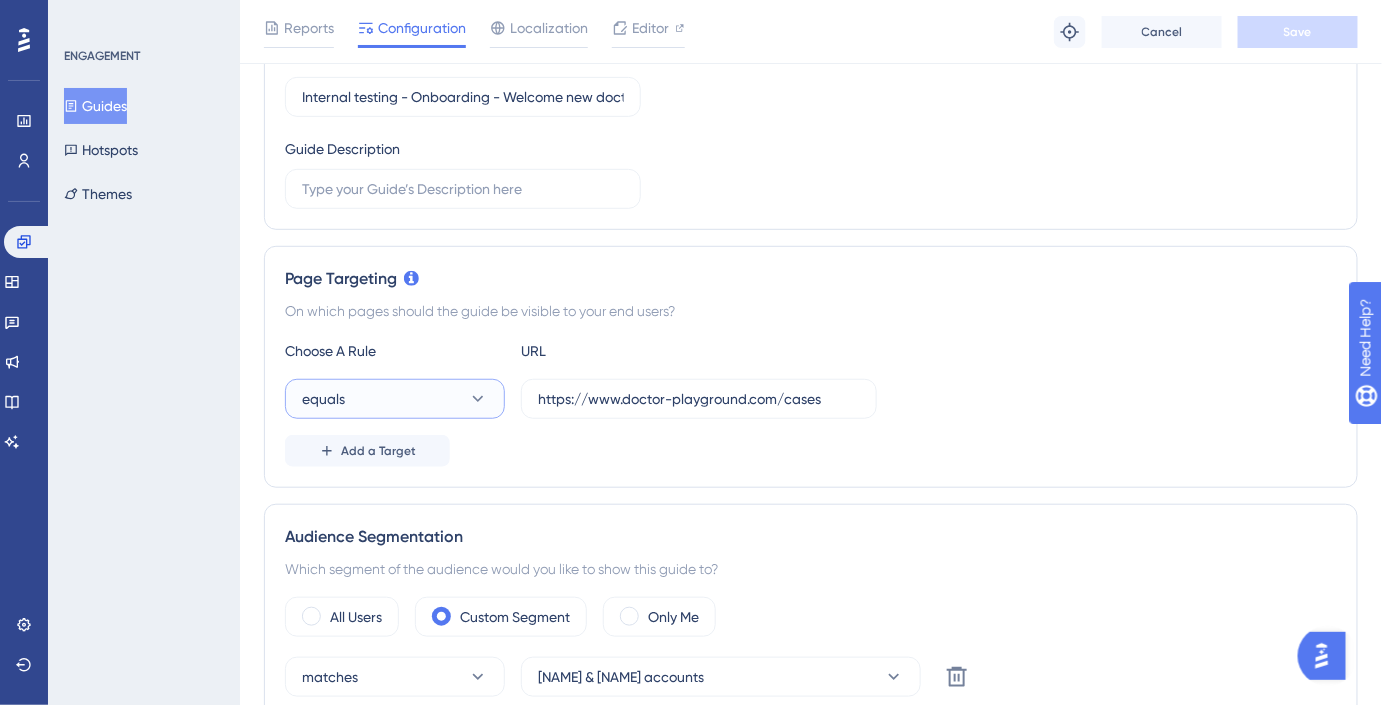 click on "equals" at bounding box center (395, 399) 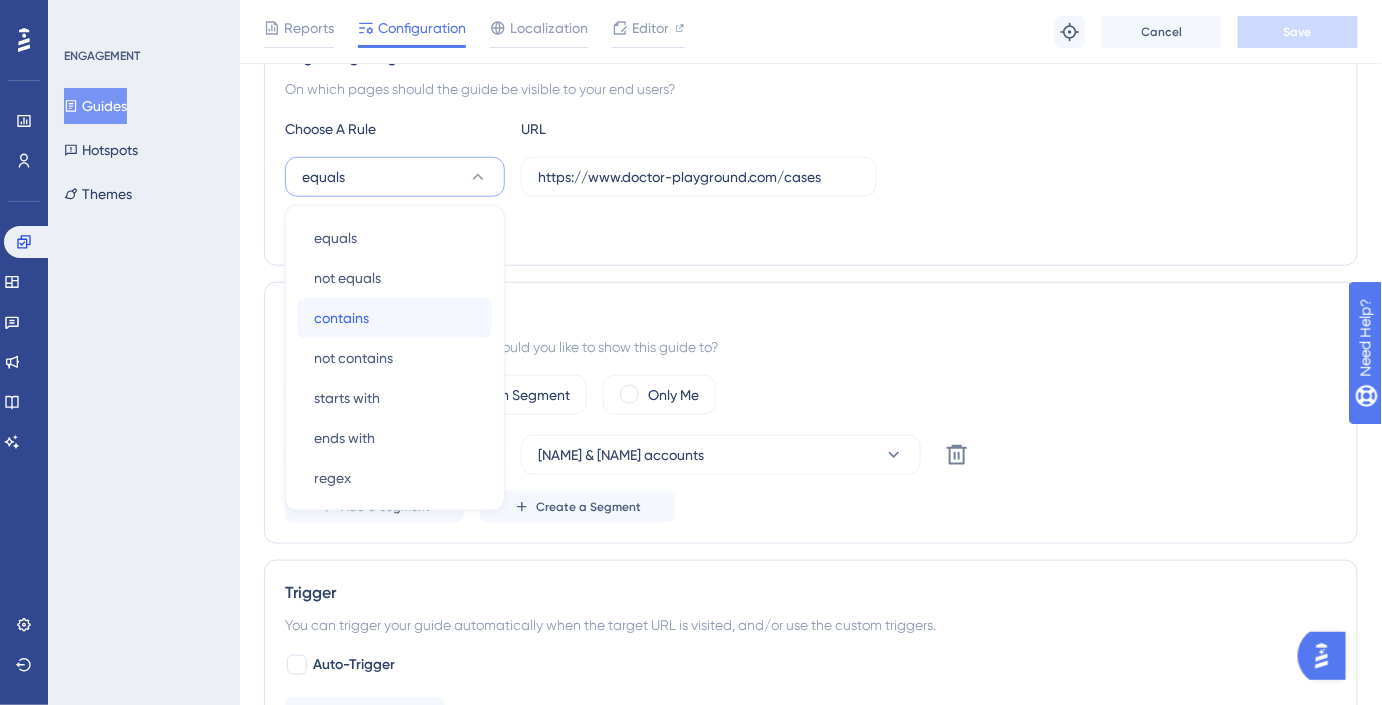 click on "contains contains" at bounding box center [395, 318] 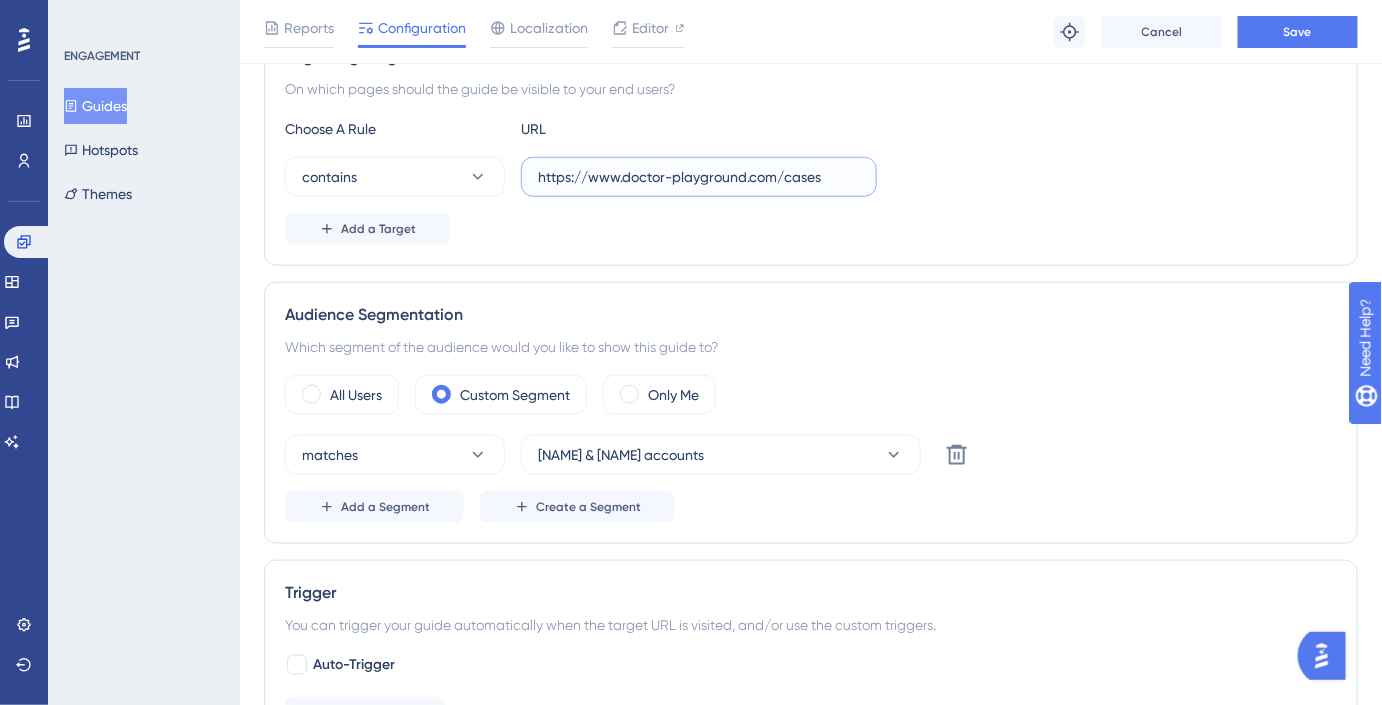click on "https://www.doctor-playground.com/cases" at bounding box center (699, 177) 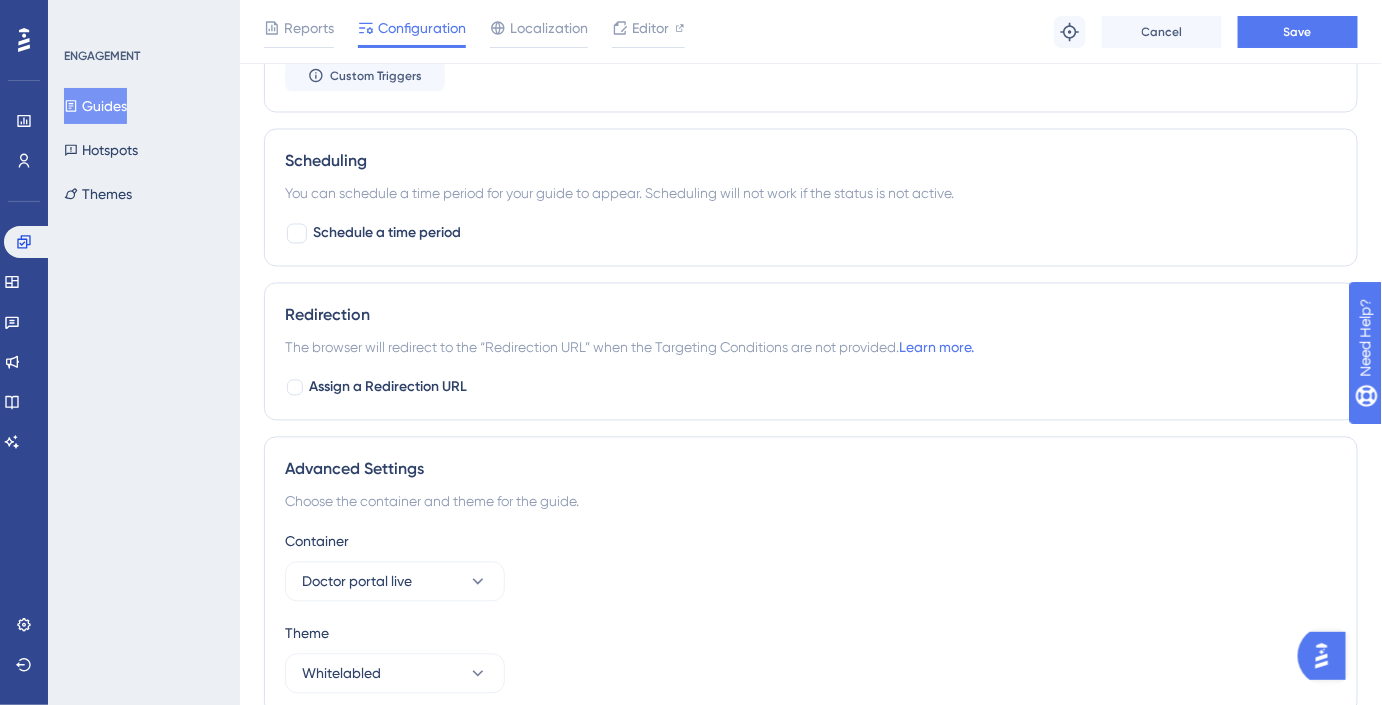 scroll, scrollTop: 1215, scrollLeft: 0, axis: vertical 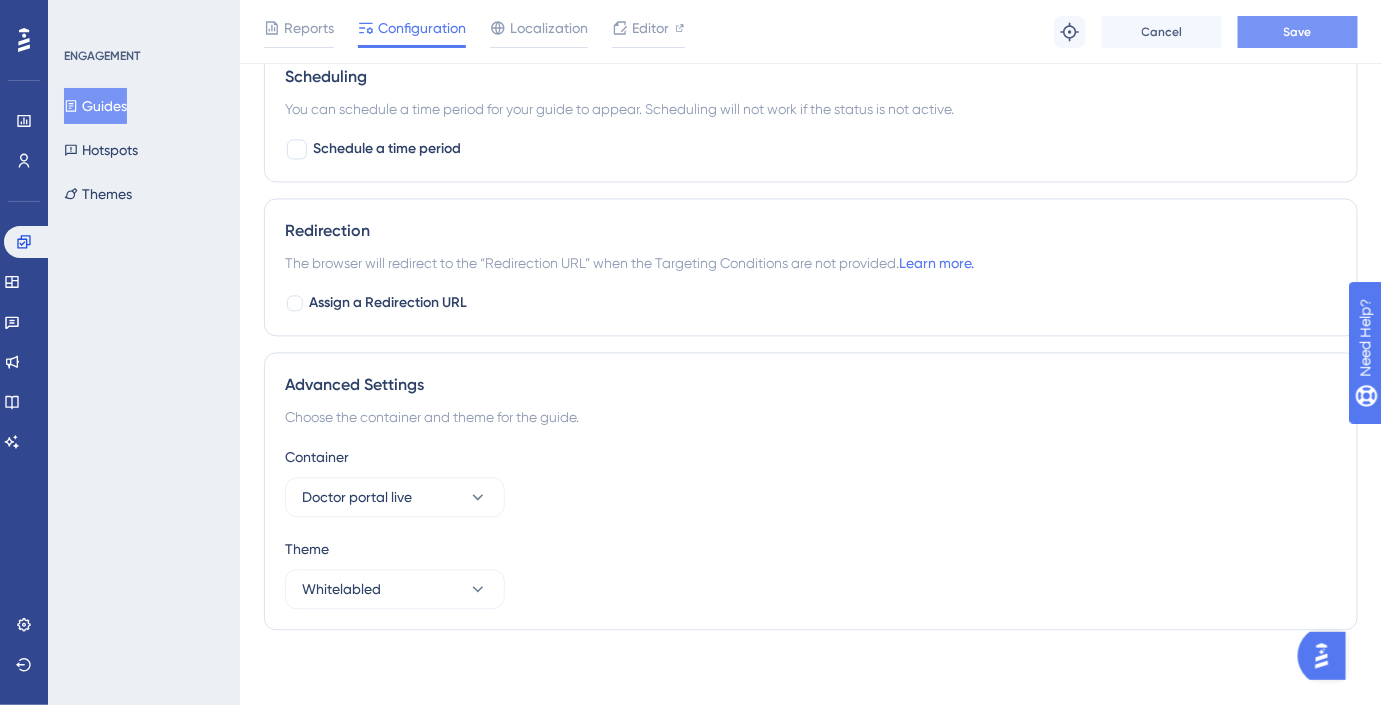 type on "cases" 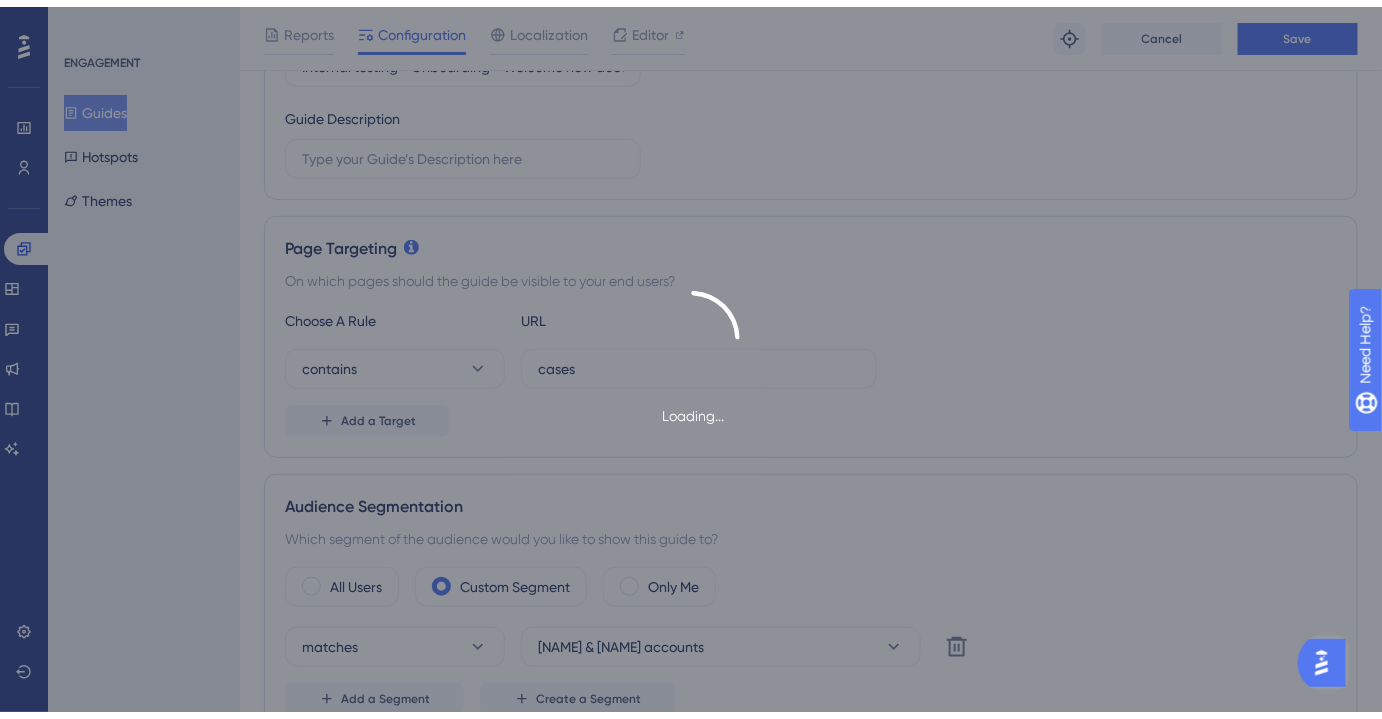 scroll, scrollTop: 0, scrollLeft: 0, axis: both 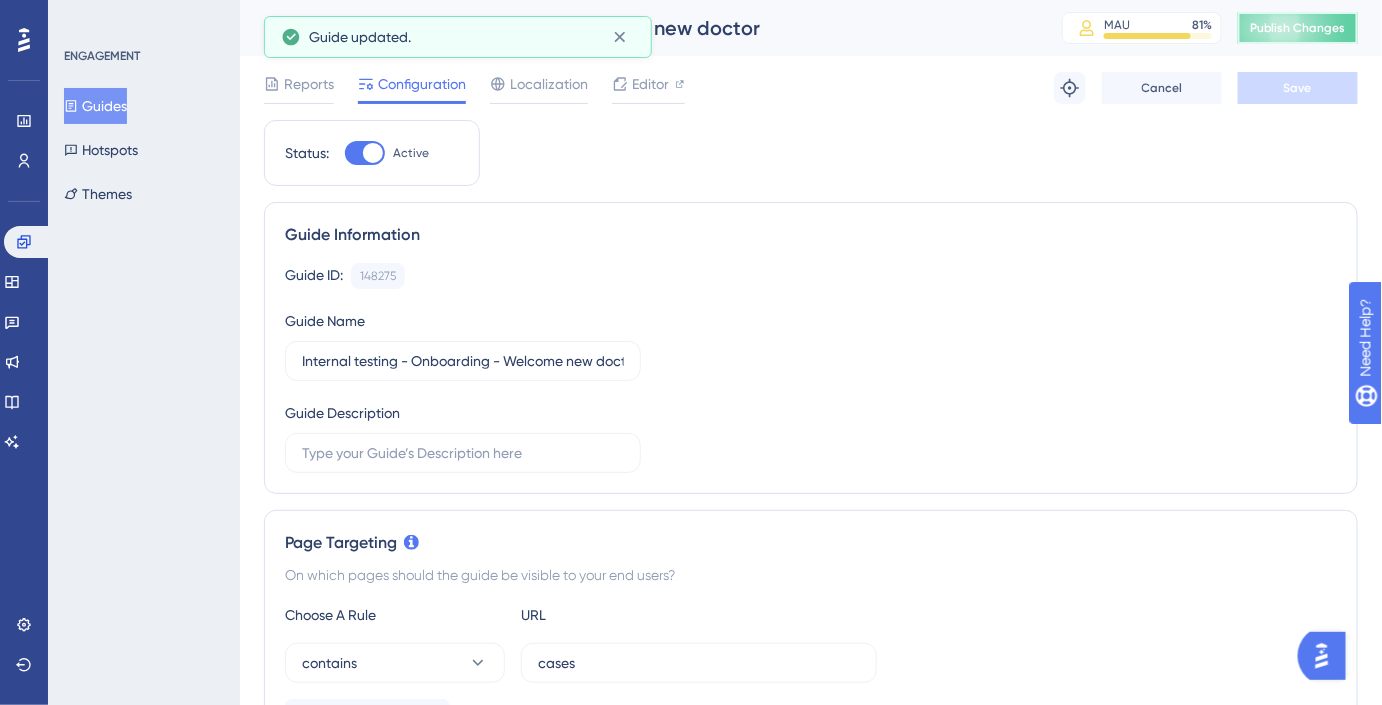 click on "Publish Changes" at bounding box center [1298, 28] 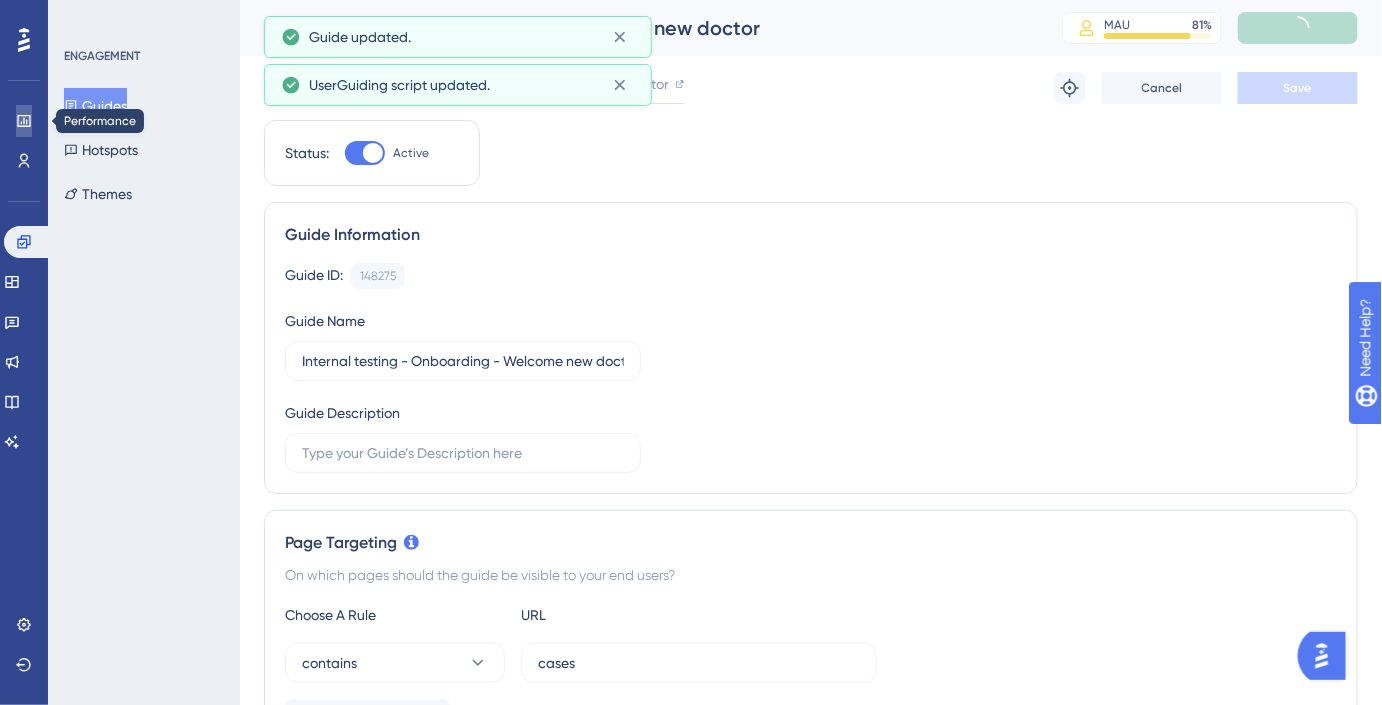 click 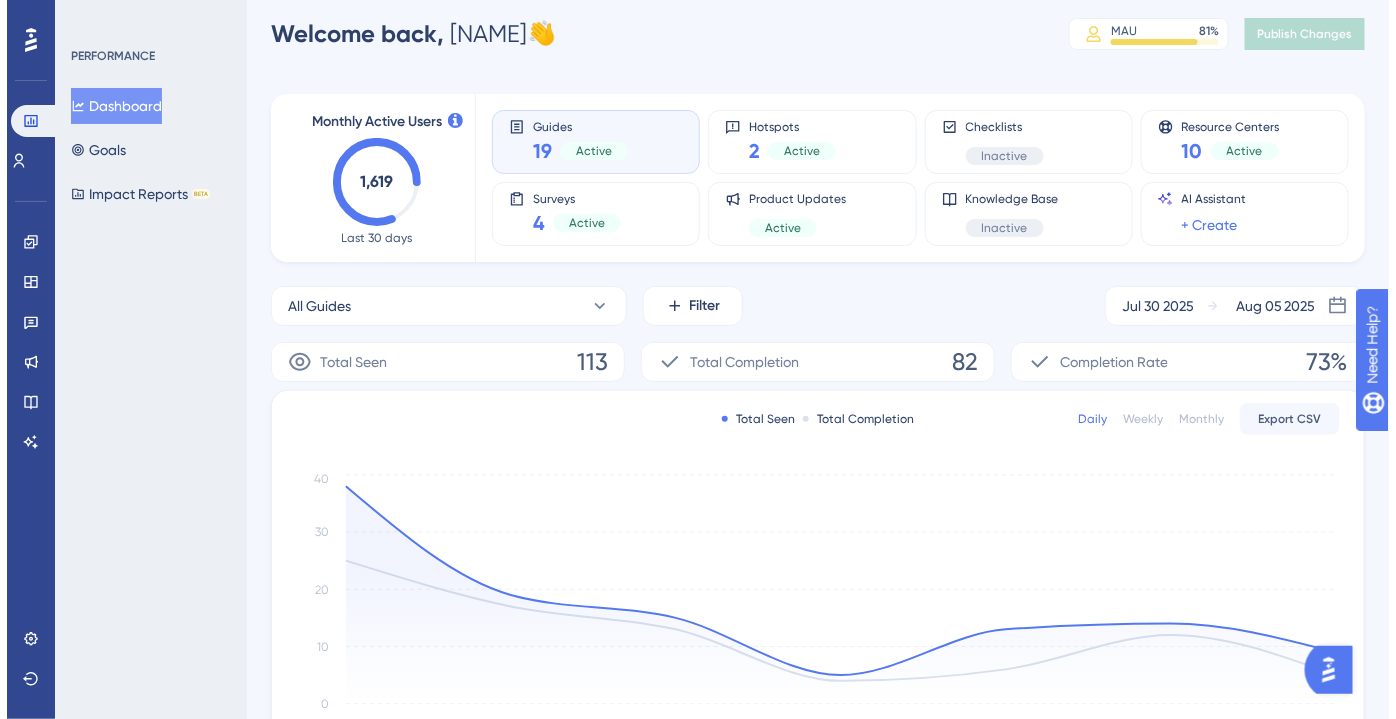 scroll, scrollTop: 0, scrollLeft: 0, axis: both 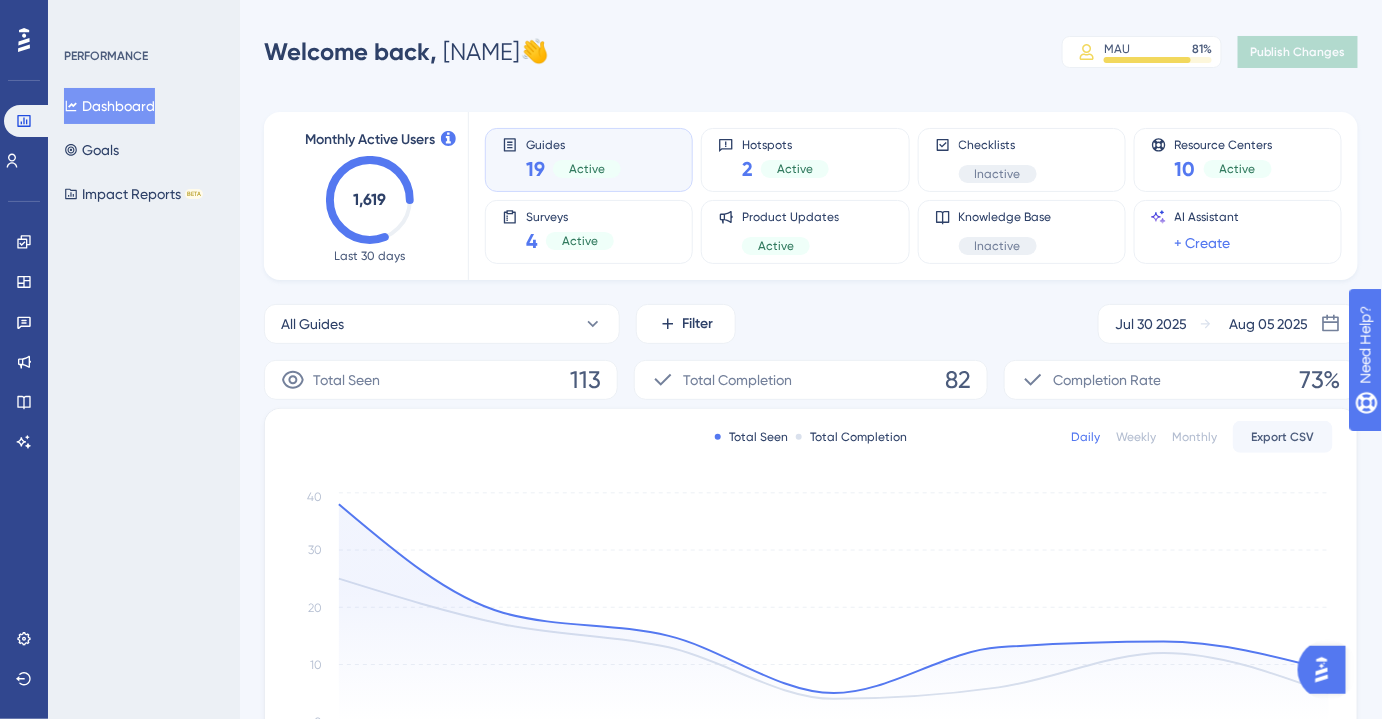 click 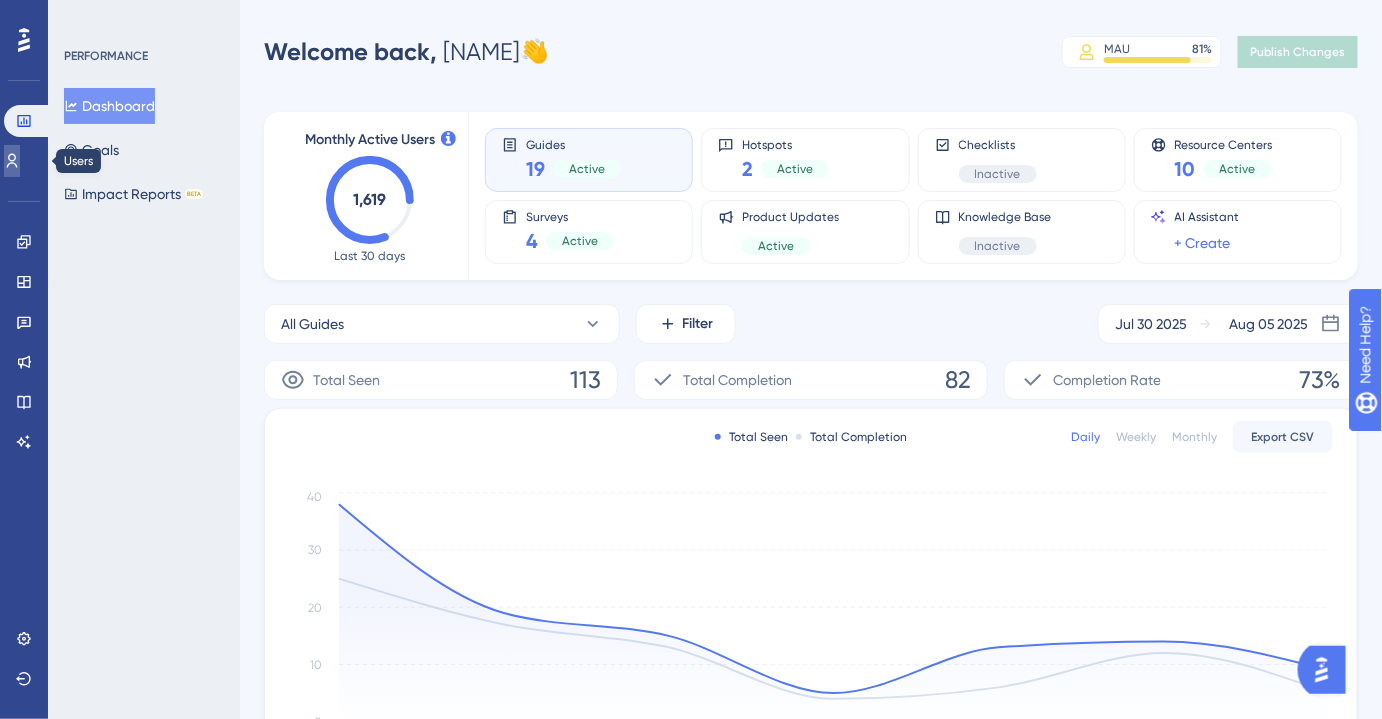 click at bounding box center (12, 161) 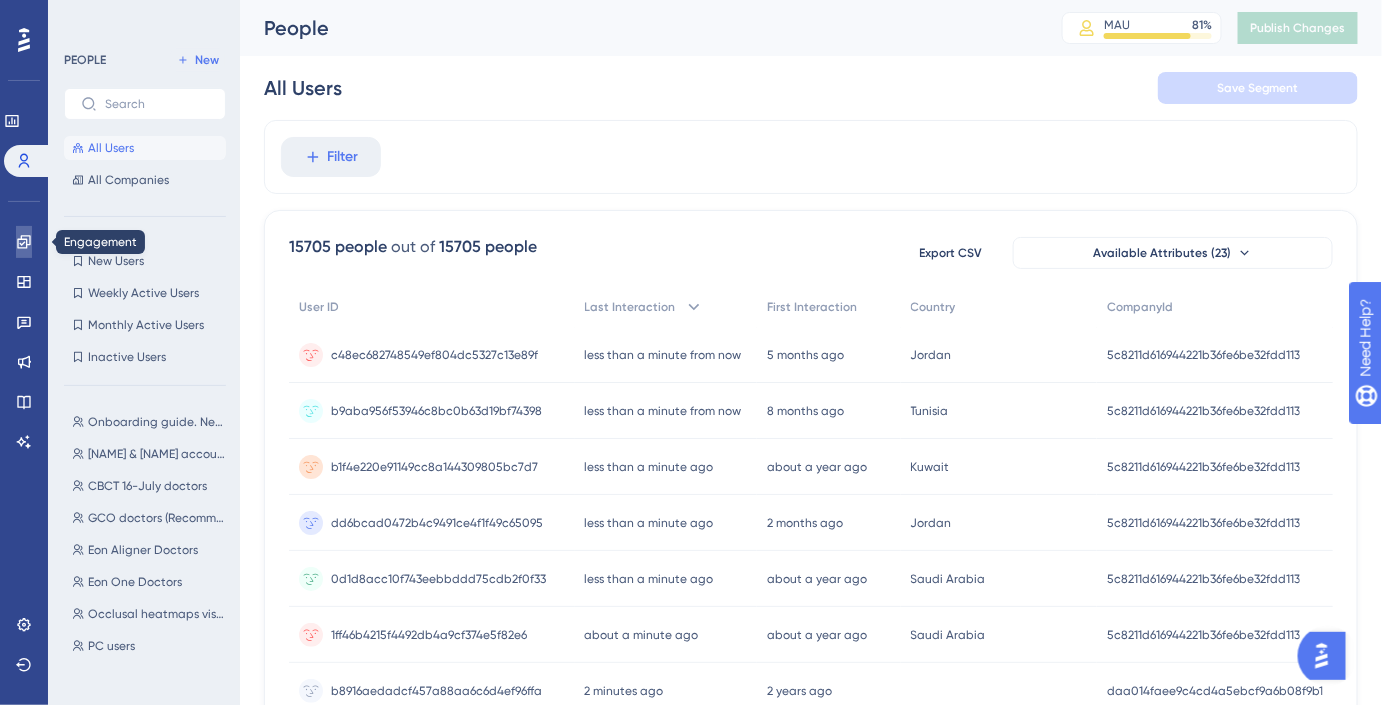 click 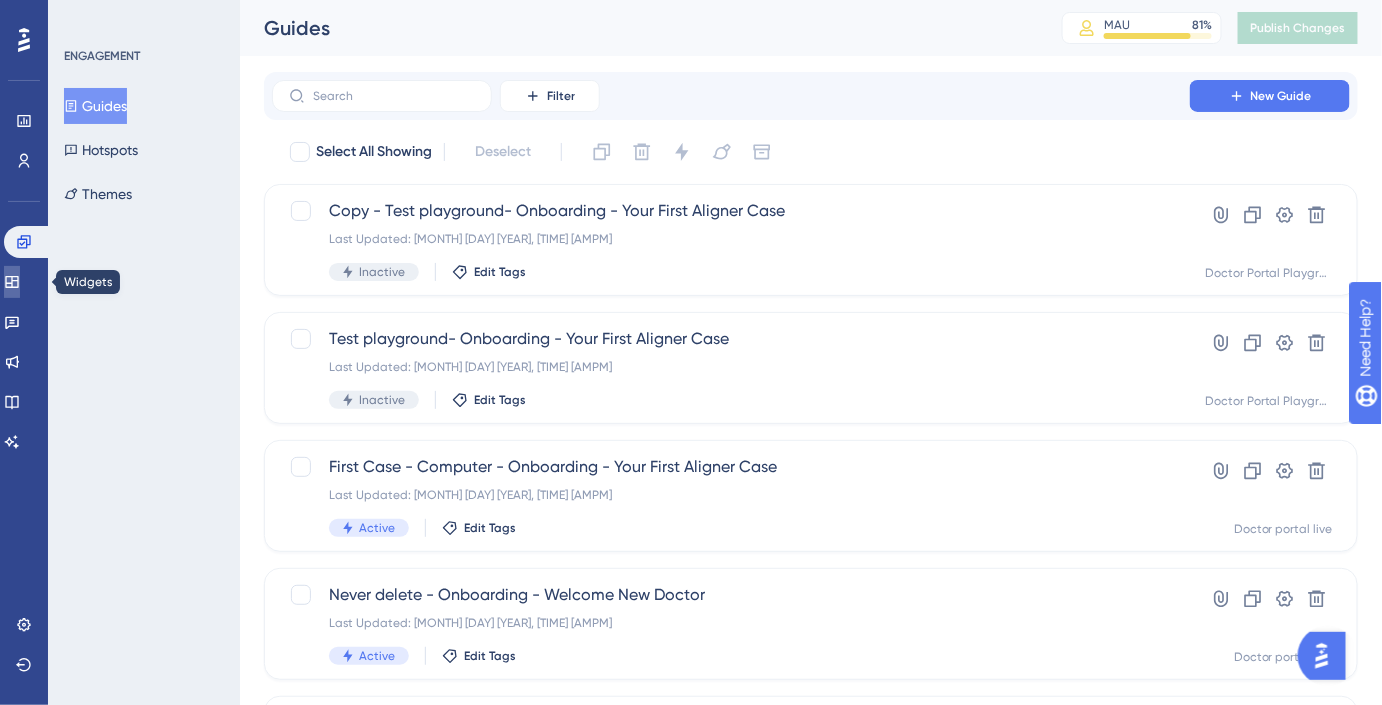 click at bounding box center [12, 282] 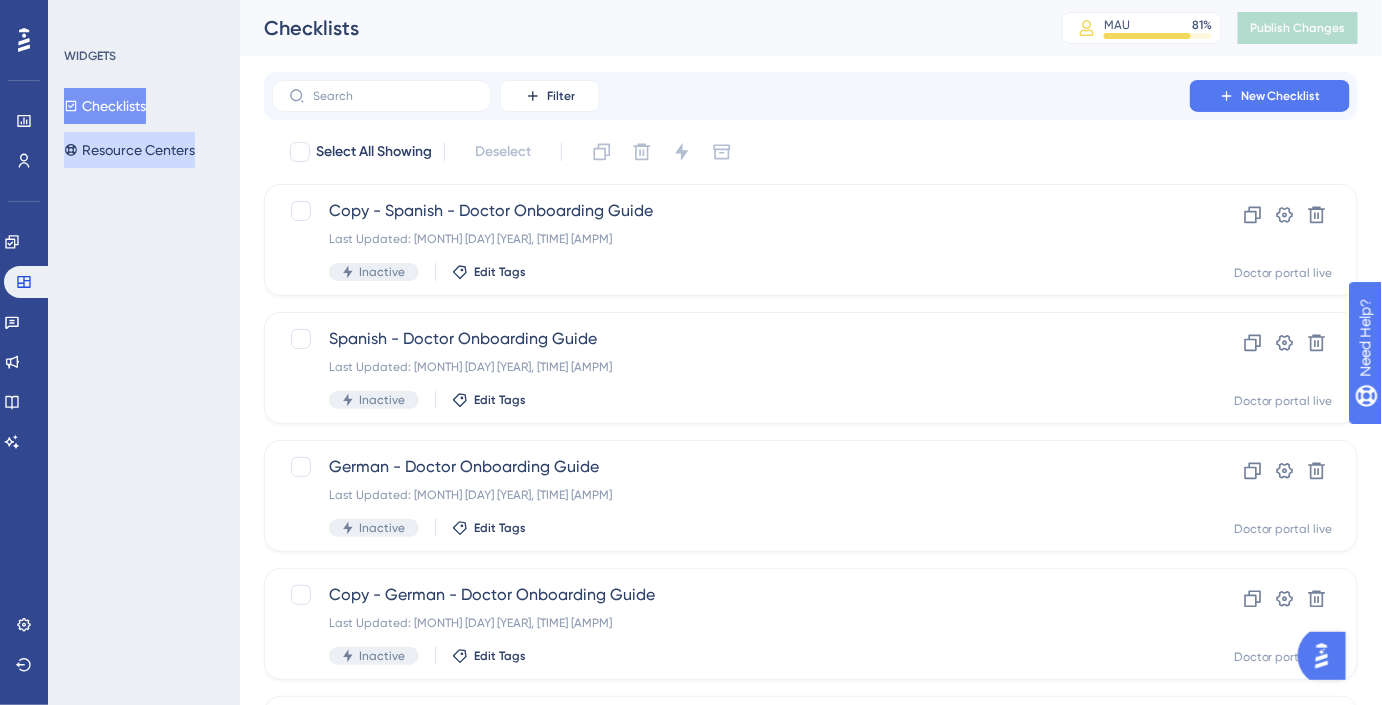 click on "Resource Centers" at bounding box center (129, 150) 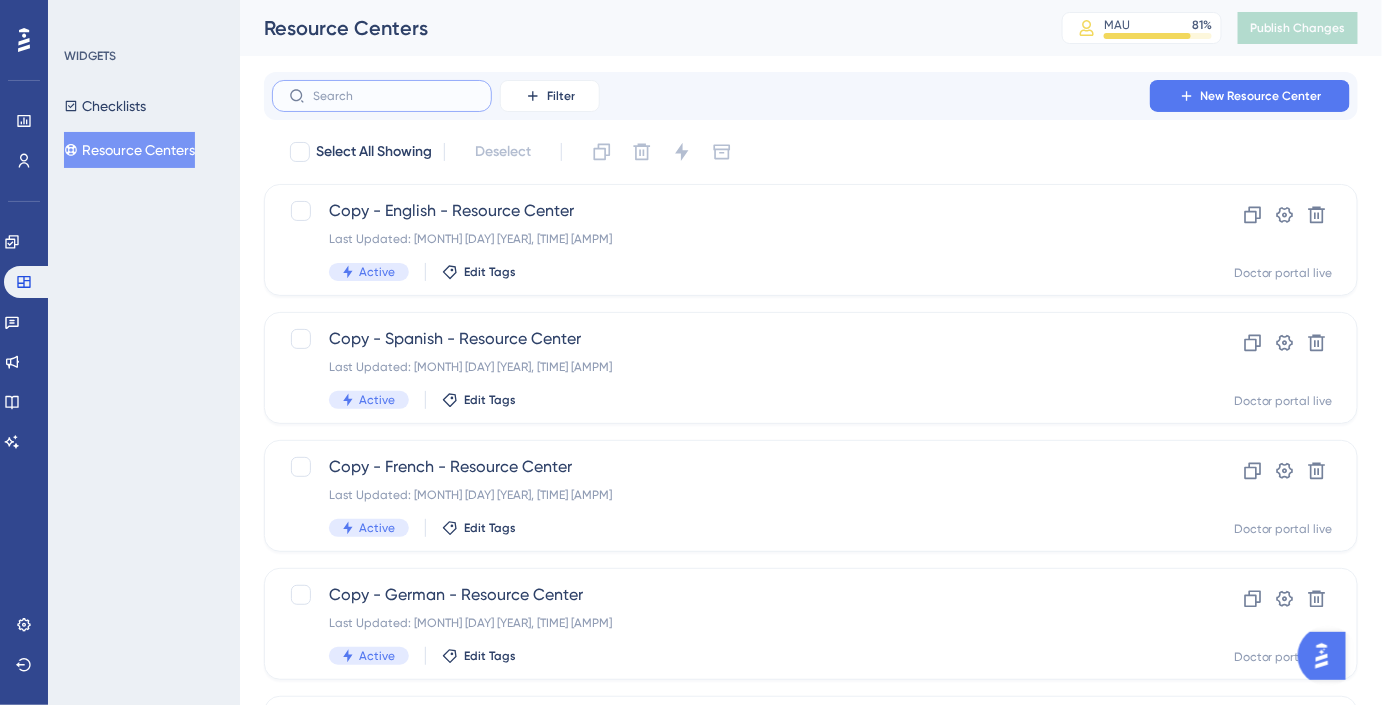 click at bounding box center (394, 96) 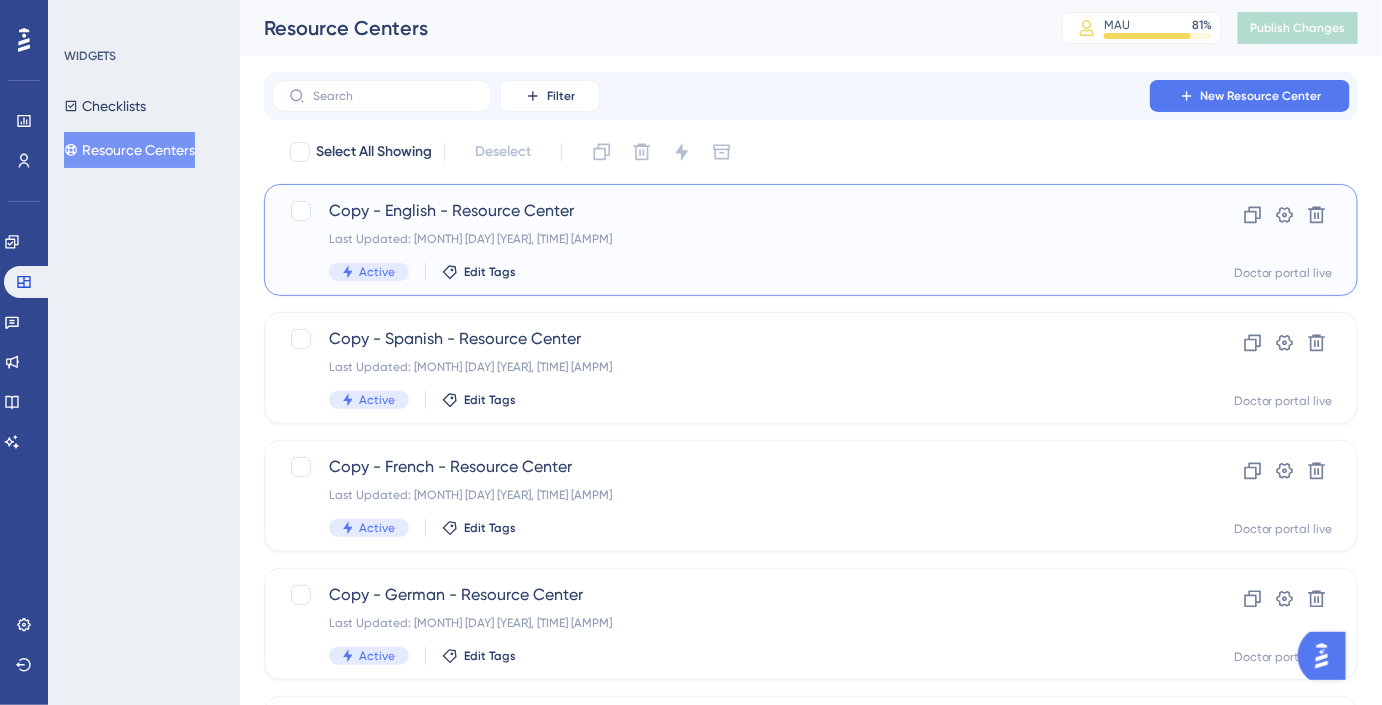 click on "Copy - English - Resource Center" at bounding box center (731, 211) 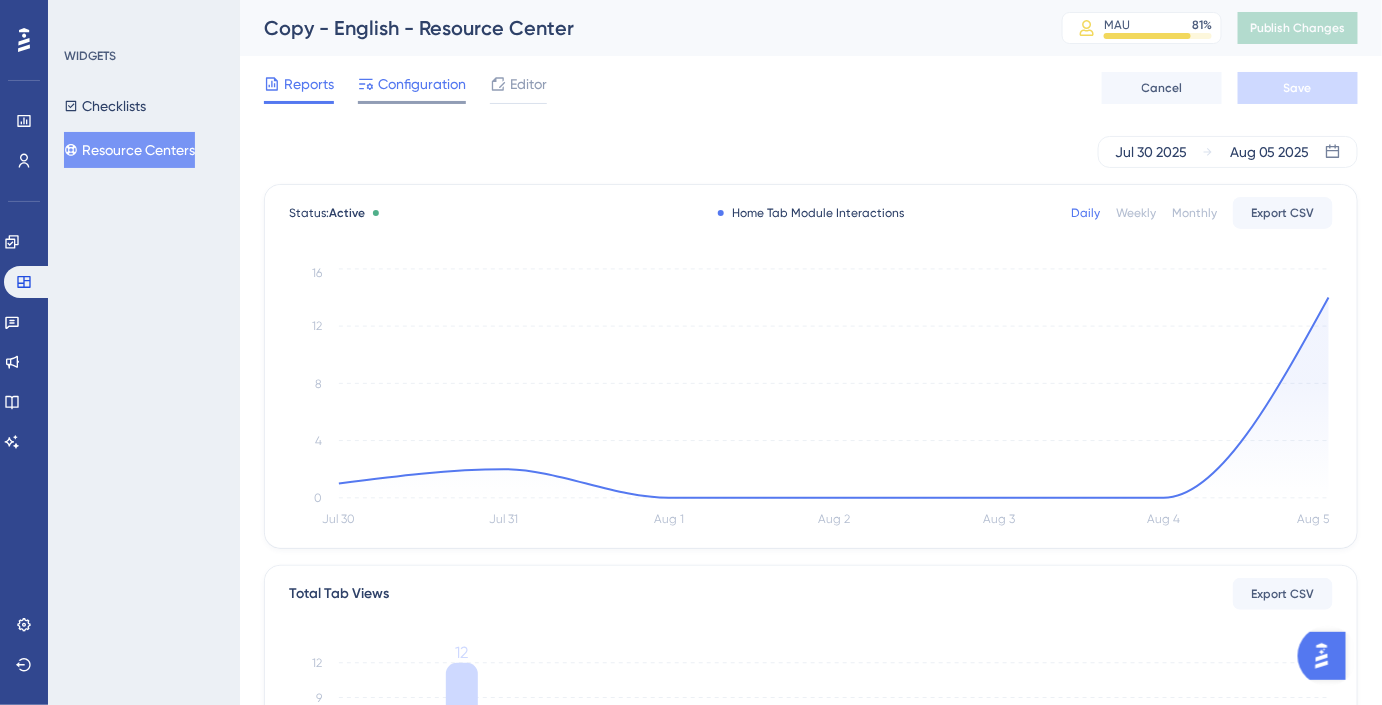 click on "Configuration" at bounding box center [422, 84] 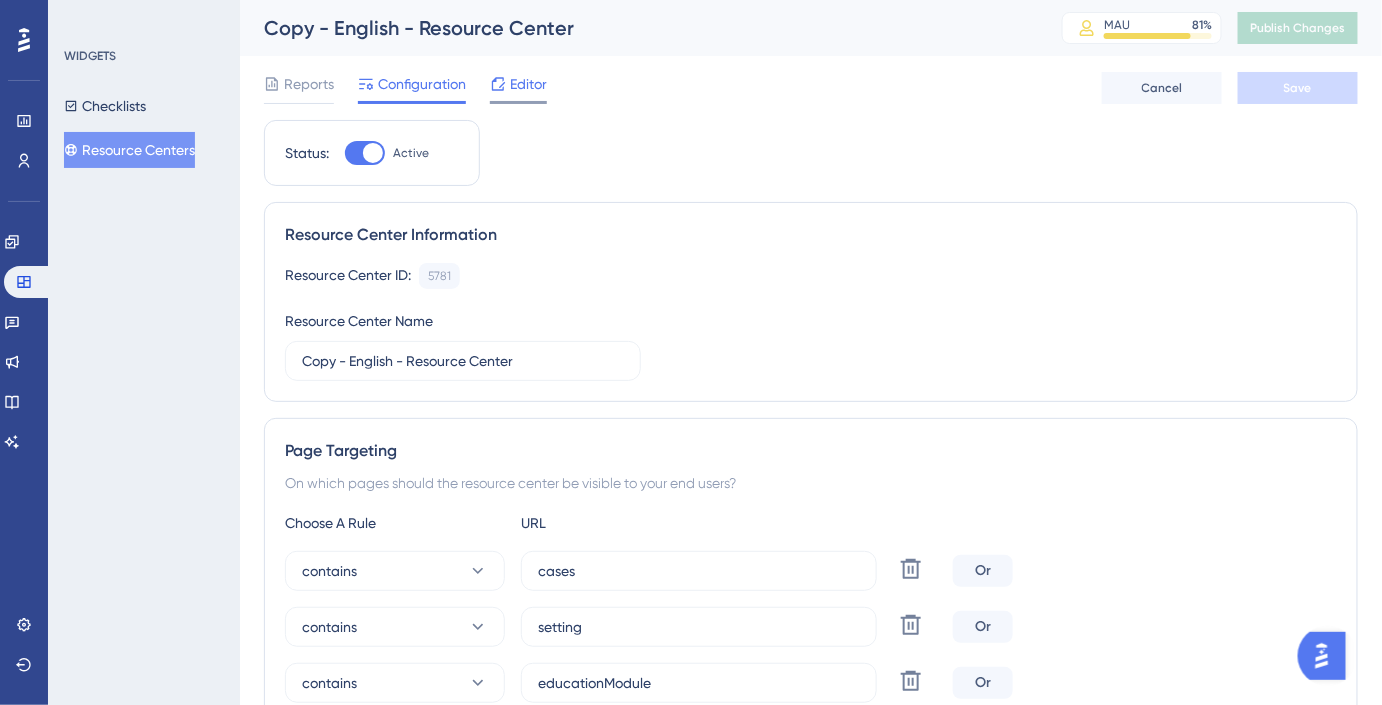 click on "Editor" at bounding box center (518, 84) 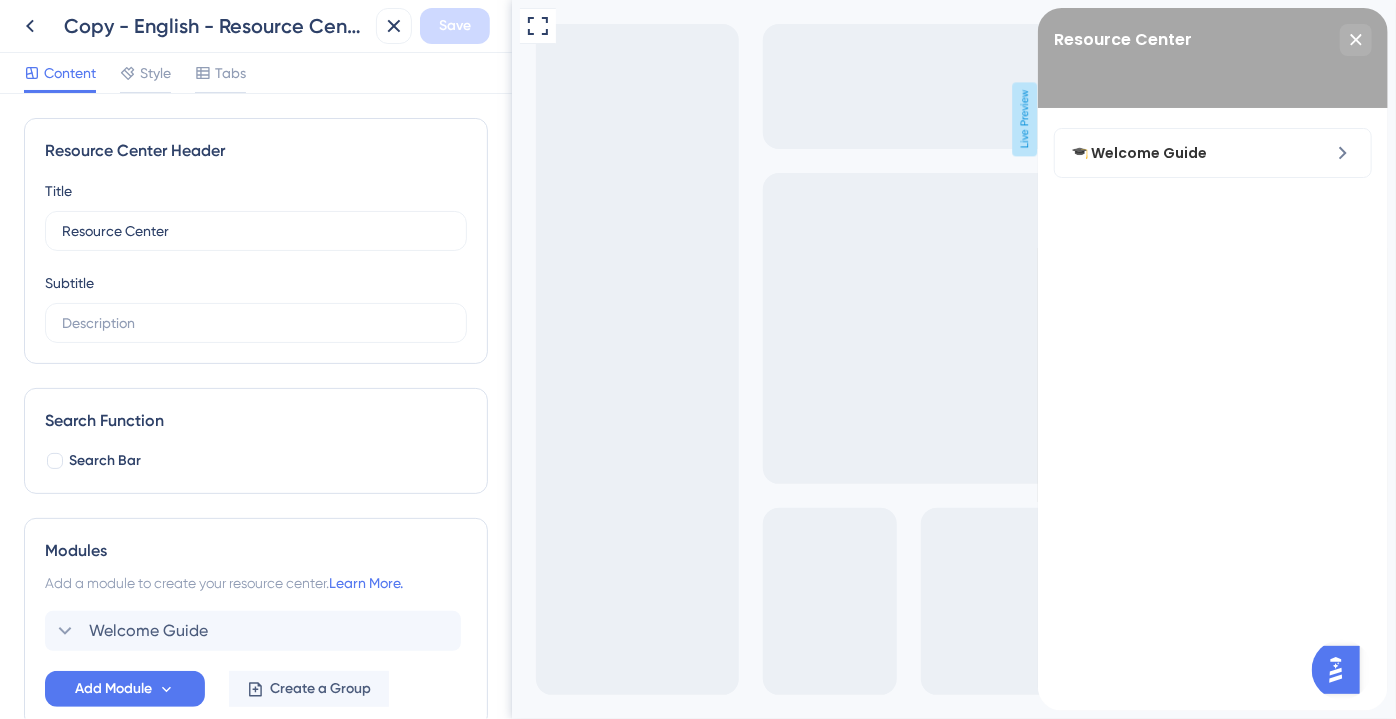 scroll, scrollTop: 0, scrollLeft: 0, axis: both 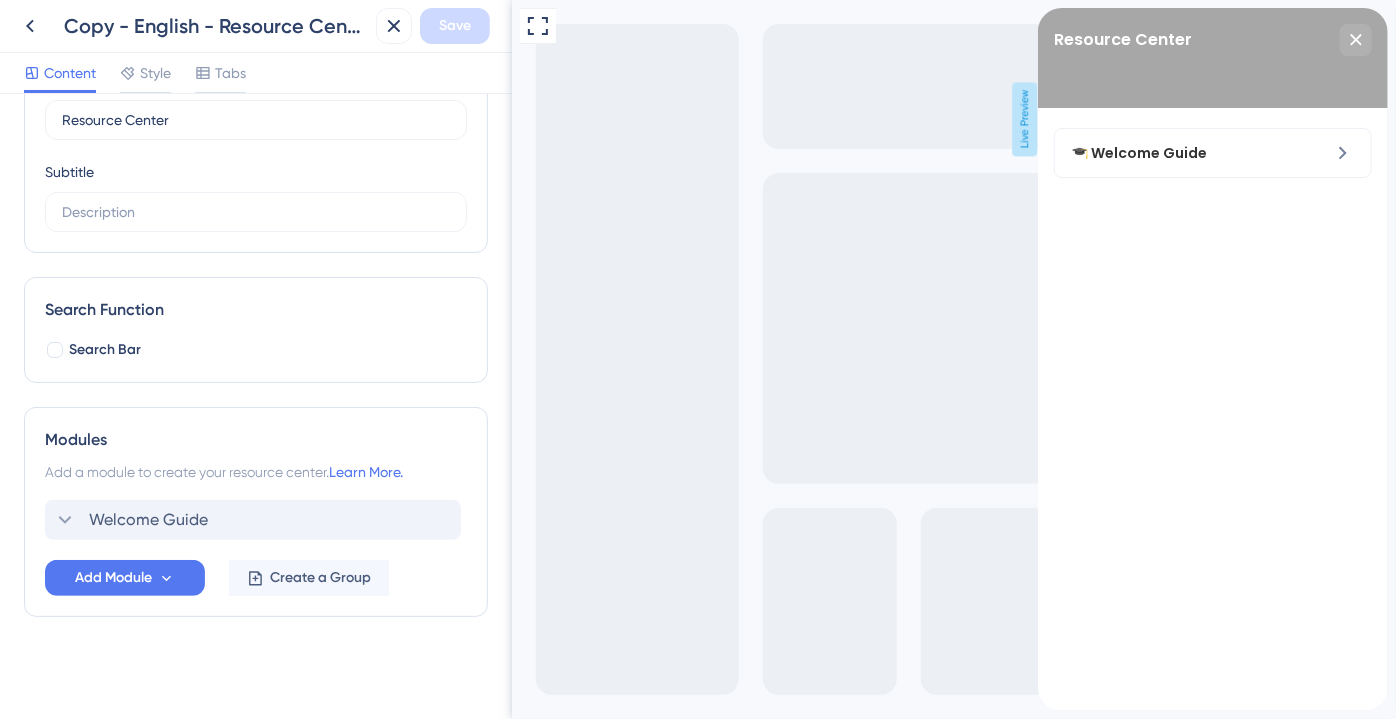 click on "Welcome Guide" at bounding box center [253, 520] 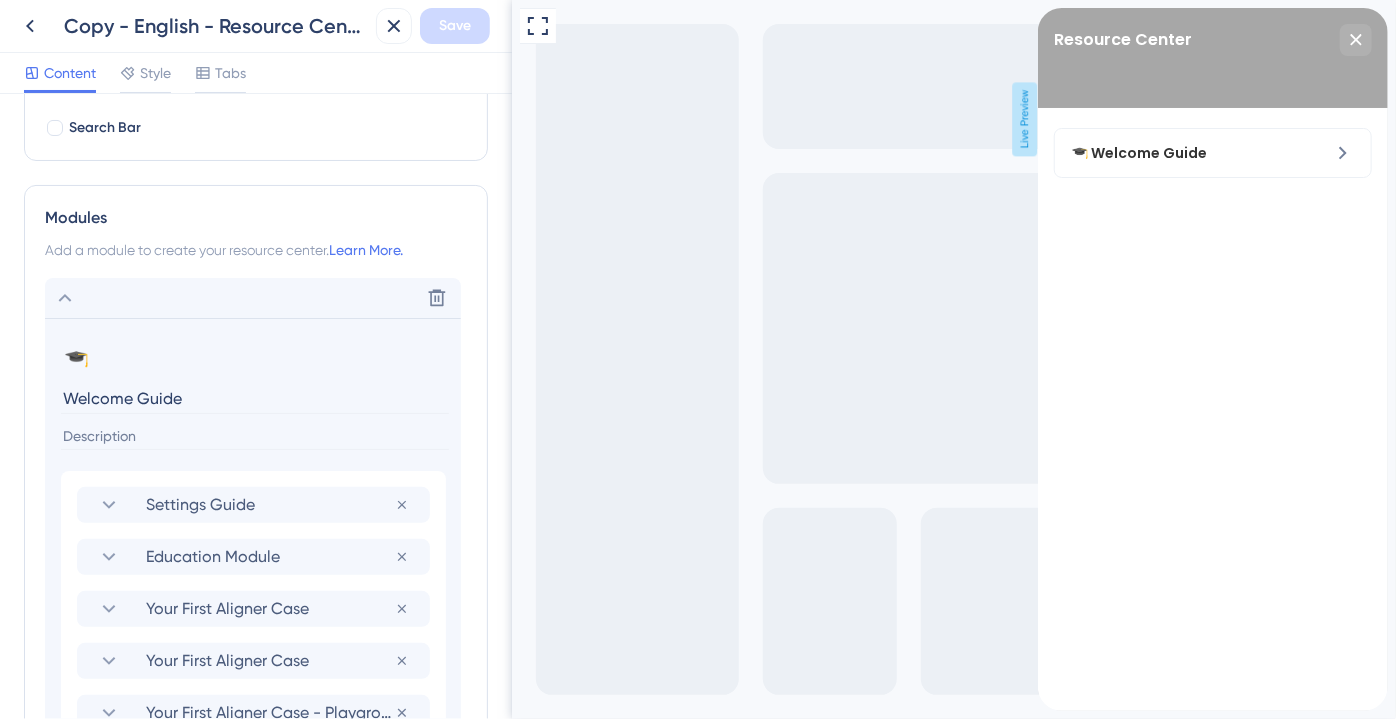 scroll, scrollTop: 0, scrollLeft: 0, axis: both 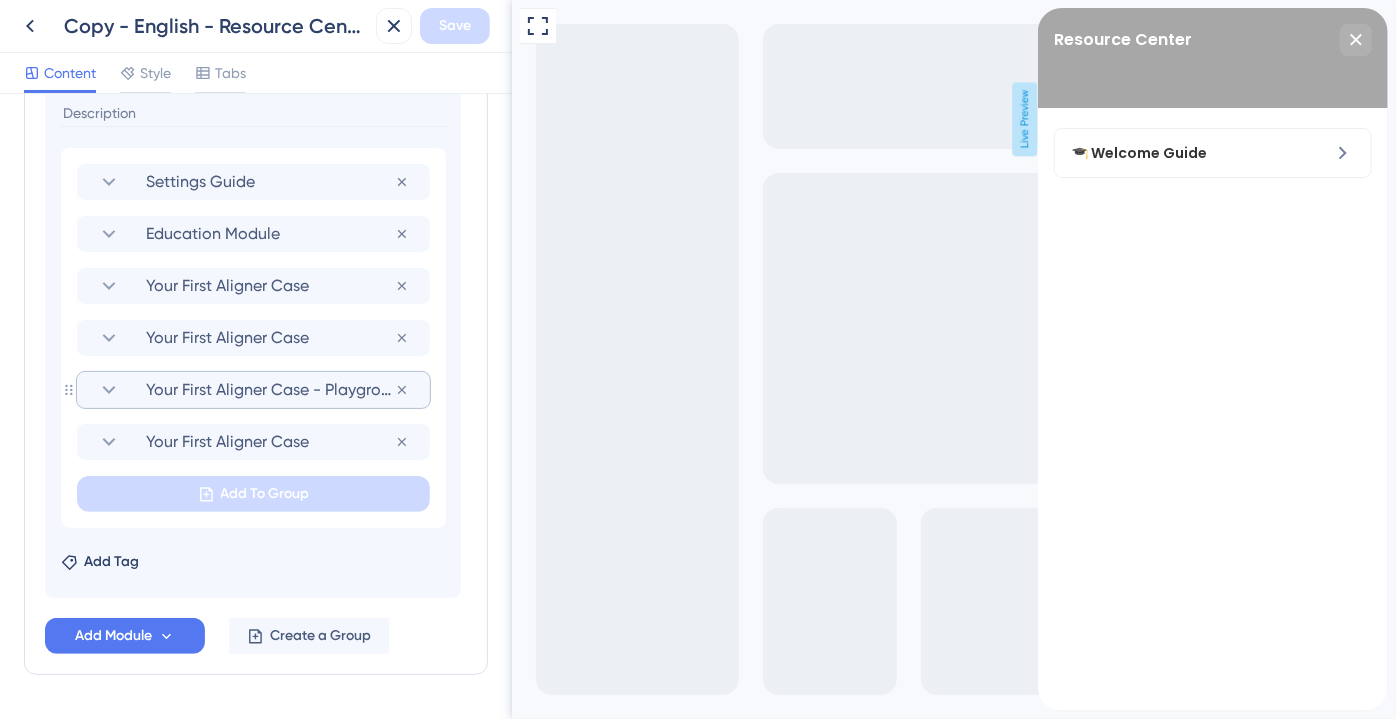 click on "Your First Aligner Case - Playground" at bounding box center [253, 390] 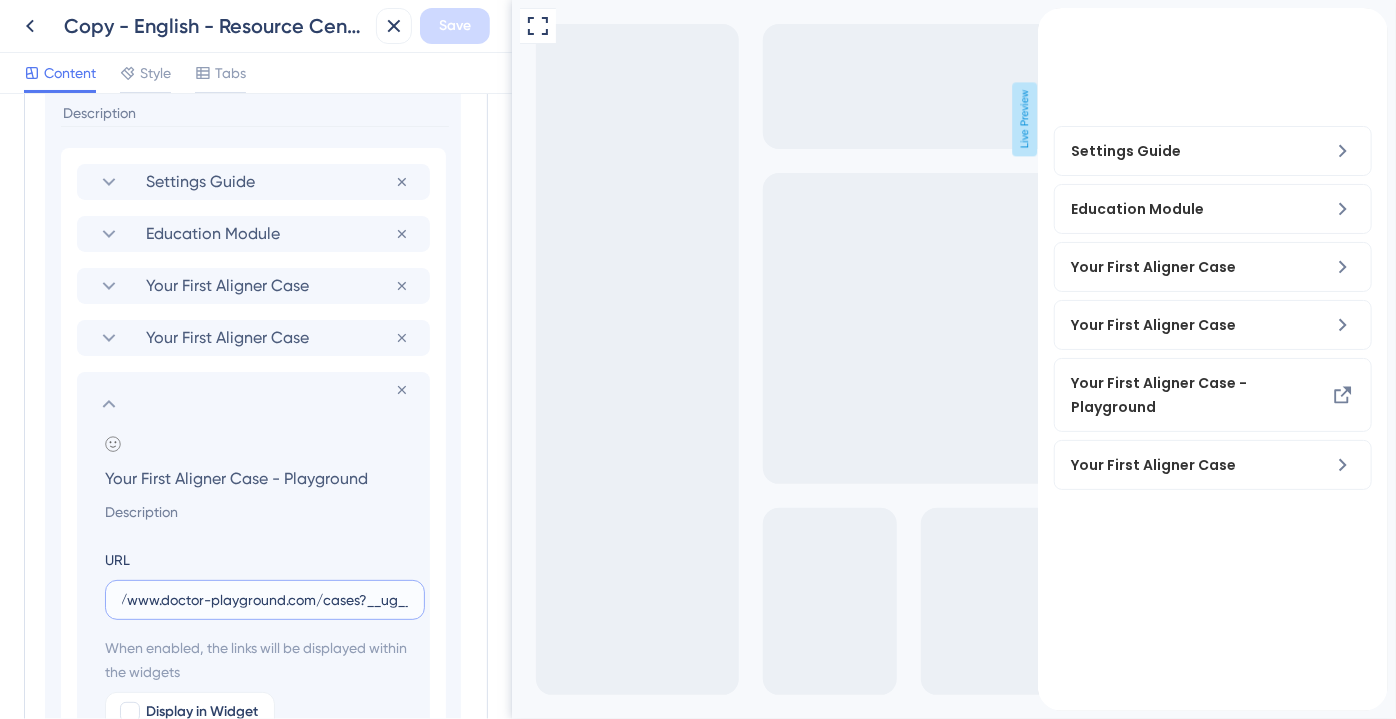 scroll, scrollTop: 0, scrollLeft: 101, axis: horizontal 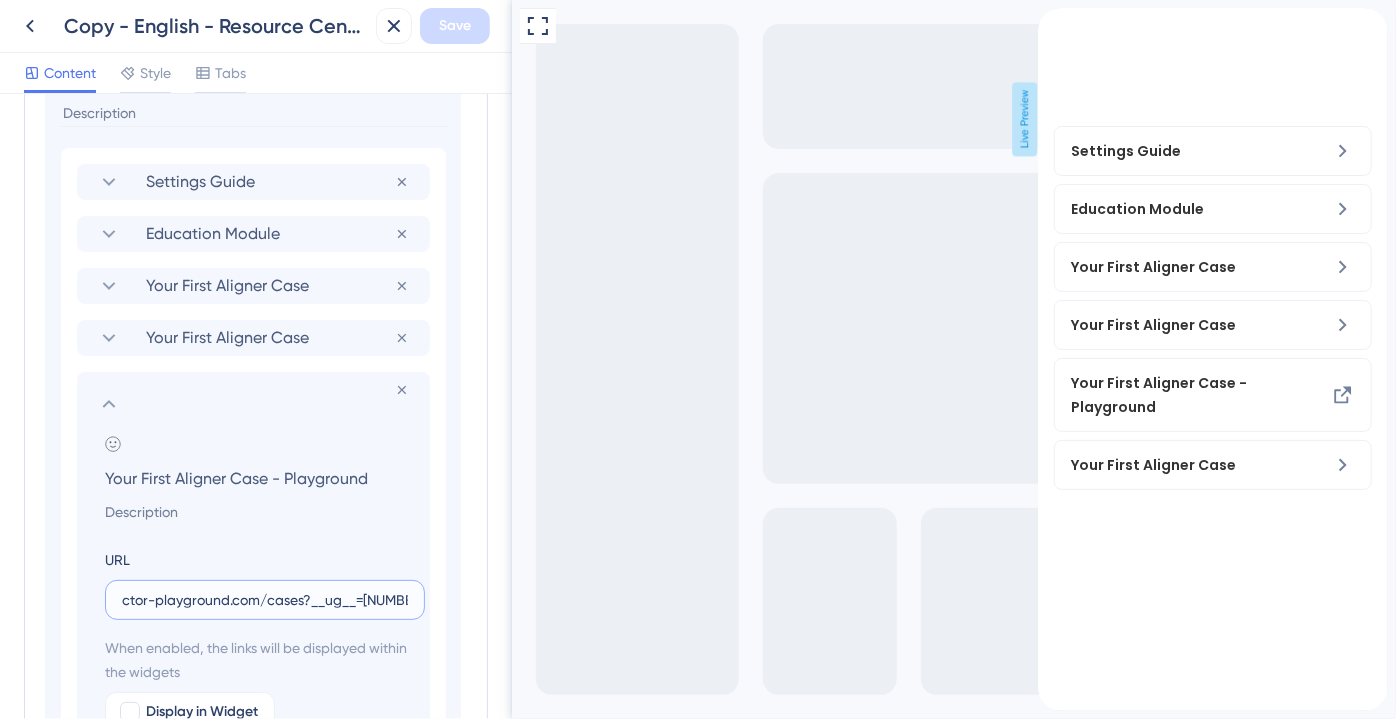 drag, startPoint x: 242, startPoint y: 599, endPoint x: 300, endPoint y: 596, distance: 58.077534 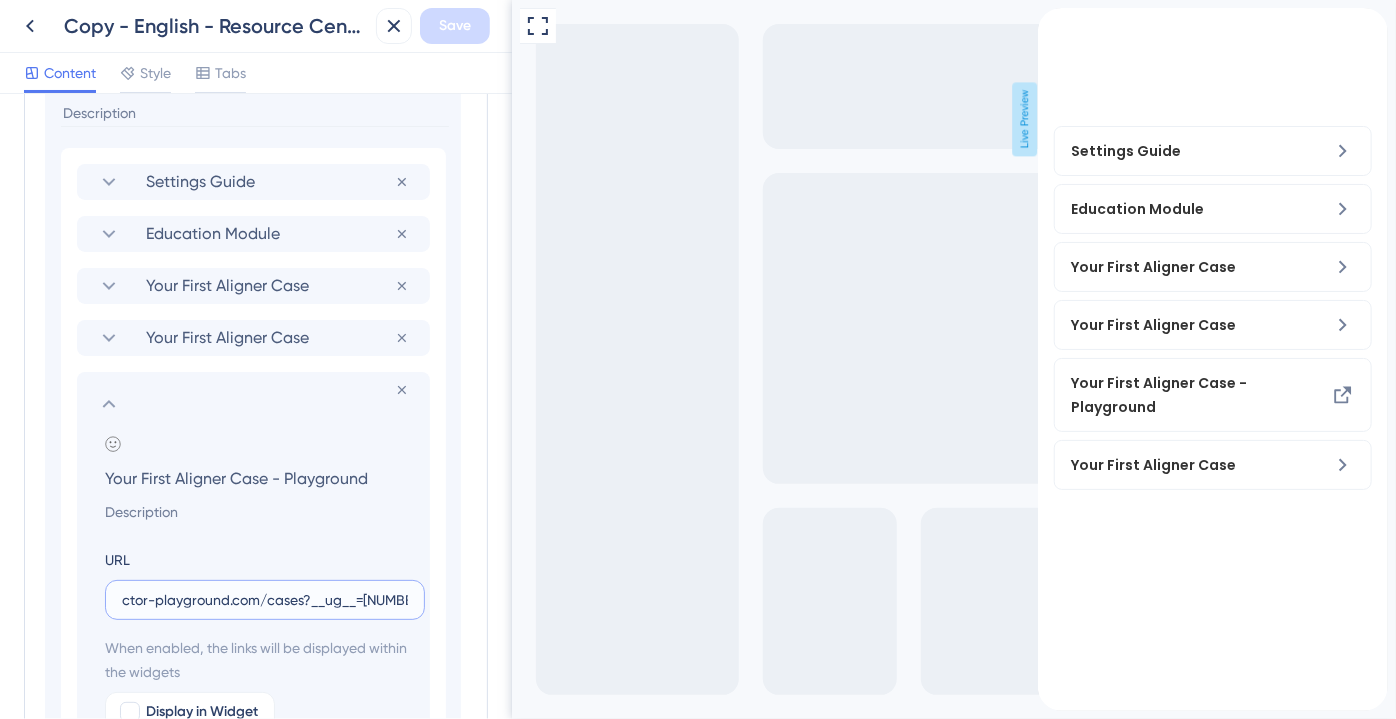 click on "https://www.doctor-playground.com/cases?__ug__=[NUMBER]" at bounding box center (265, 600) 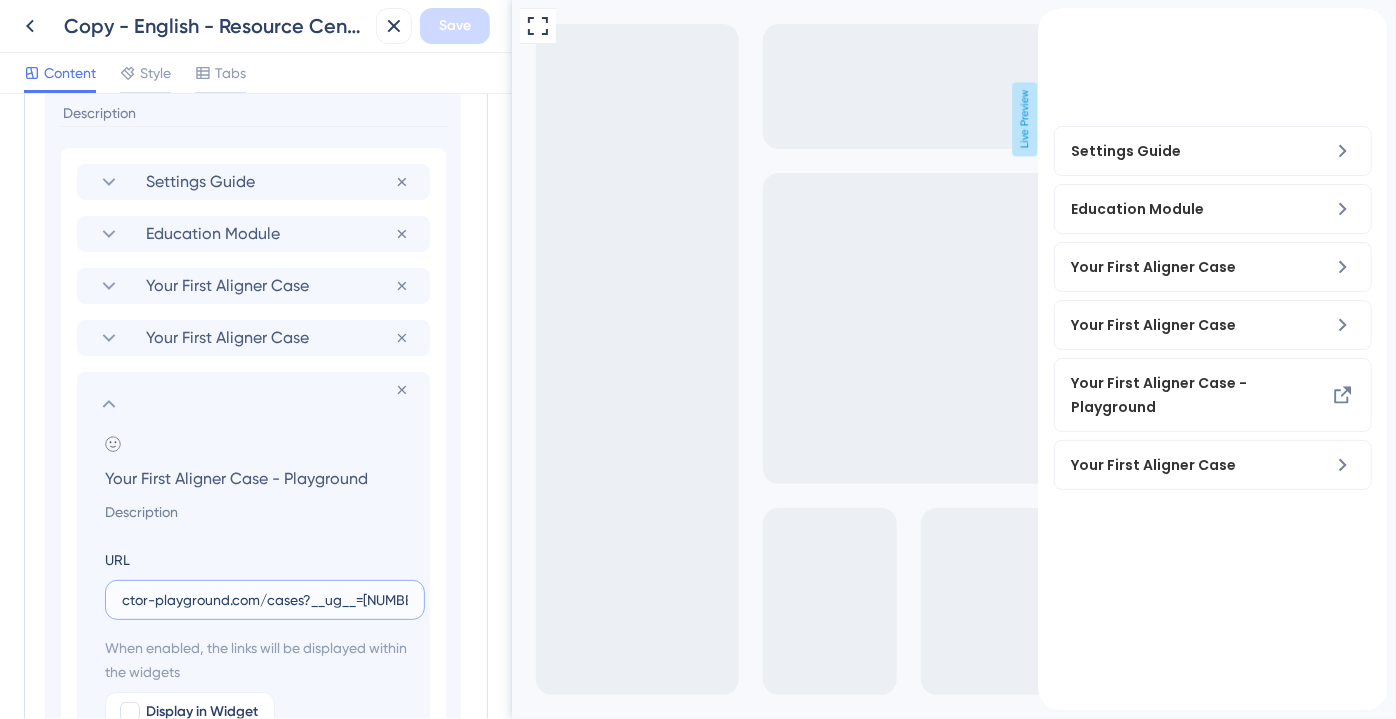 click on "https://www.doctor-playground.com/cases?__ug__=[NUMBER]" at bounding box center [265, 600] 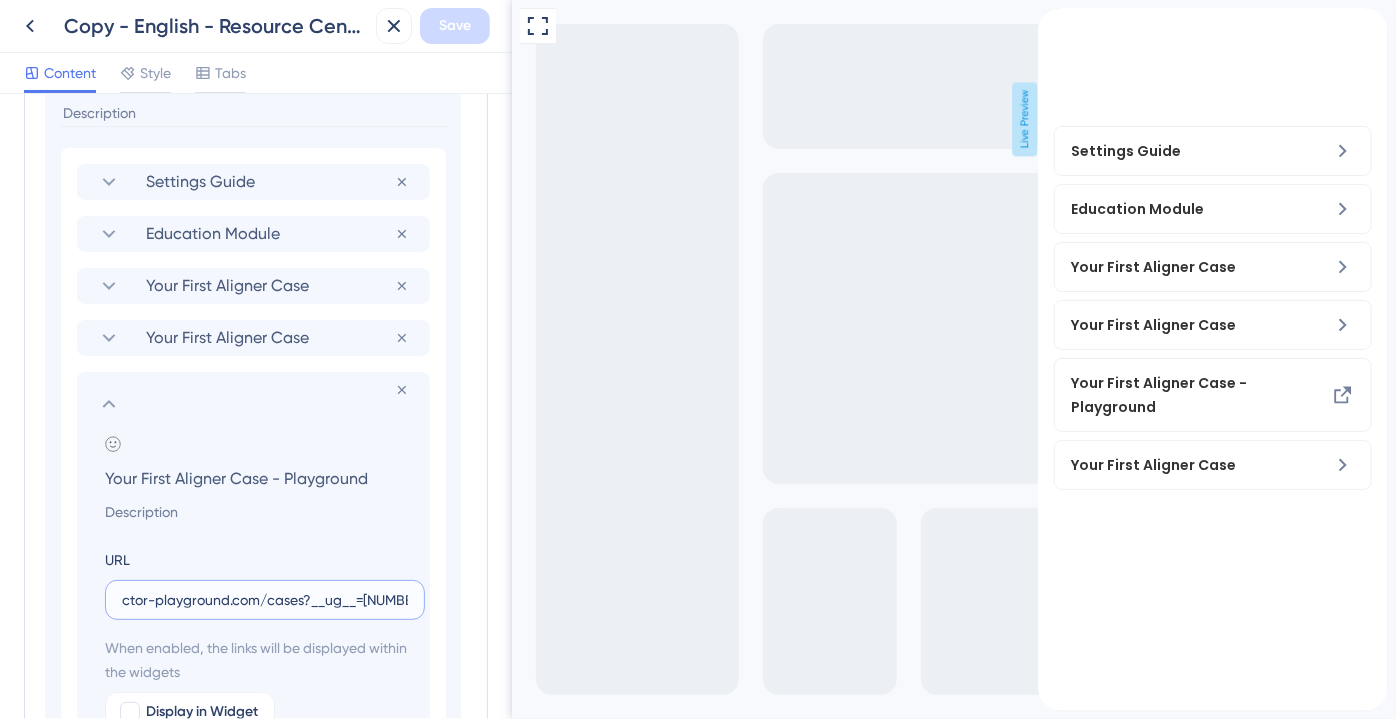 click on "https://www.doctor-playground.com/cases?__ug__=[NUMBER]" at bounding box center [265, 600] 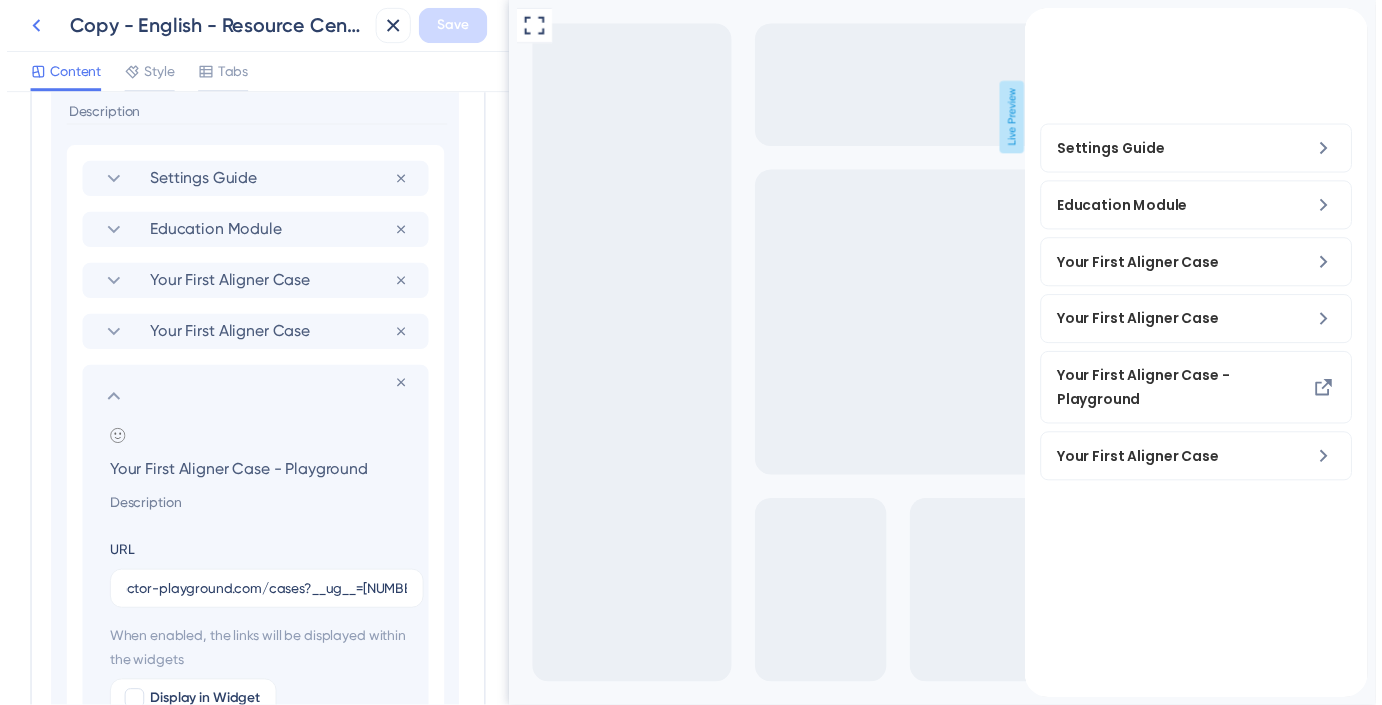scroll, scrollTop: 0, scrollLeft: 0, axis: both 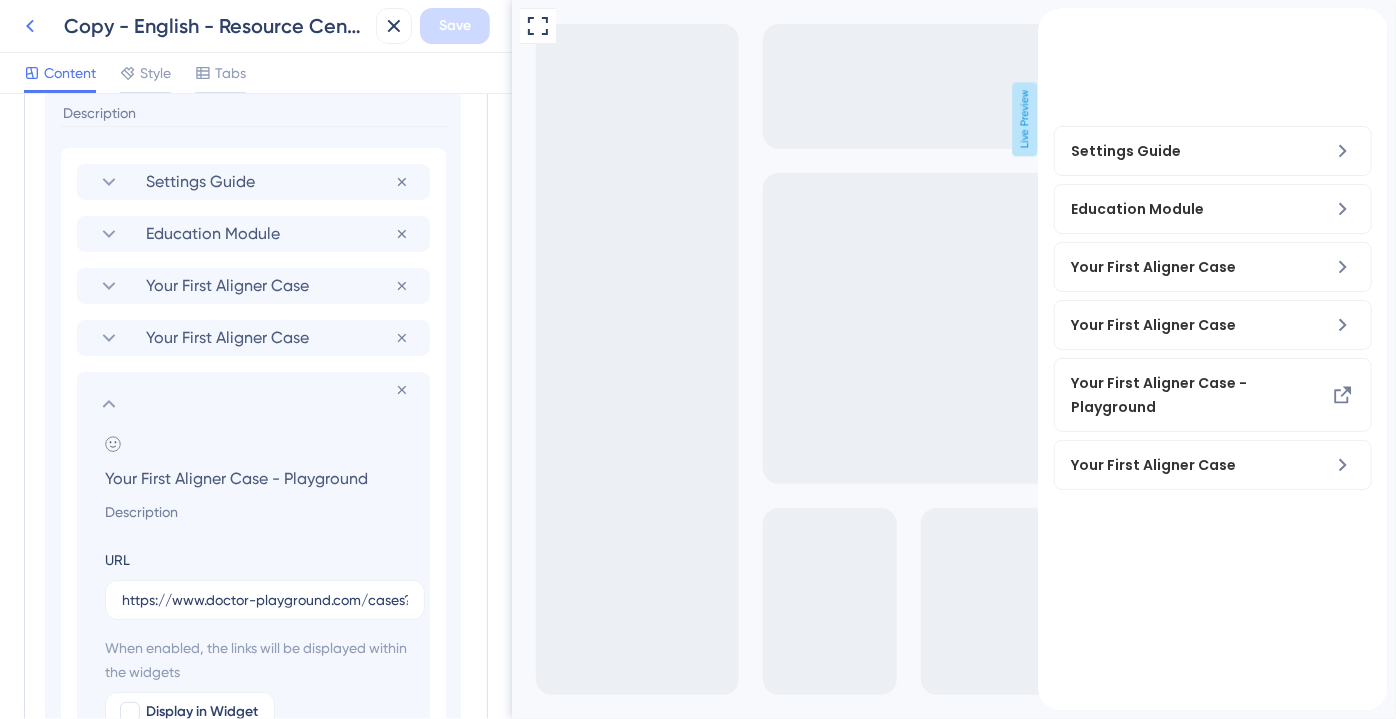 click at bounding box center (30, 26) 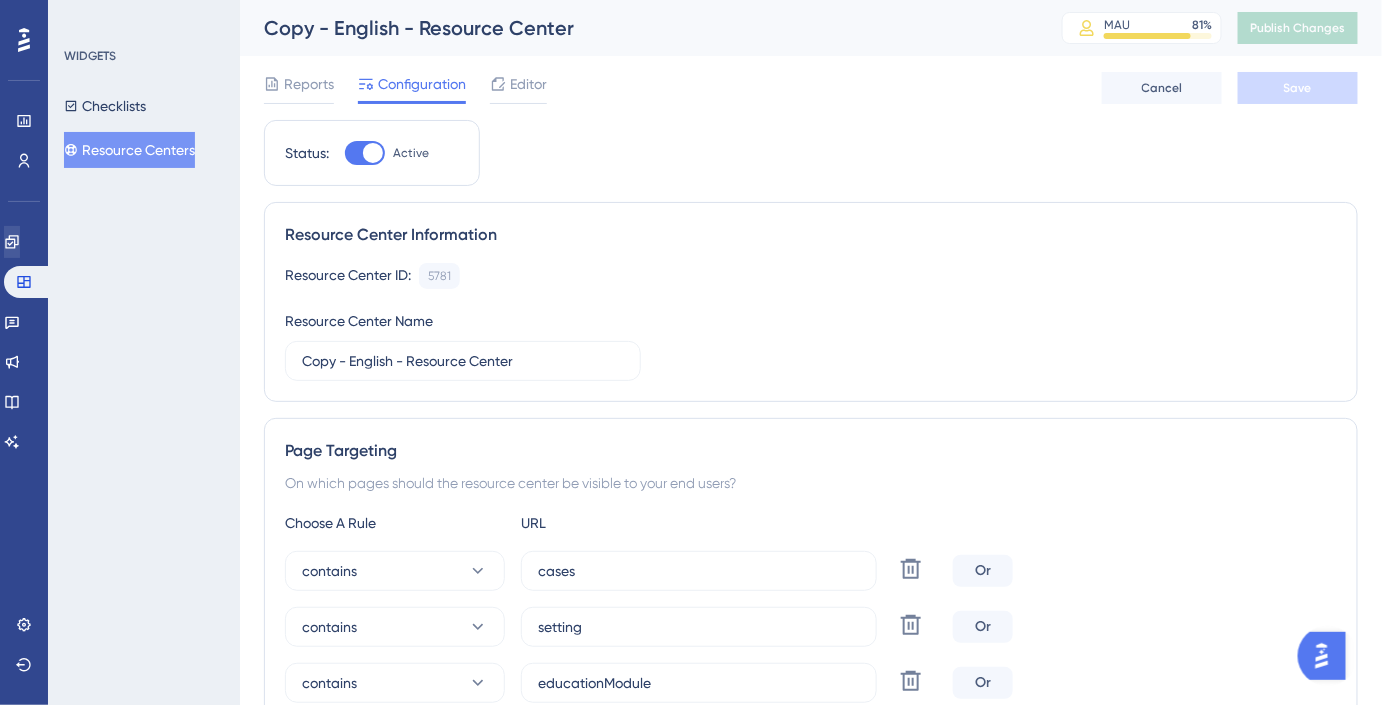 drag, startPoint x: 48, startPoint y: 247, endPoint x: 33, endPoint y: 242, distance: 15.811388 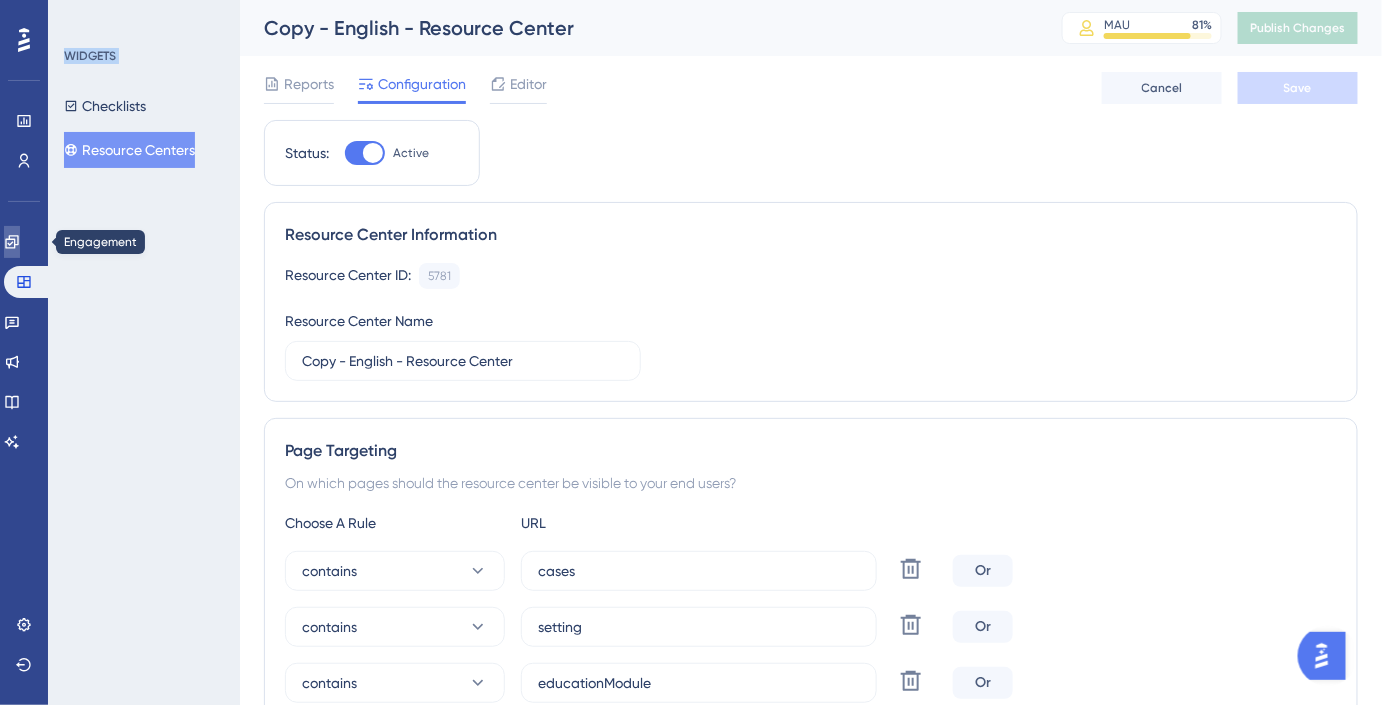 click at bounding box center [12, 242] 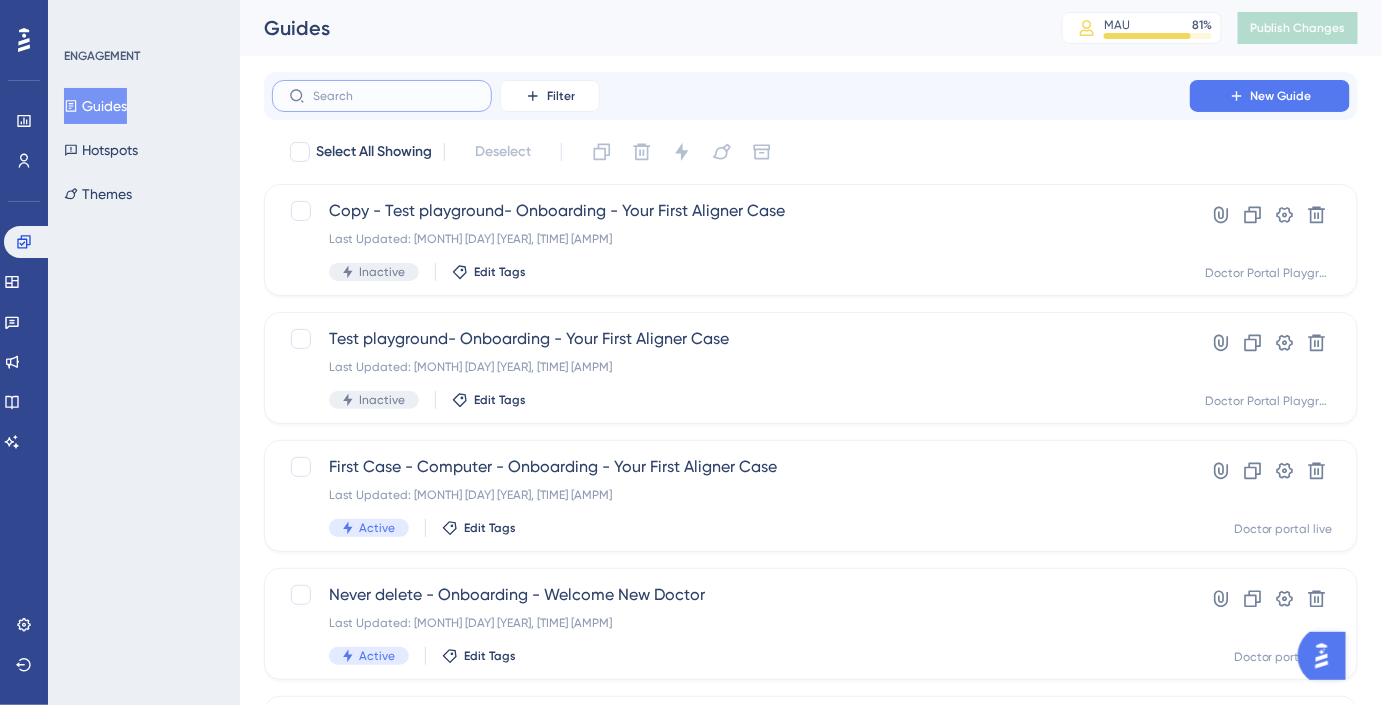 click at bounding box center [394, 96] 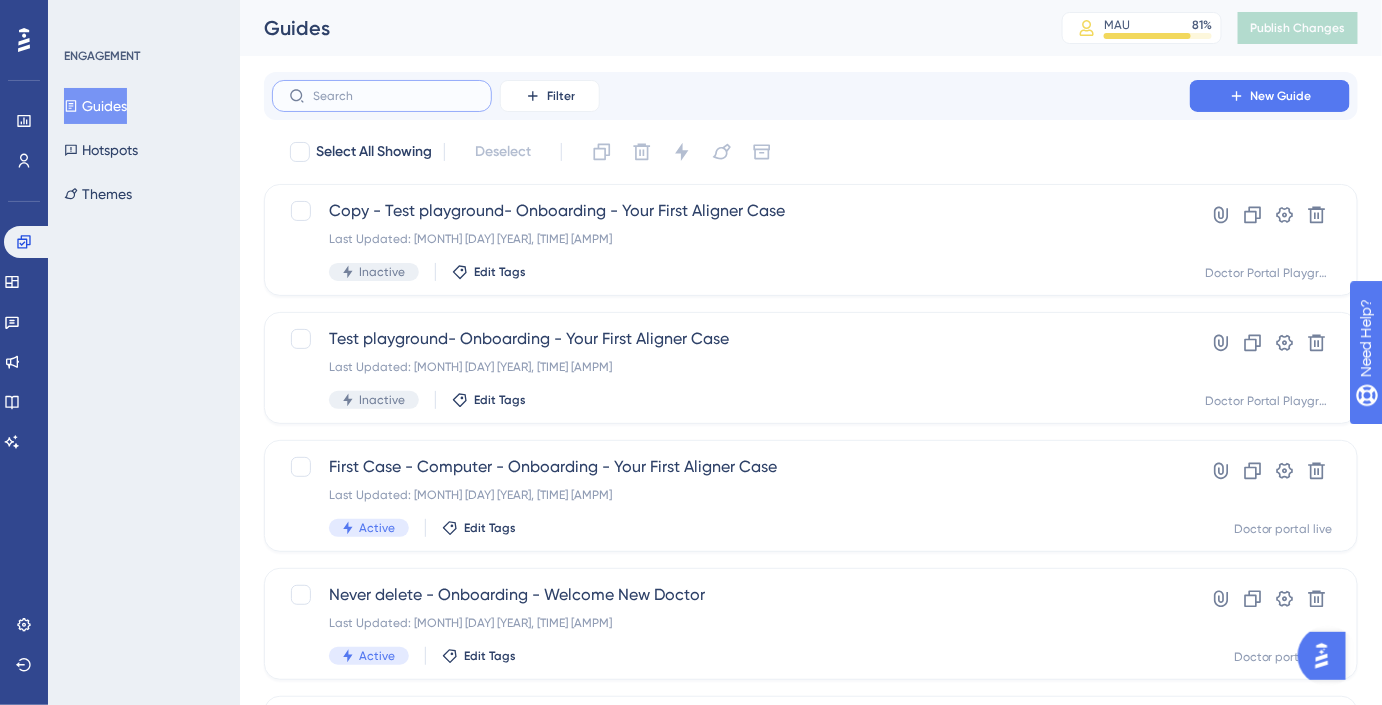 paste on "148088" 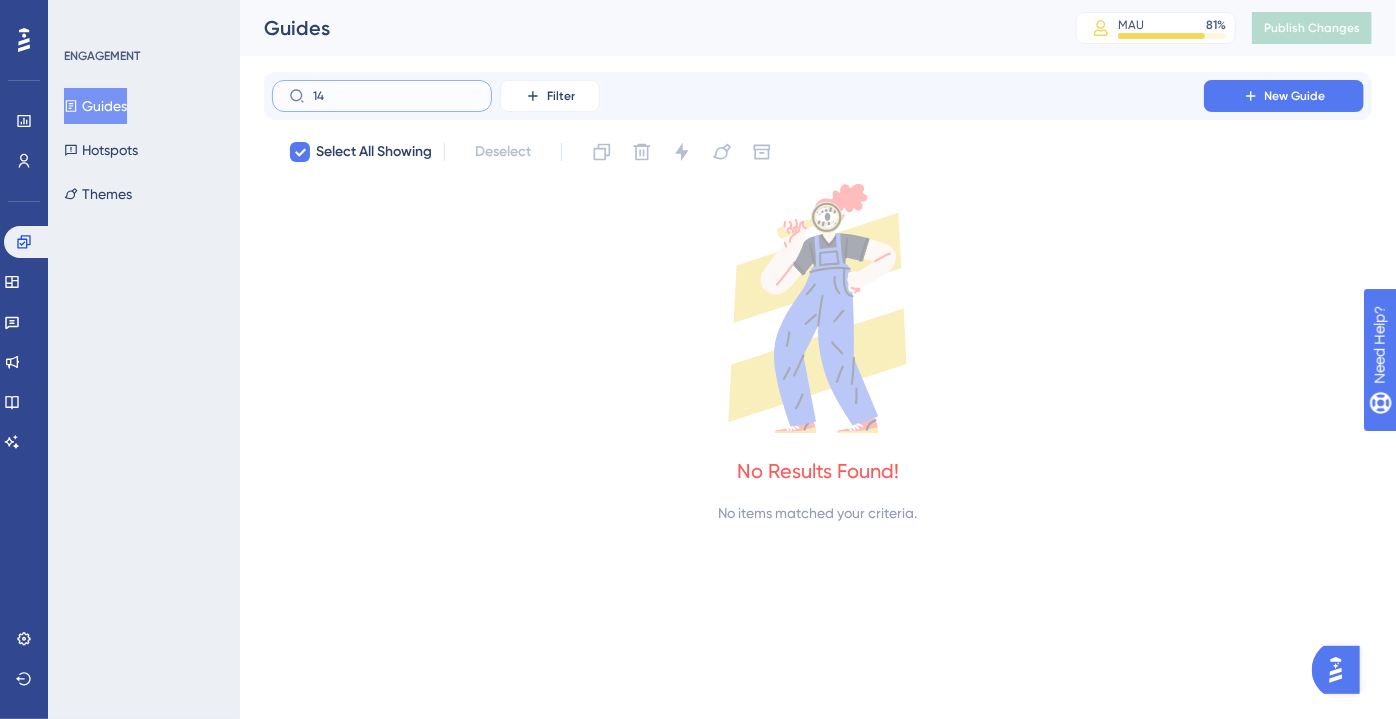 type on "1" 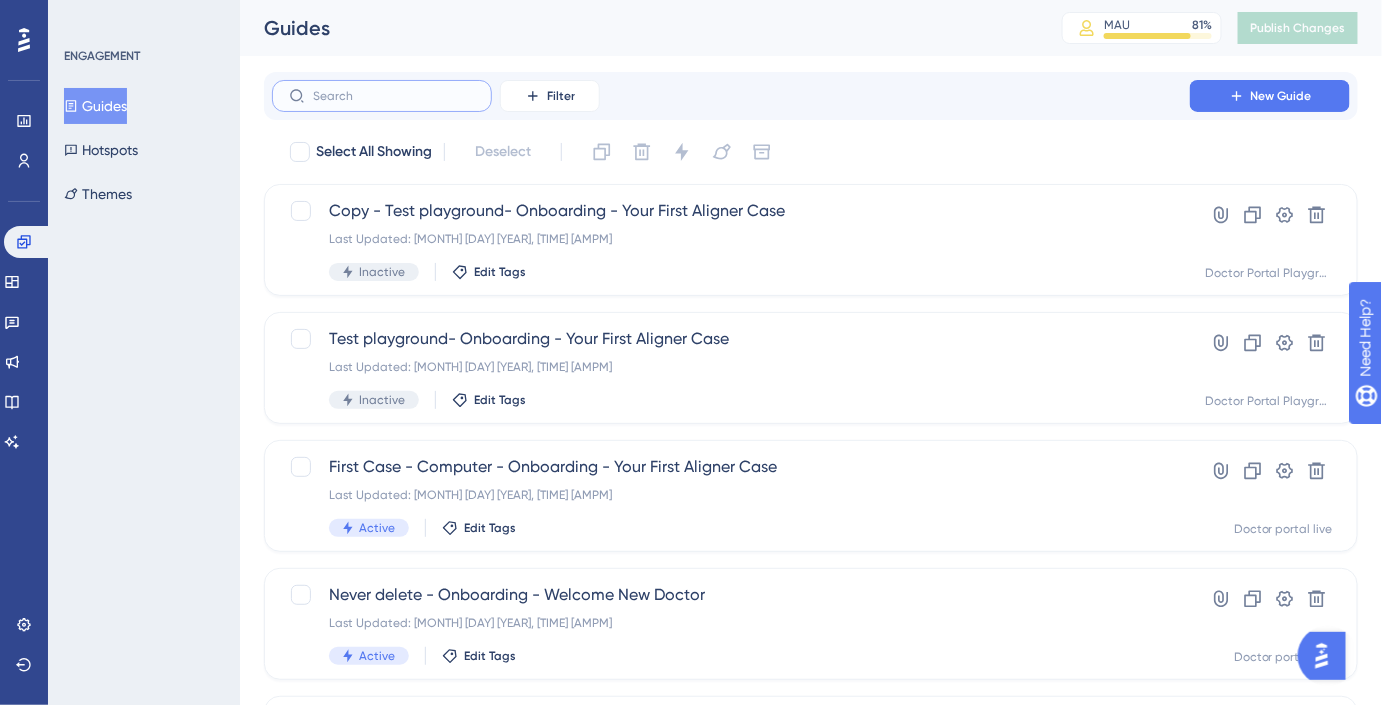 click at bounding box center (394, 96) 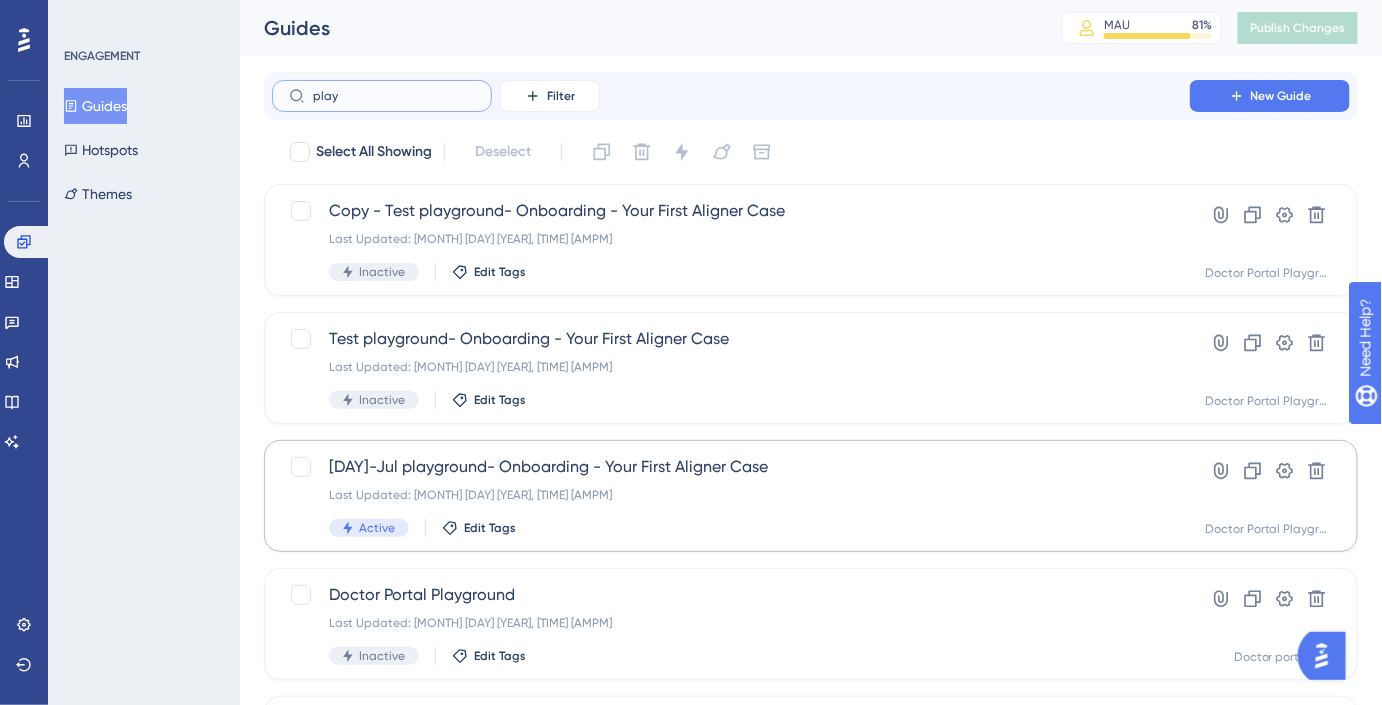 type on "play" 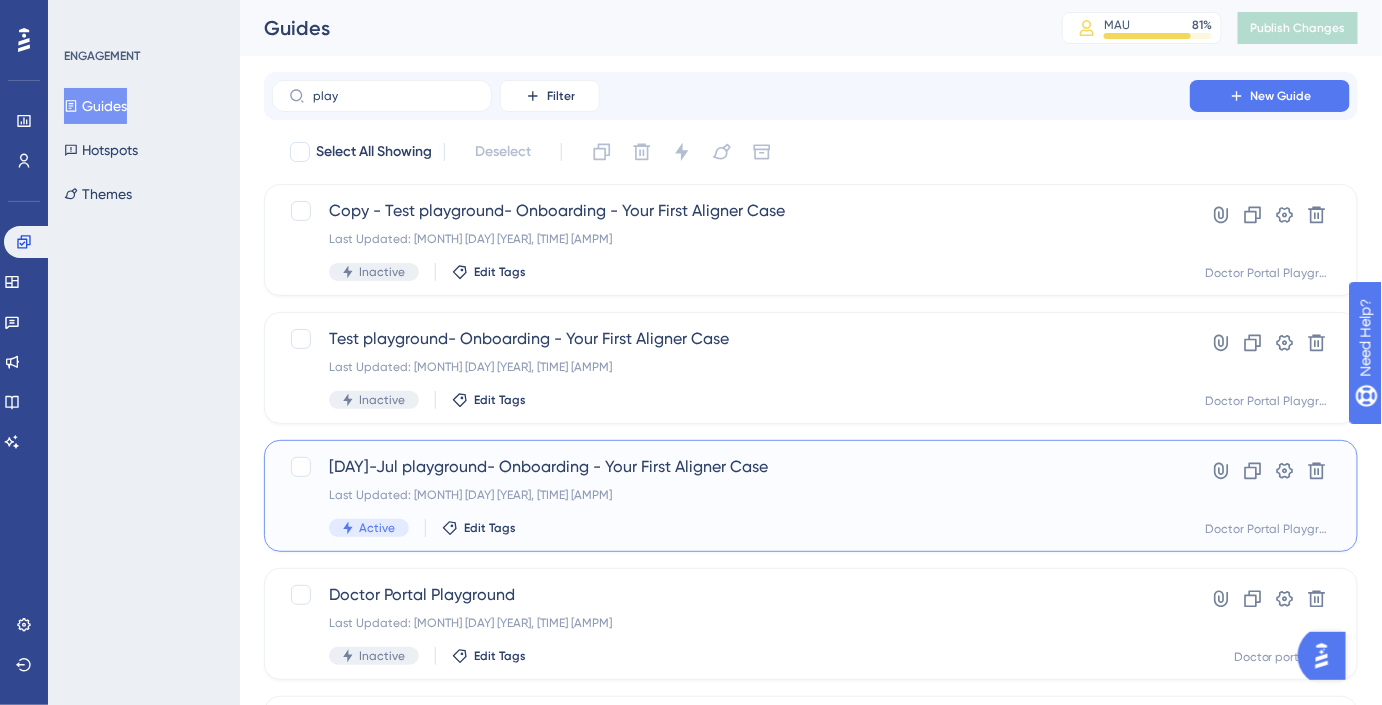 click on "[DAY]-Jul playground- Onboarding - Your First Aligner Case" at bounding box center (731, 467) 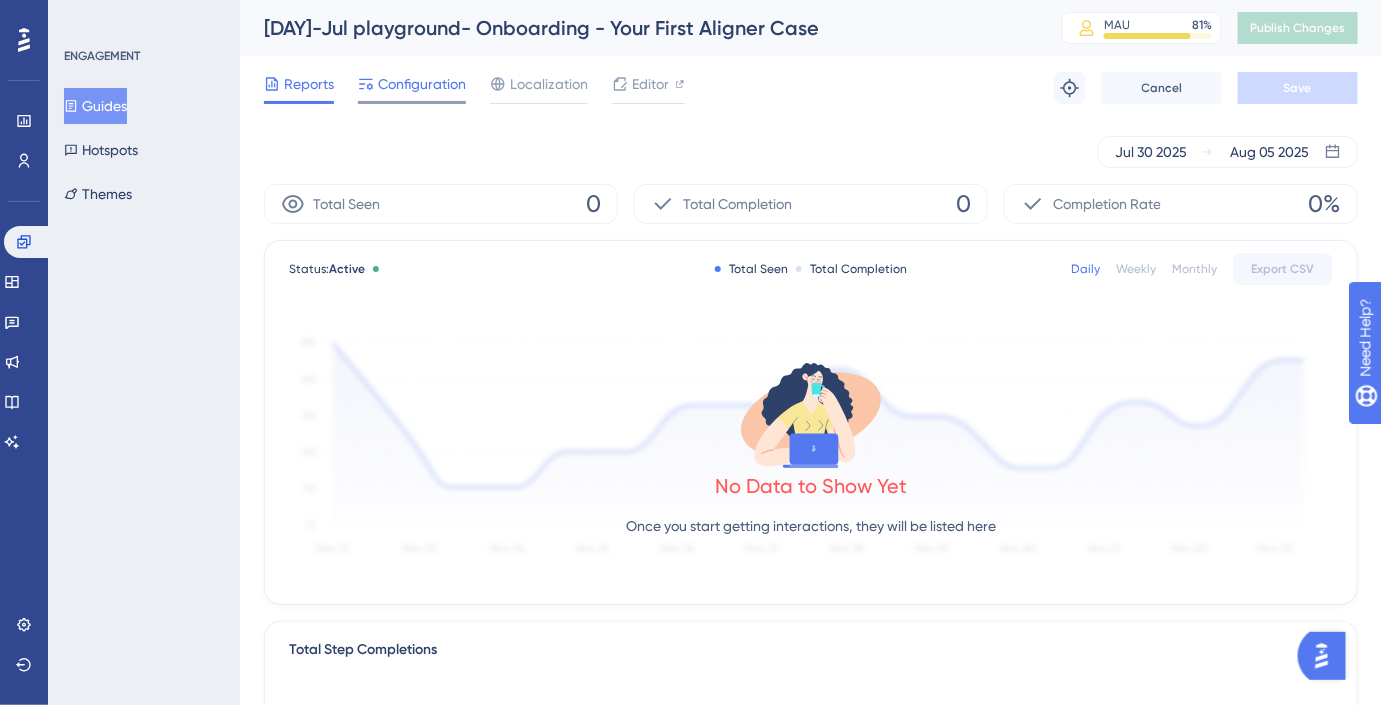 click on "Configuration" at bounding box center (422, 84) 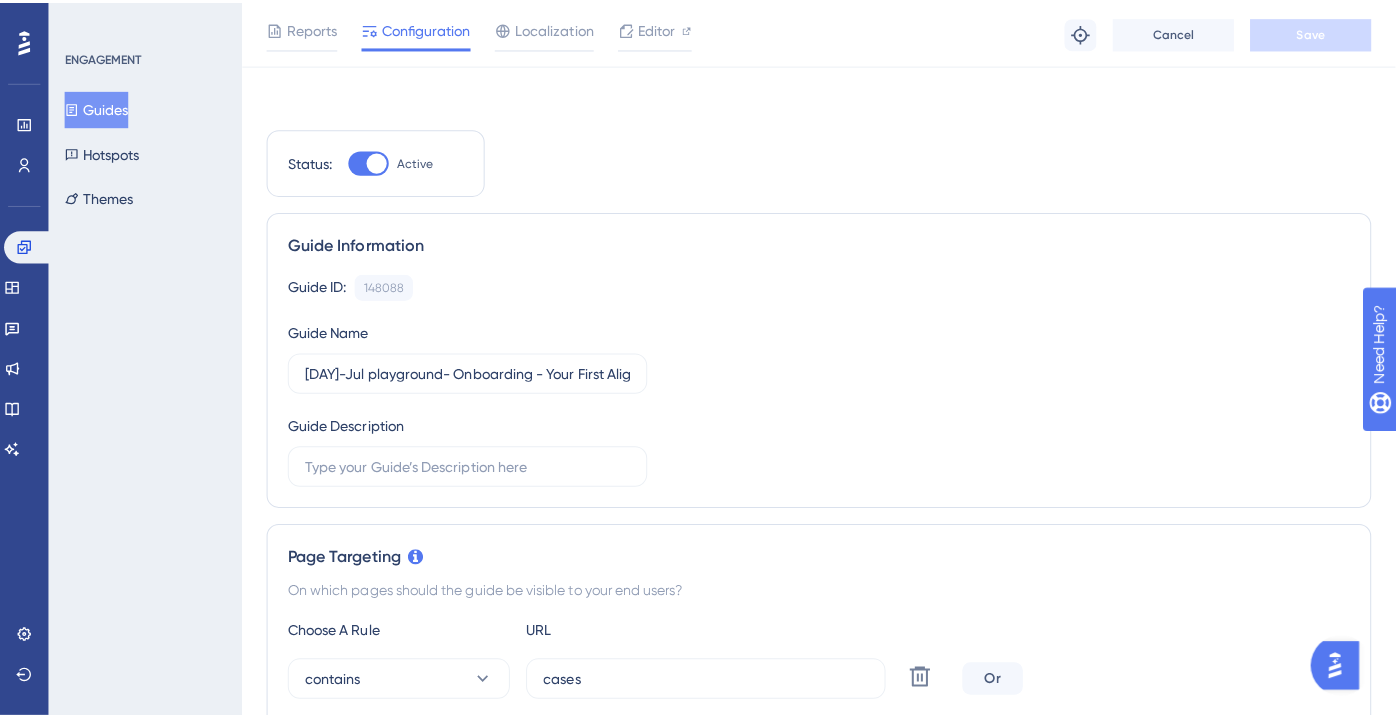 scroll, scrollTop: 0, scrollLeft: 0, axis: both 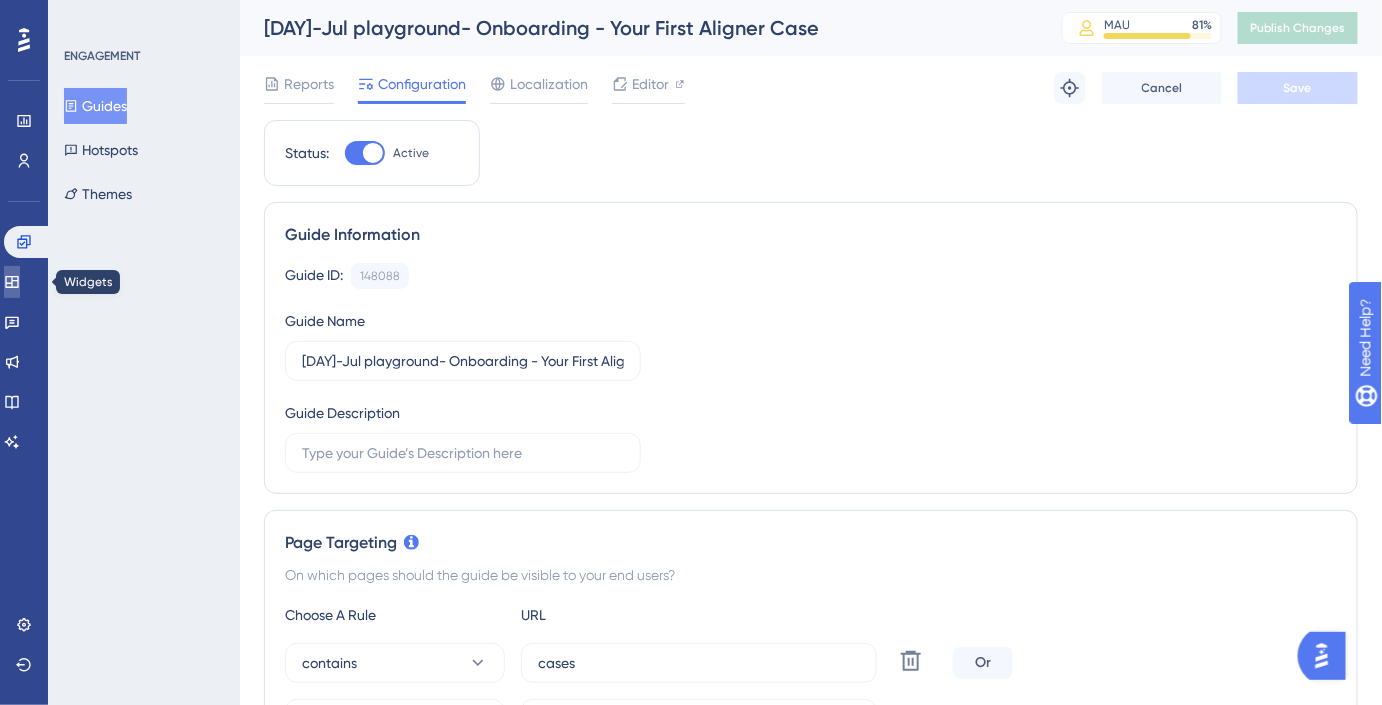 click at bounding box center (12, 282) 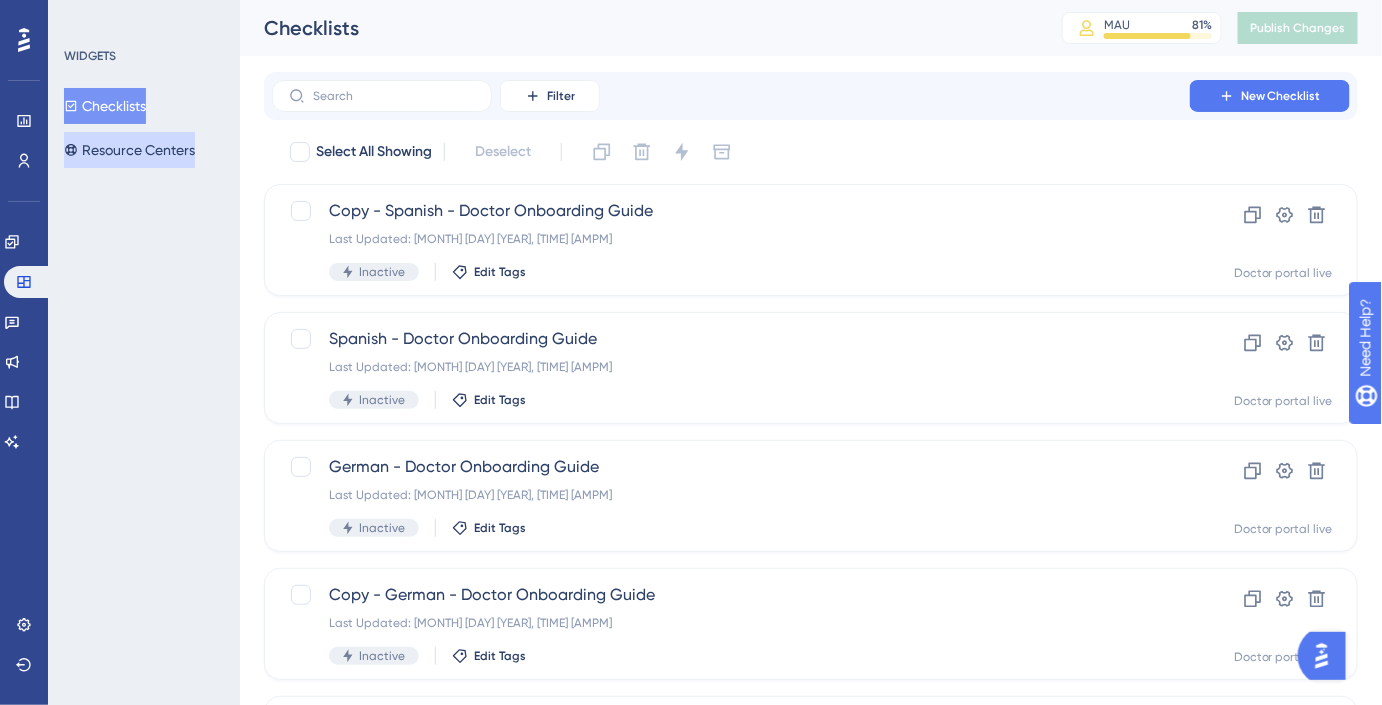 click on "Resource Centers" at bounding box center [129, 150] 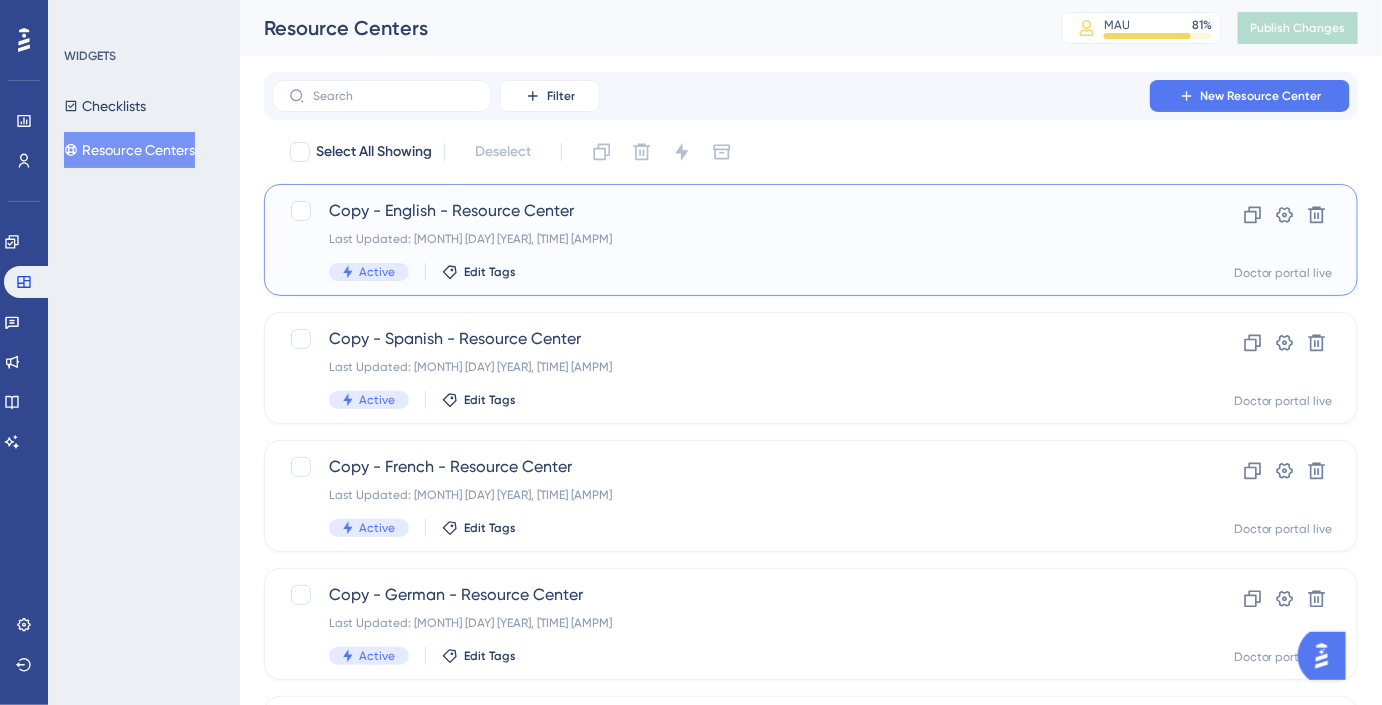 click on "Copy - English - Resource Center" at bounding box center (731, 211) 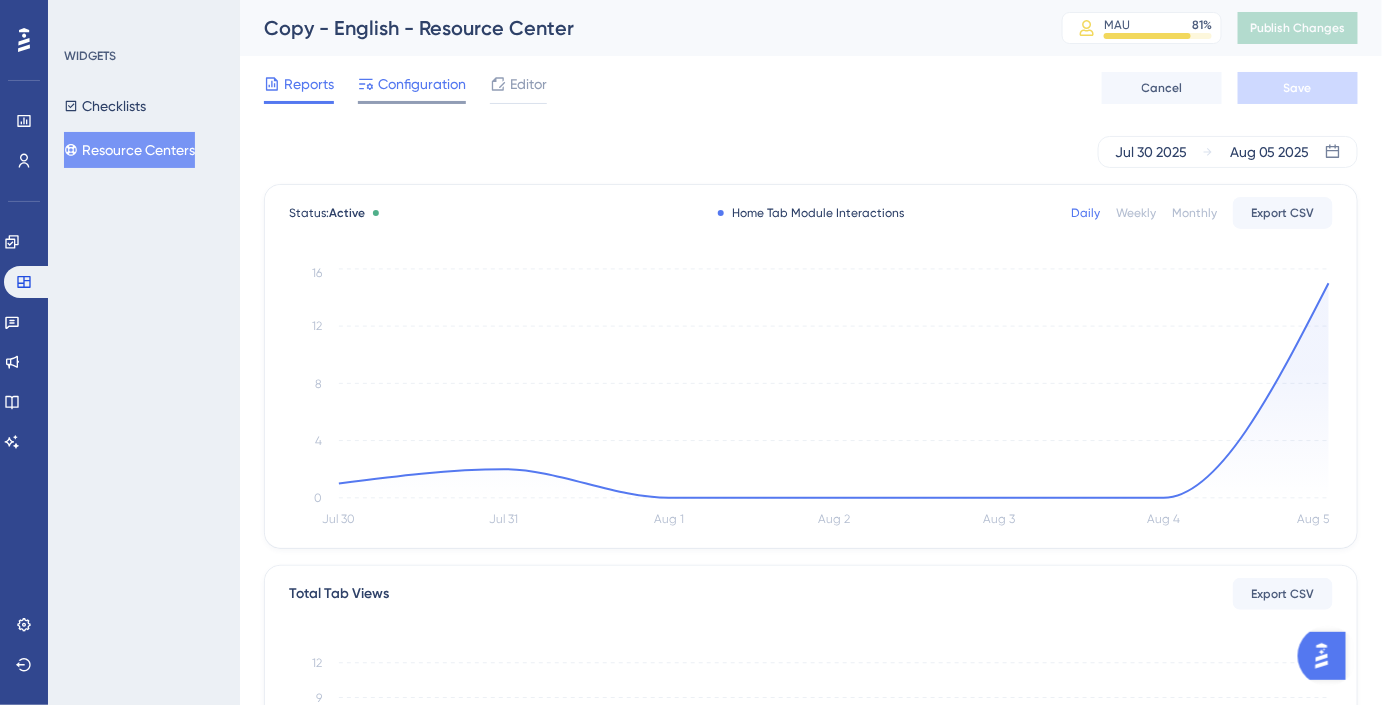 click on "Configuration" at bounding box center [412, 88] 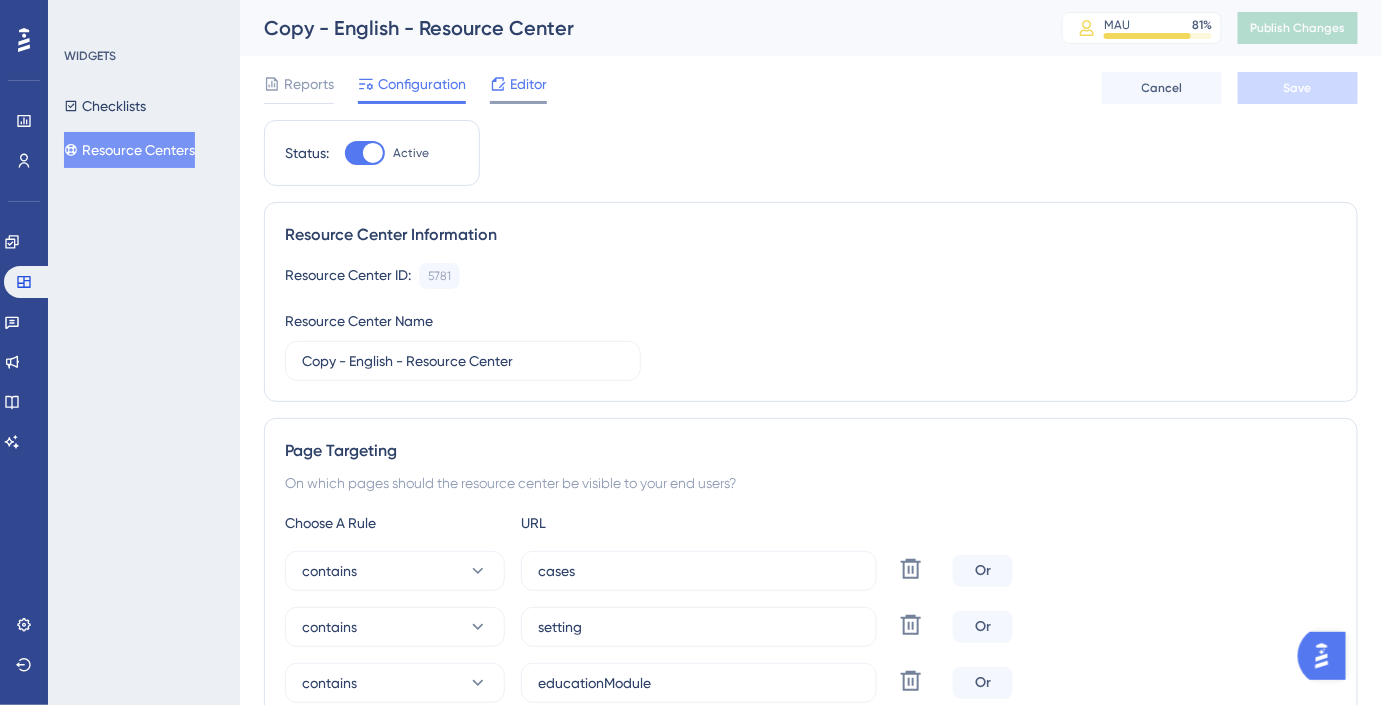 click on "Editor" at bounding box center (528, 84) 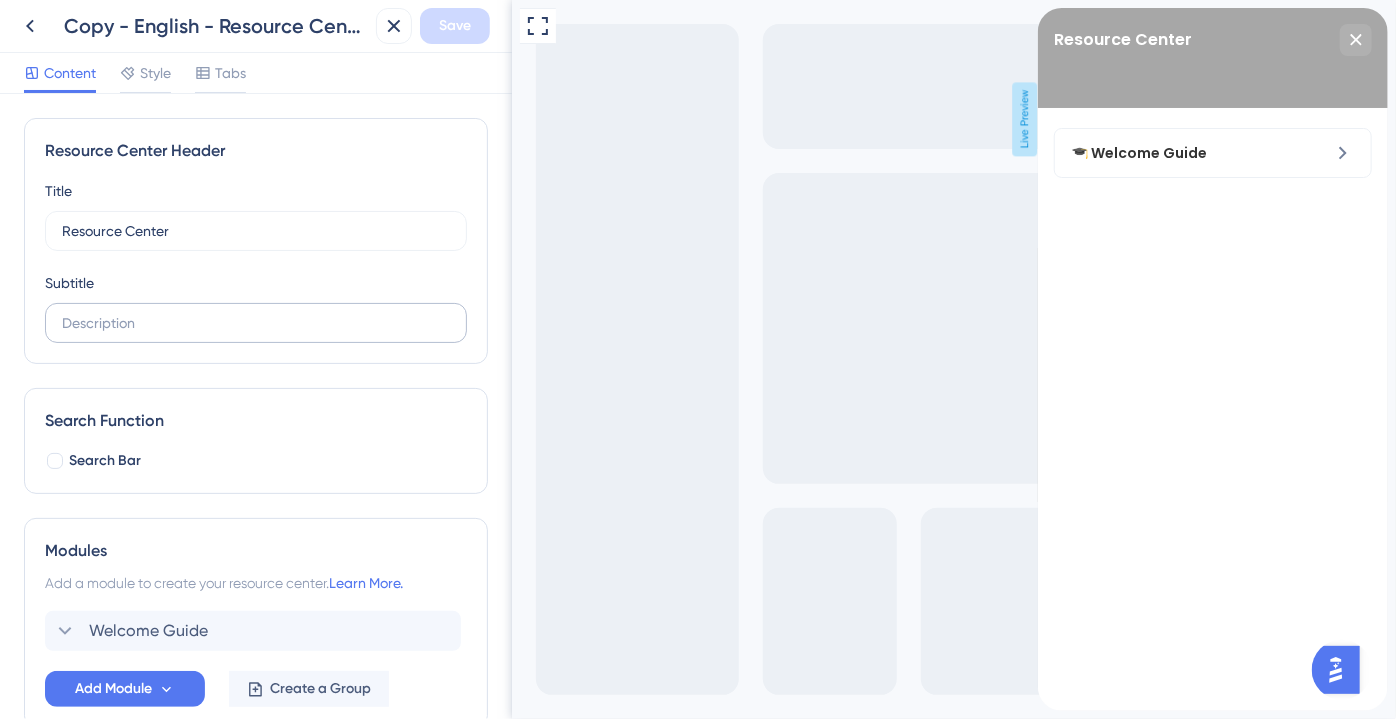 scroll, scrollTop: 0, scrollLeft: 0, axis: both 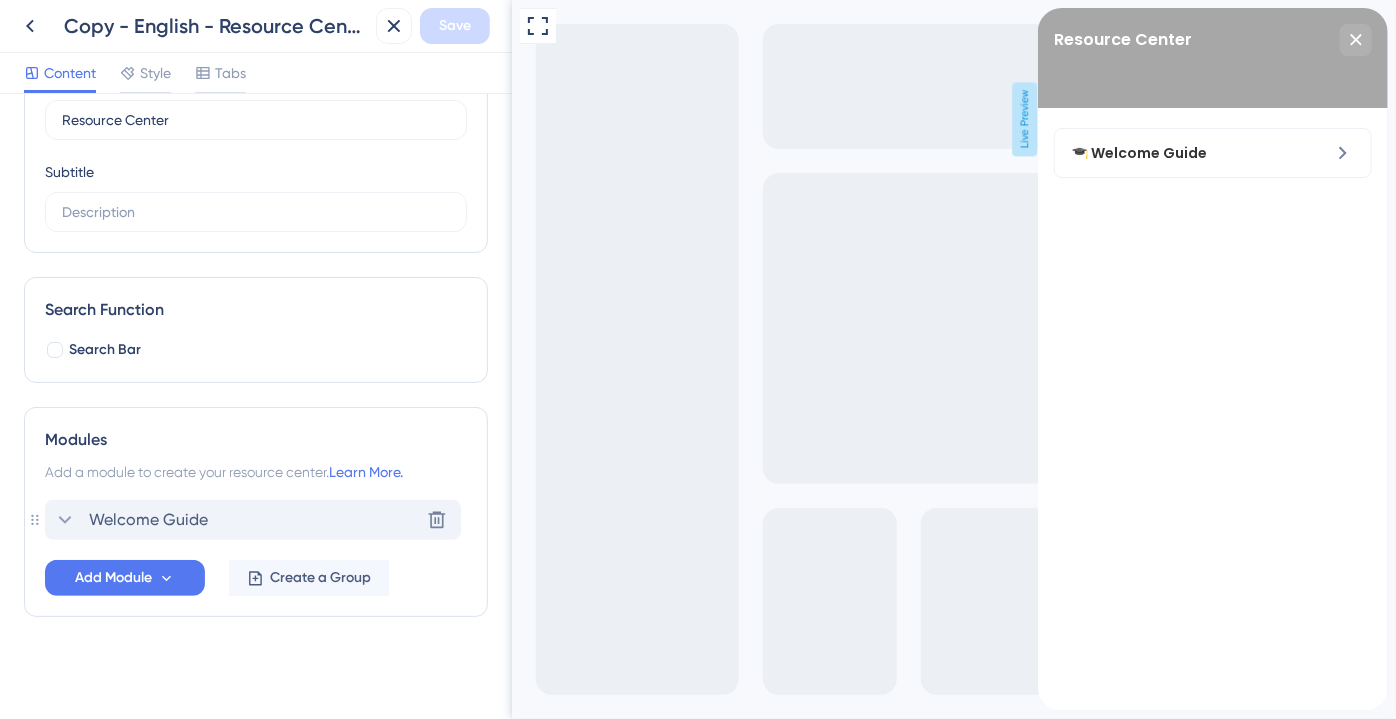 click on "Welcome Guide Delete" at bounding box center [253, 520] 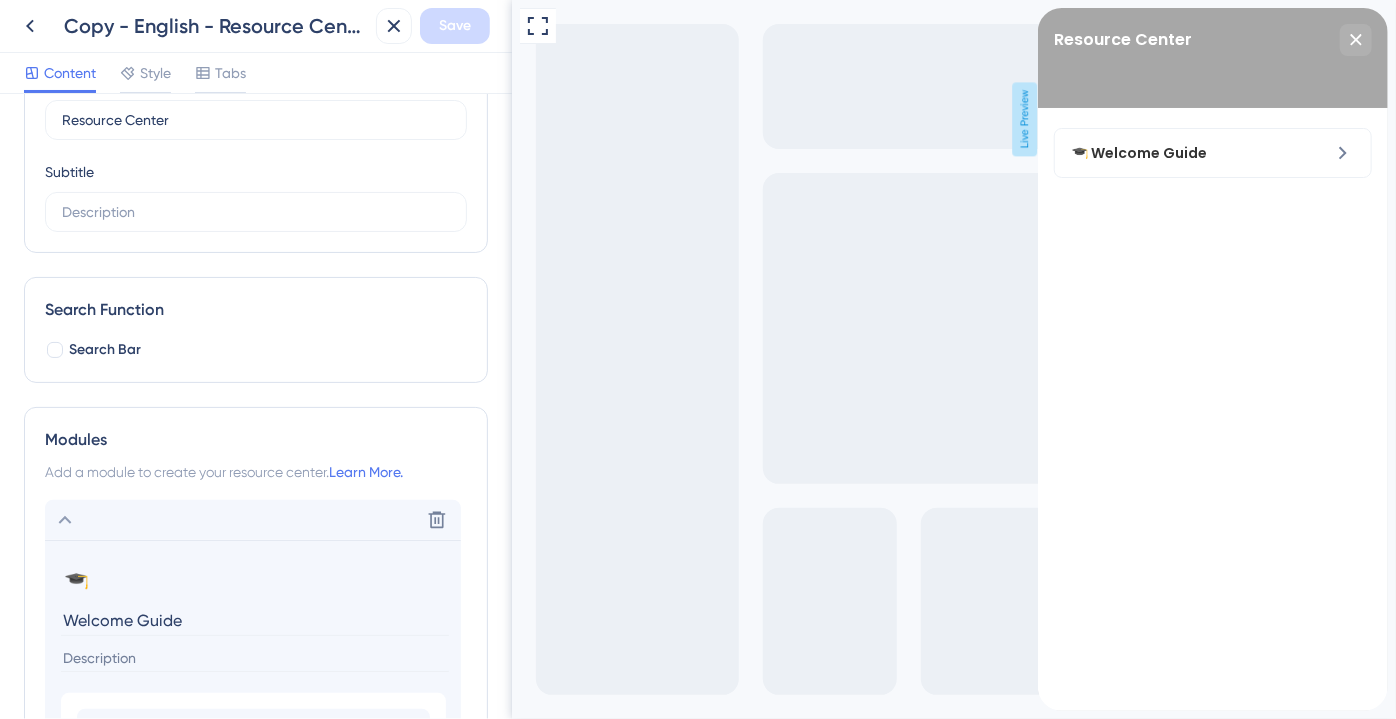 scroll, scrollTop: 713, scrollLeft: 0, axis: vertical 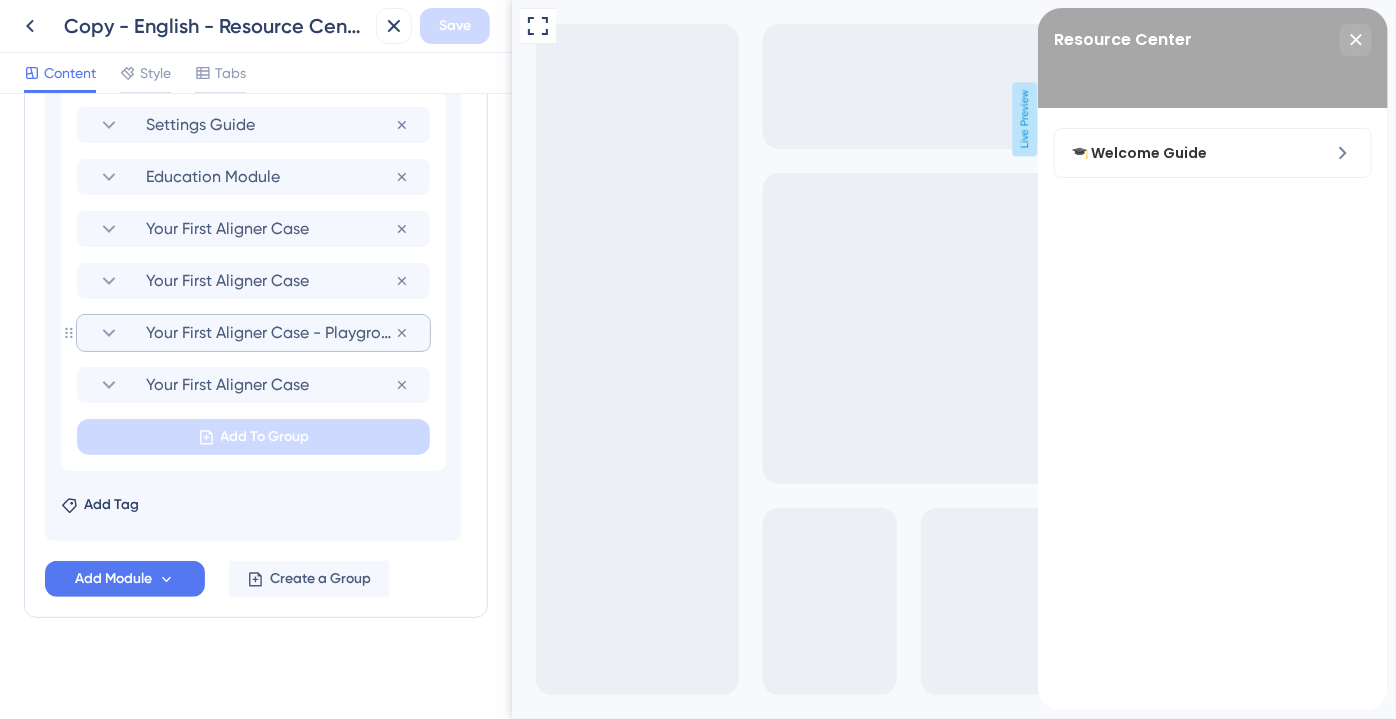 click on "Your First Aligner Case - Playground" at bounding box center [270, 333] 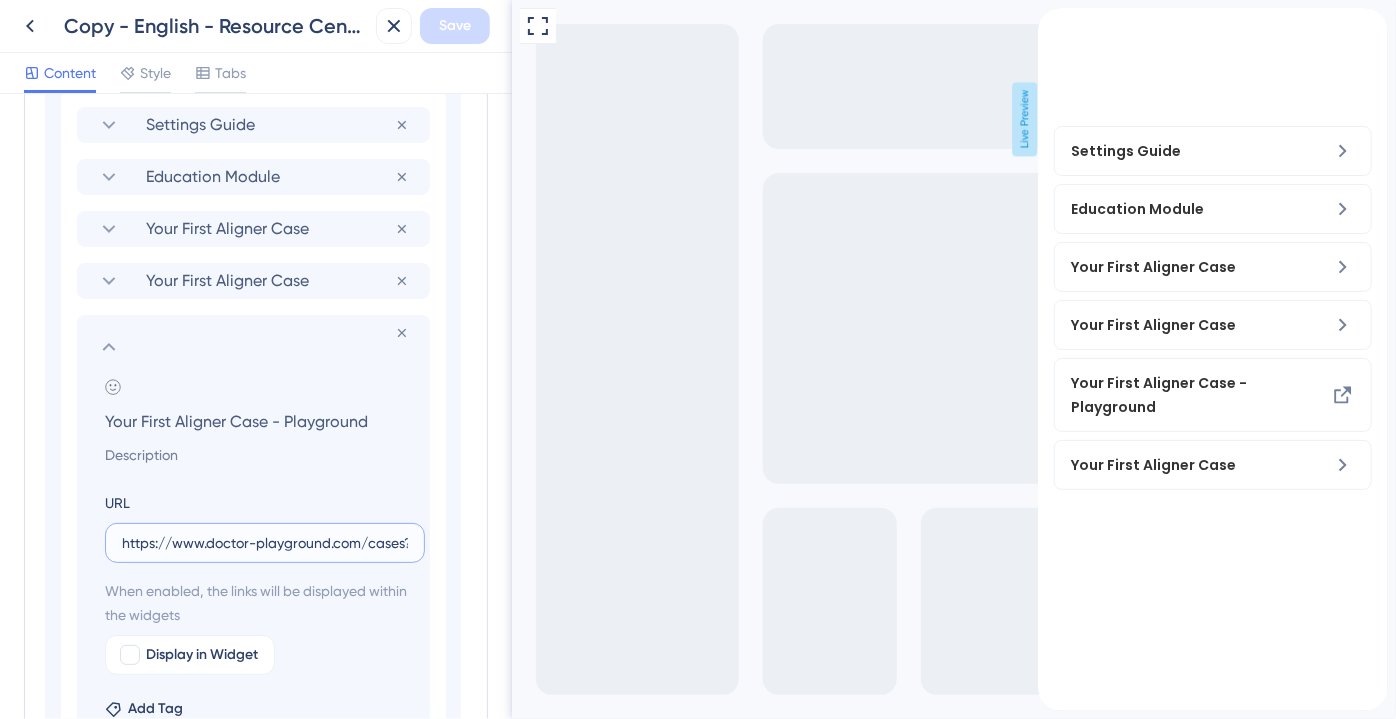 scroll, scrollTop: 0, scrollLeft: 101, axis: horizontal 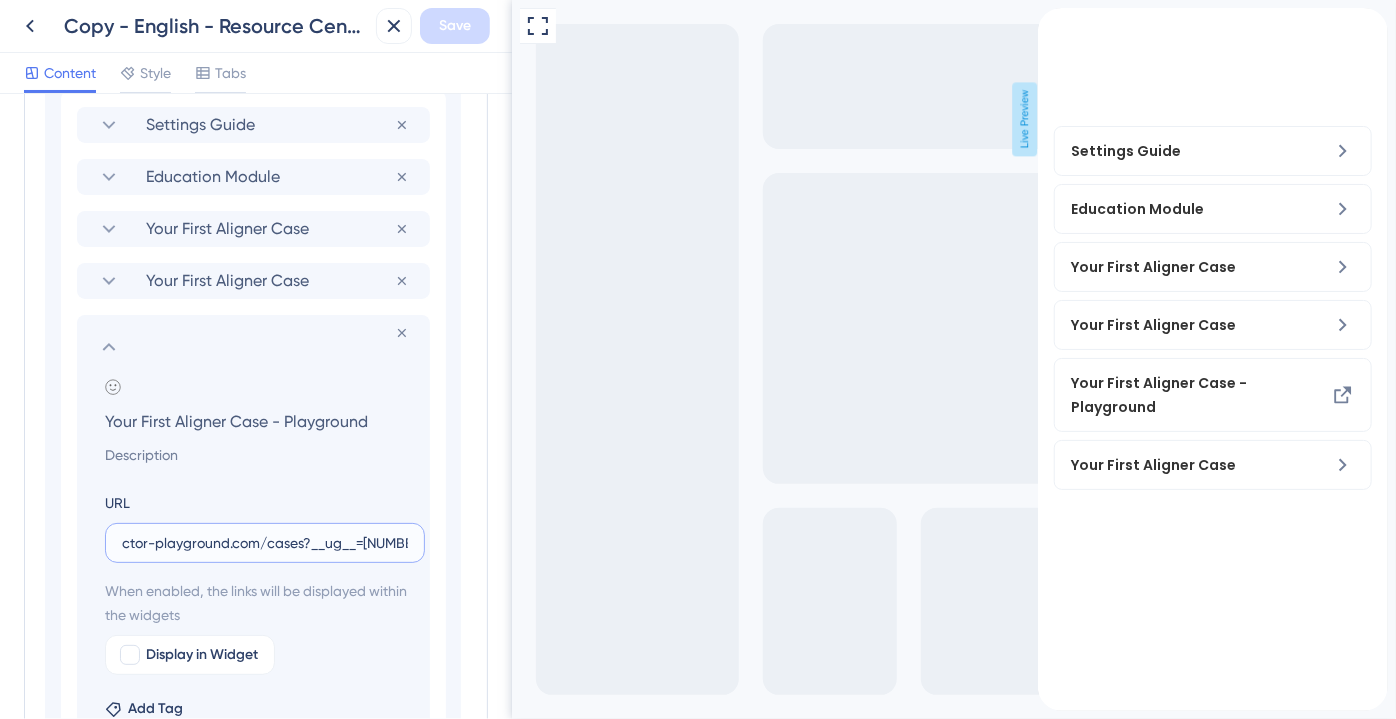 drag, startPoint x: 318, startPoint y: 539, endPoint x: 433, endPoint y: 538, distance: 115.00435 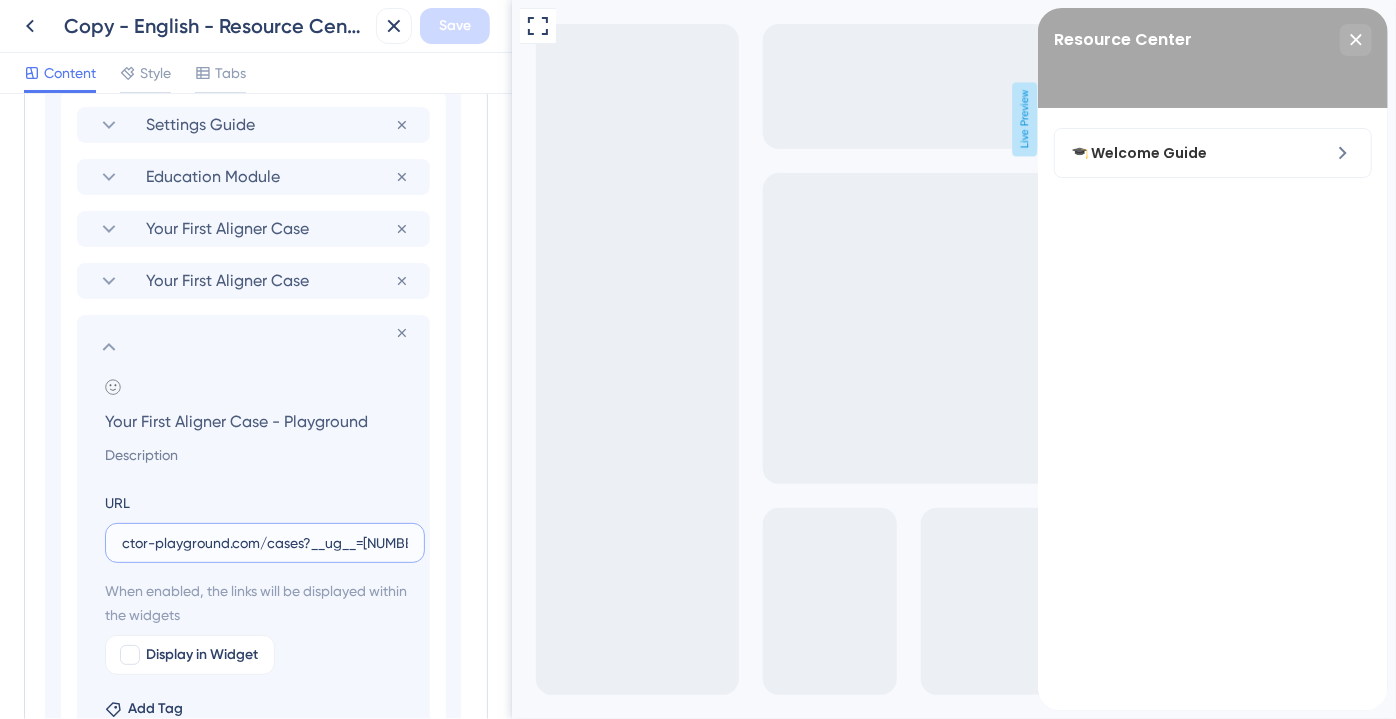 click on "https://www.doctor-playground.com/cases?__ug__=[NUMBER]" at bounding box center (265, 543) 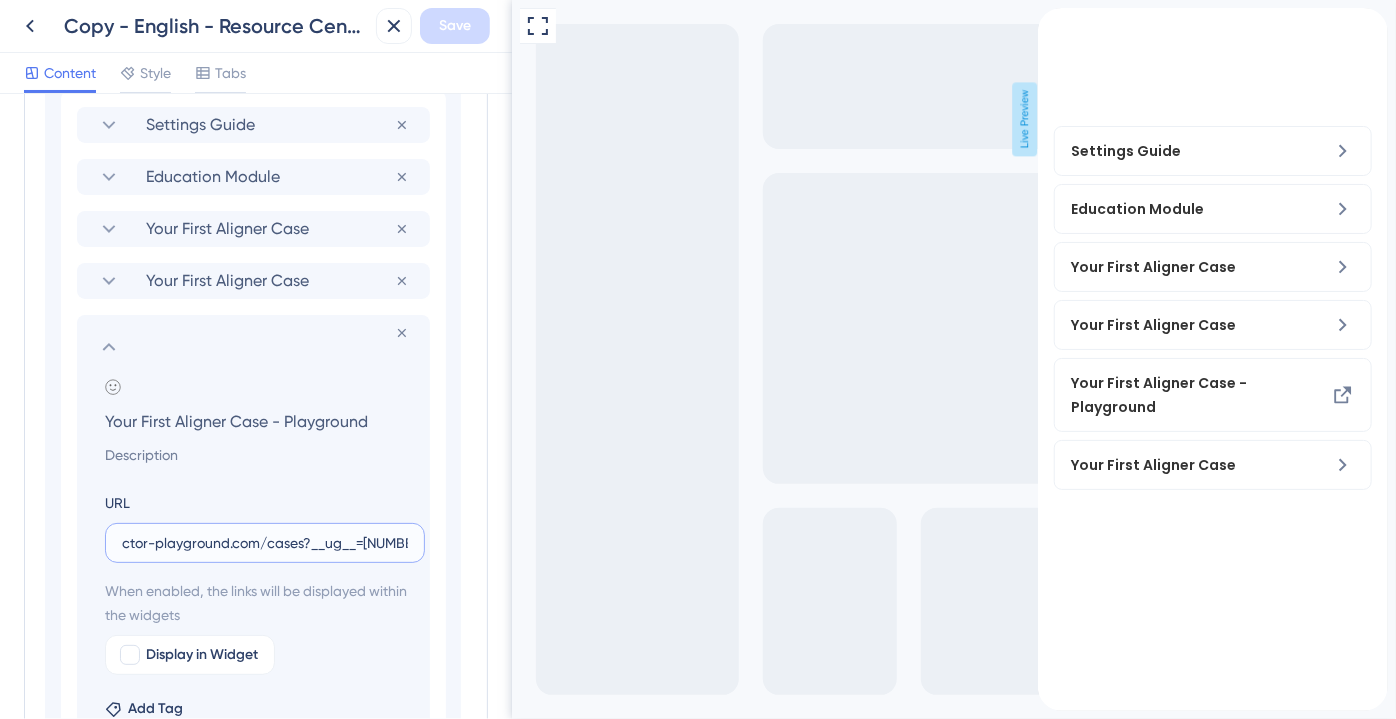 click on "https://www.doctor-playground.com/cases?__ug__=[NUMBER]" at bounding box center [265, 543] 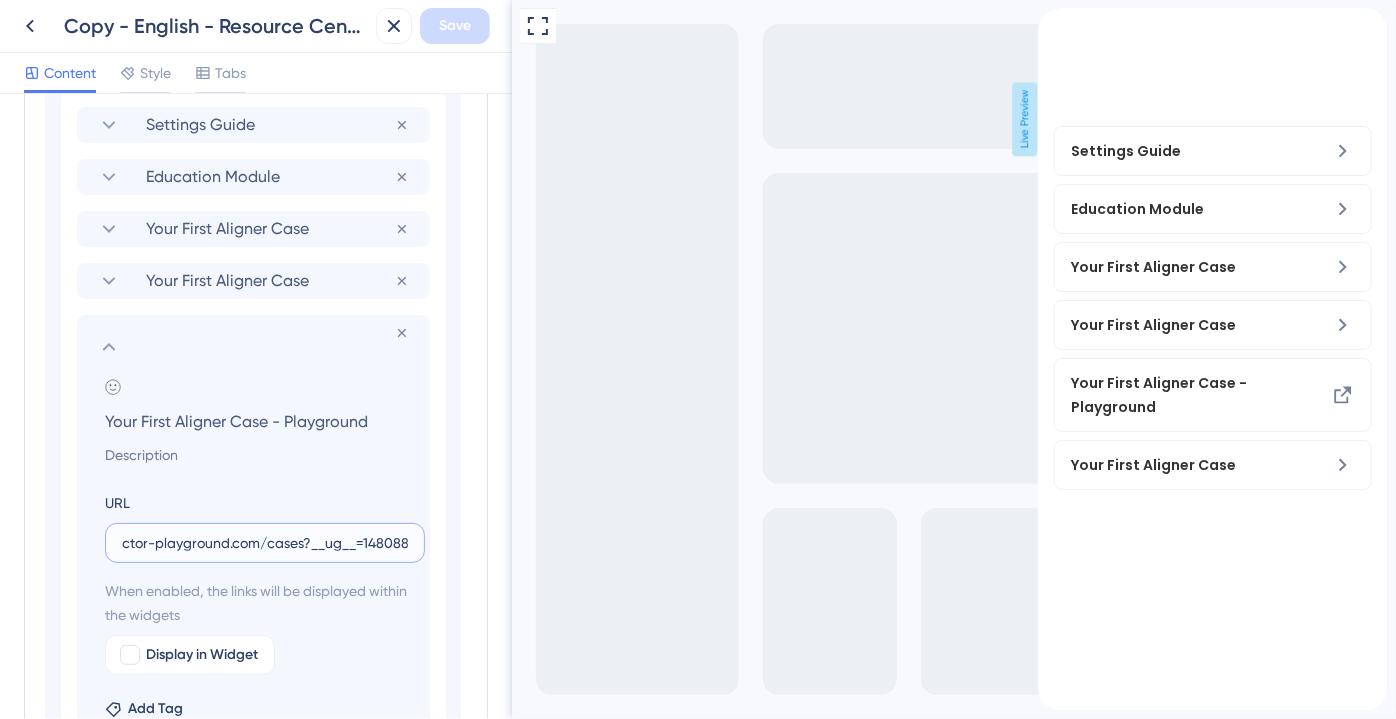 scroll, scrollTop: 0, scrollLeft: 102, axis: horizontal 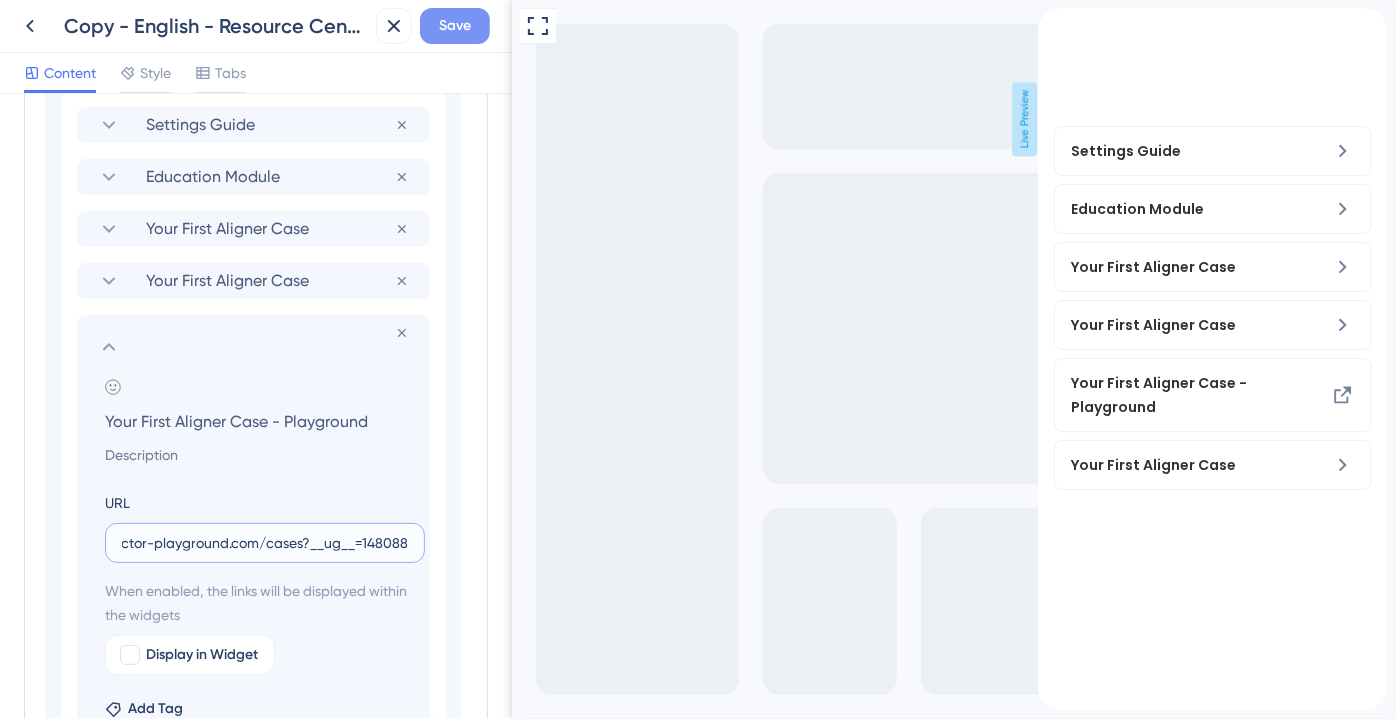 type on "https://www.doctor-playground.com/cases?__ug__=148088" 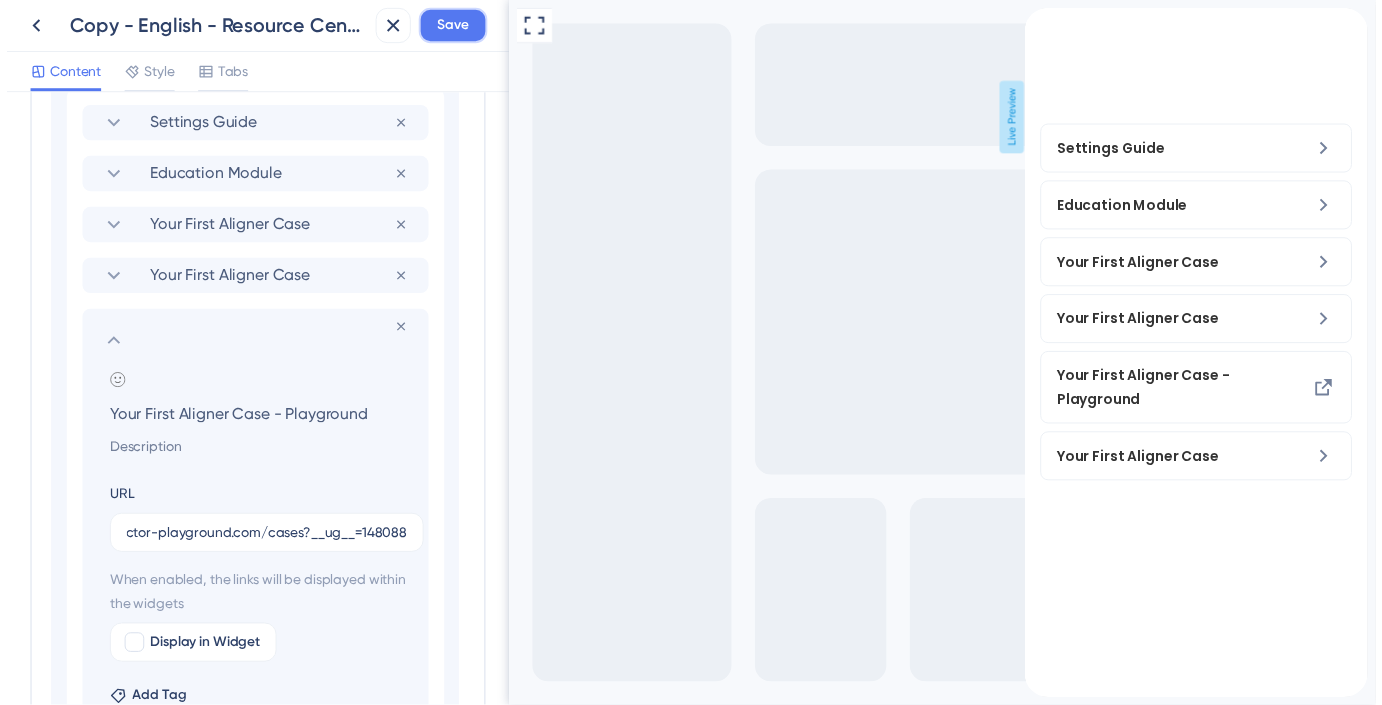 scroll, scrollTop: 0, scrollLeft: 0, axis: both 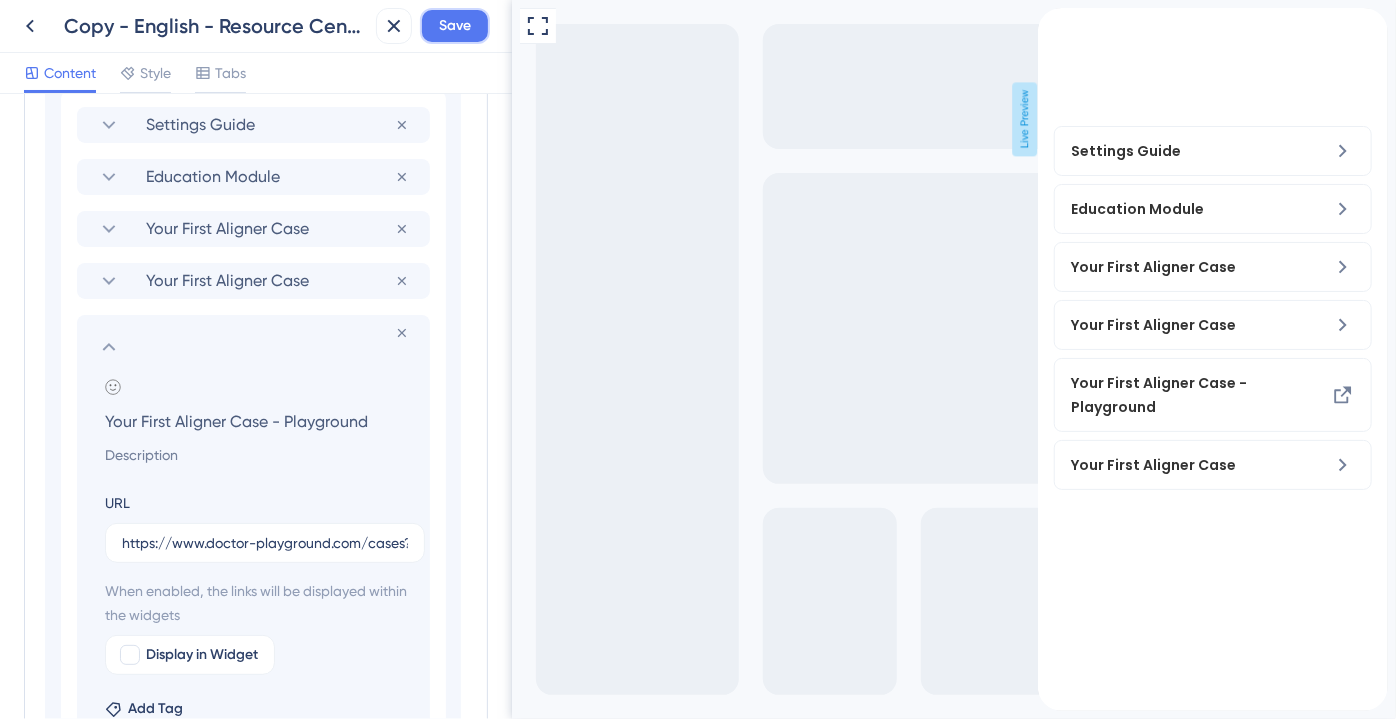 click on "Save" at bounding box center [455, 26] 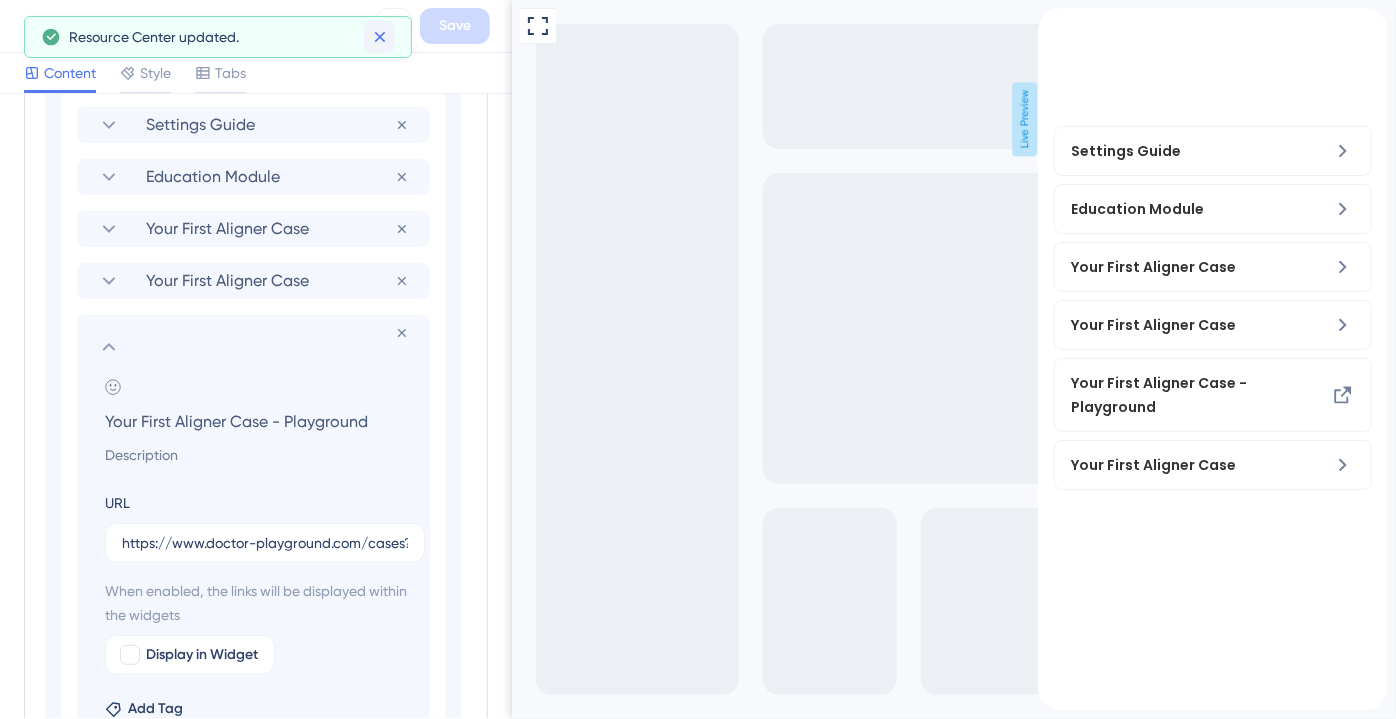 click 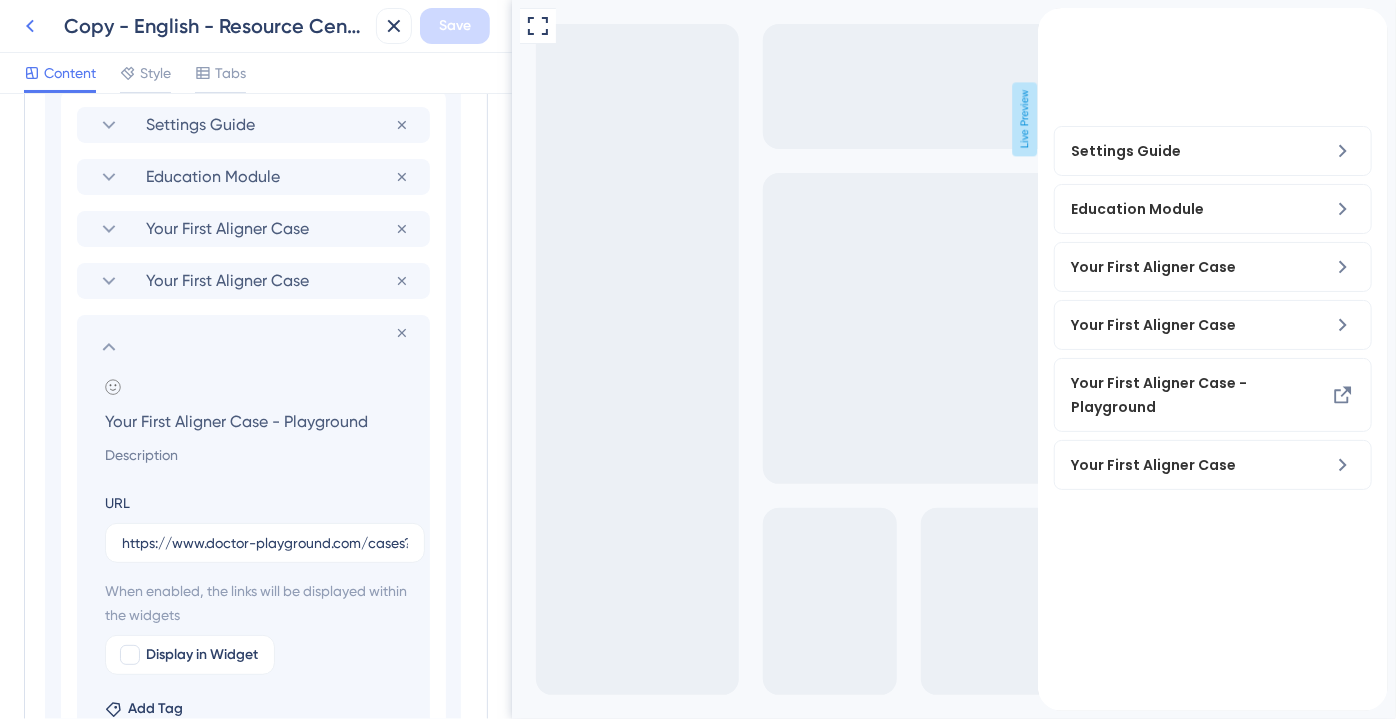 click at bounding box center (30, 26) 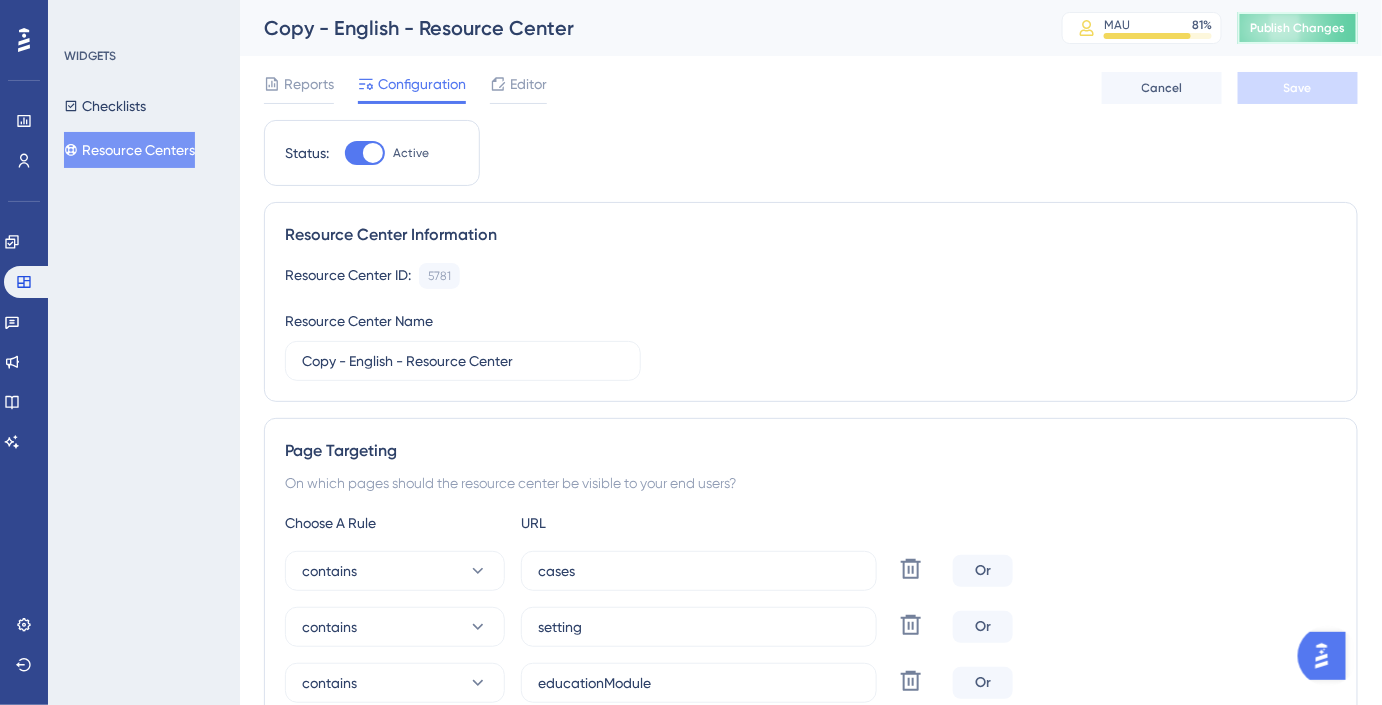 click on "Publish Changes" at bounding box center [1298, 28] 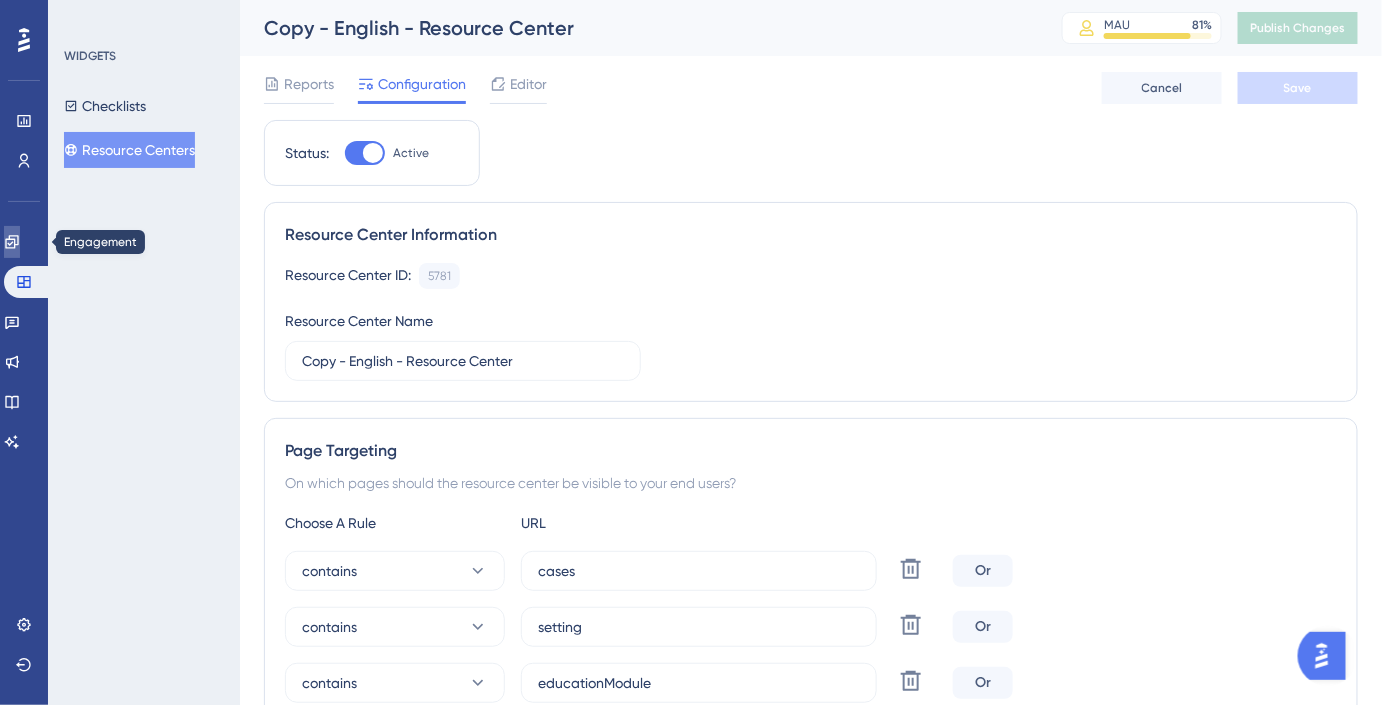 click 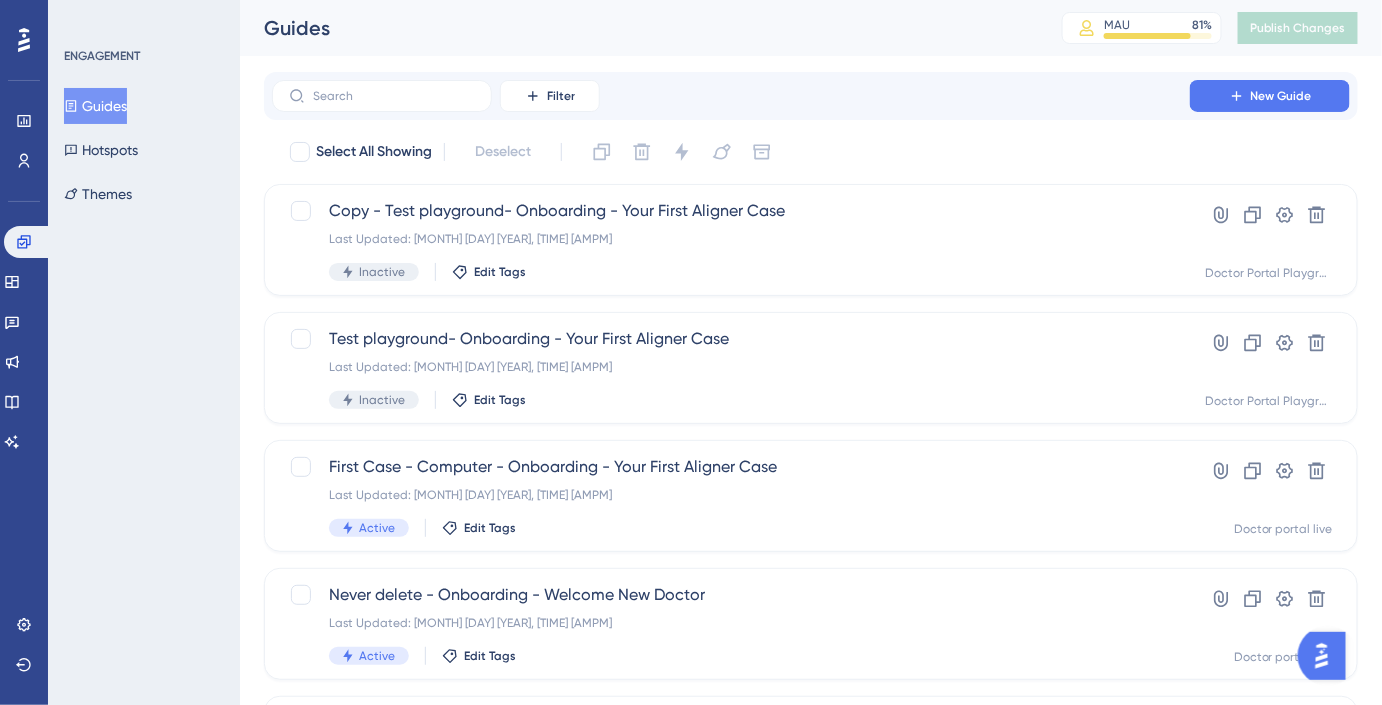 scroll, scrollTop: 0, scrollLeft: 0, axis: both 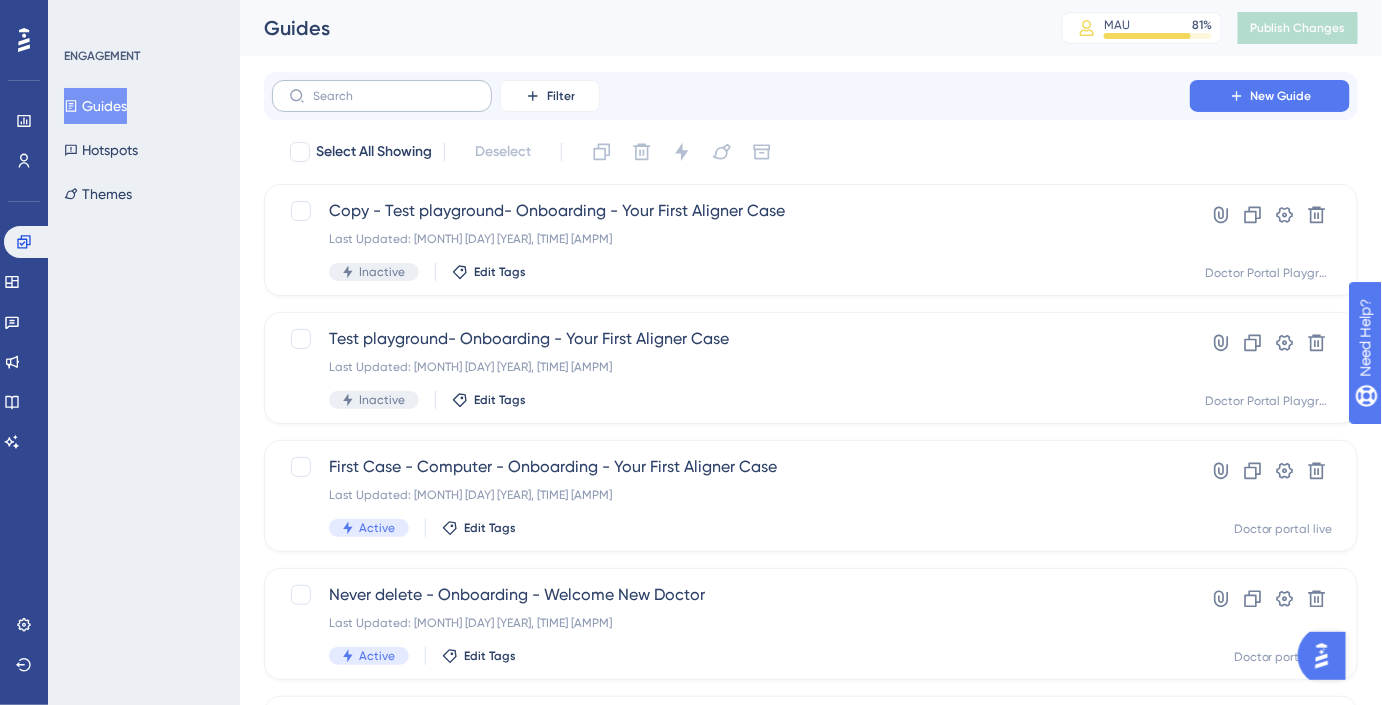 click at bounding box center (382, 96) 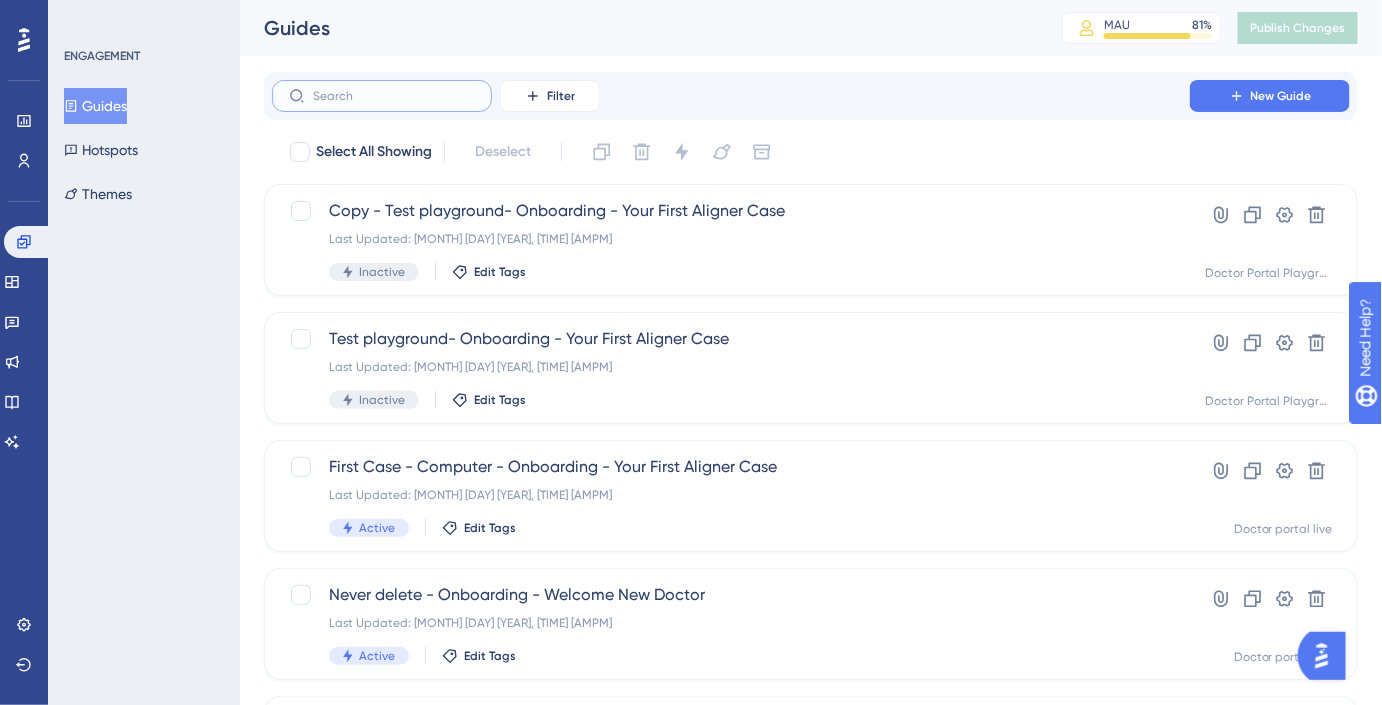 click at bounding box center (394, 96) 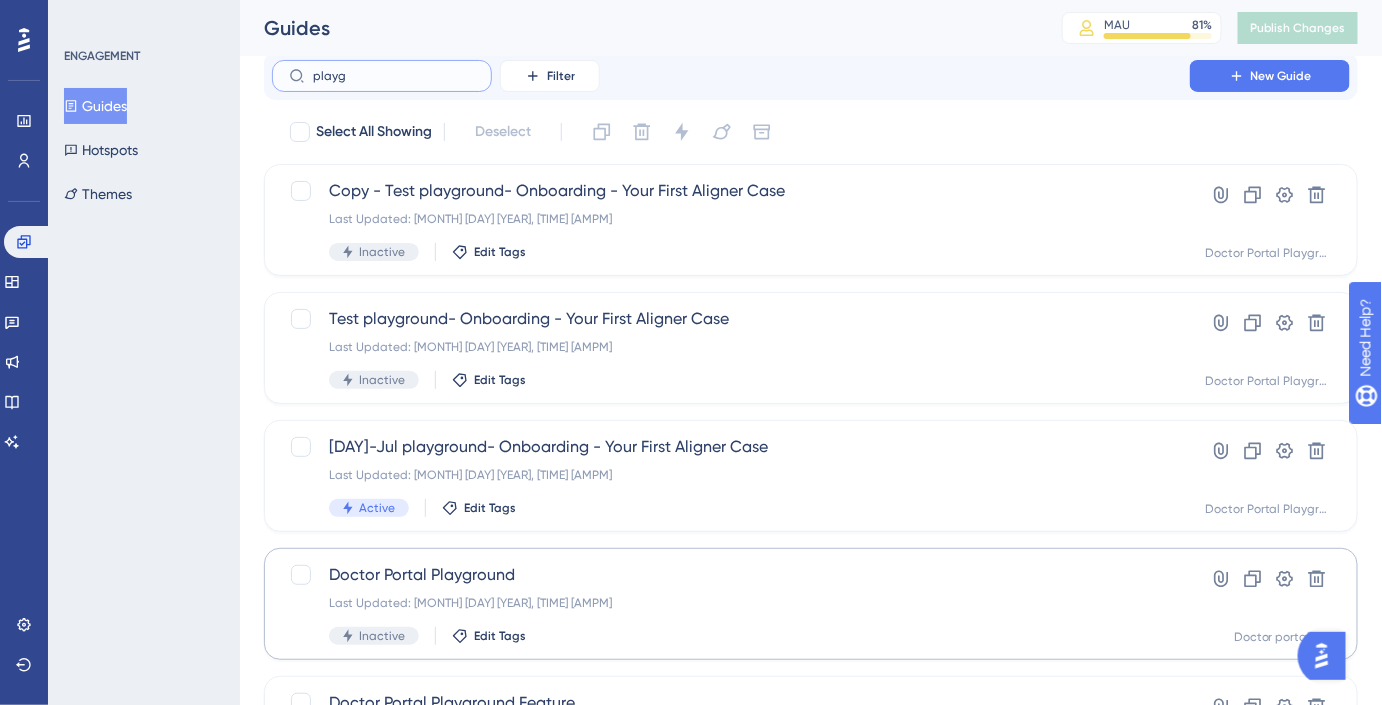 scroll, scrollTop: 0, scrollLeft: 0, axis: both 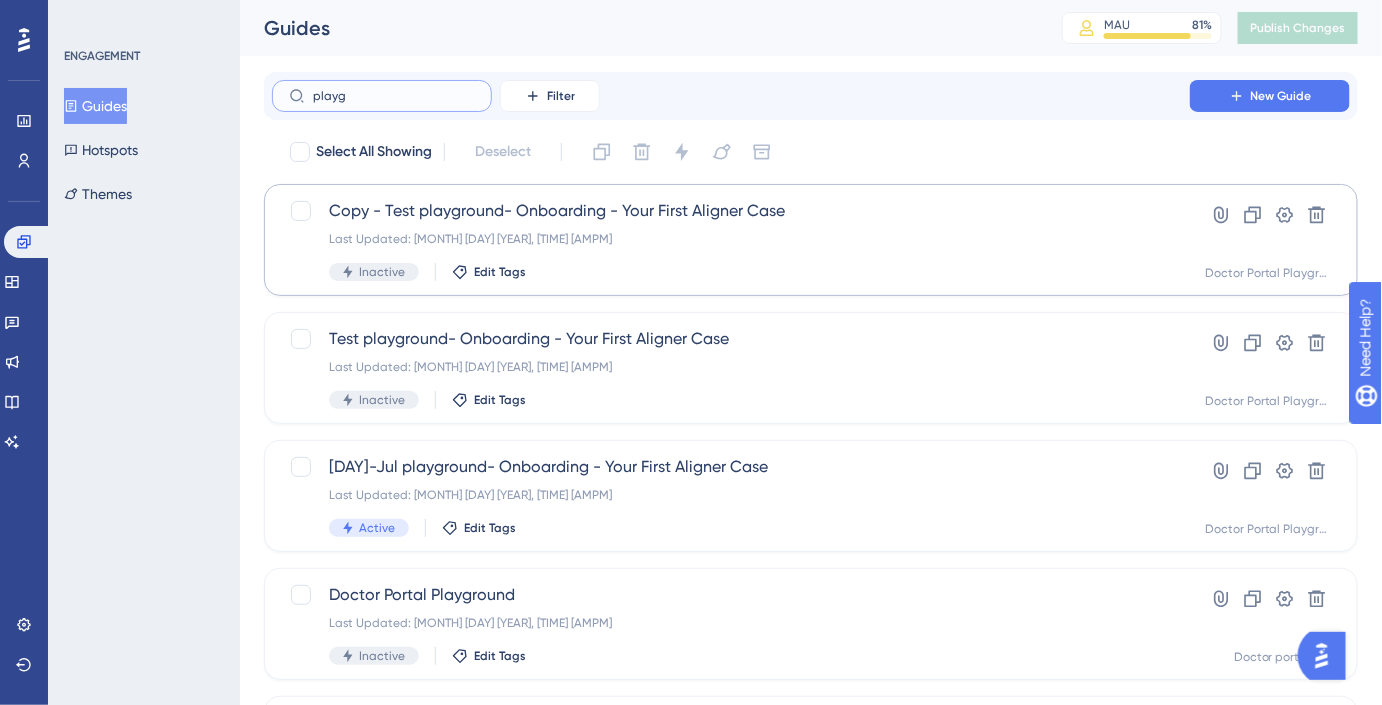 type on "playg" 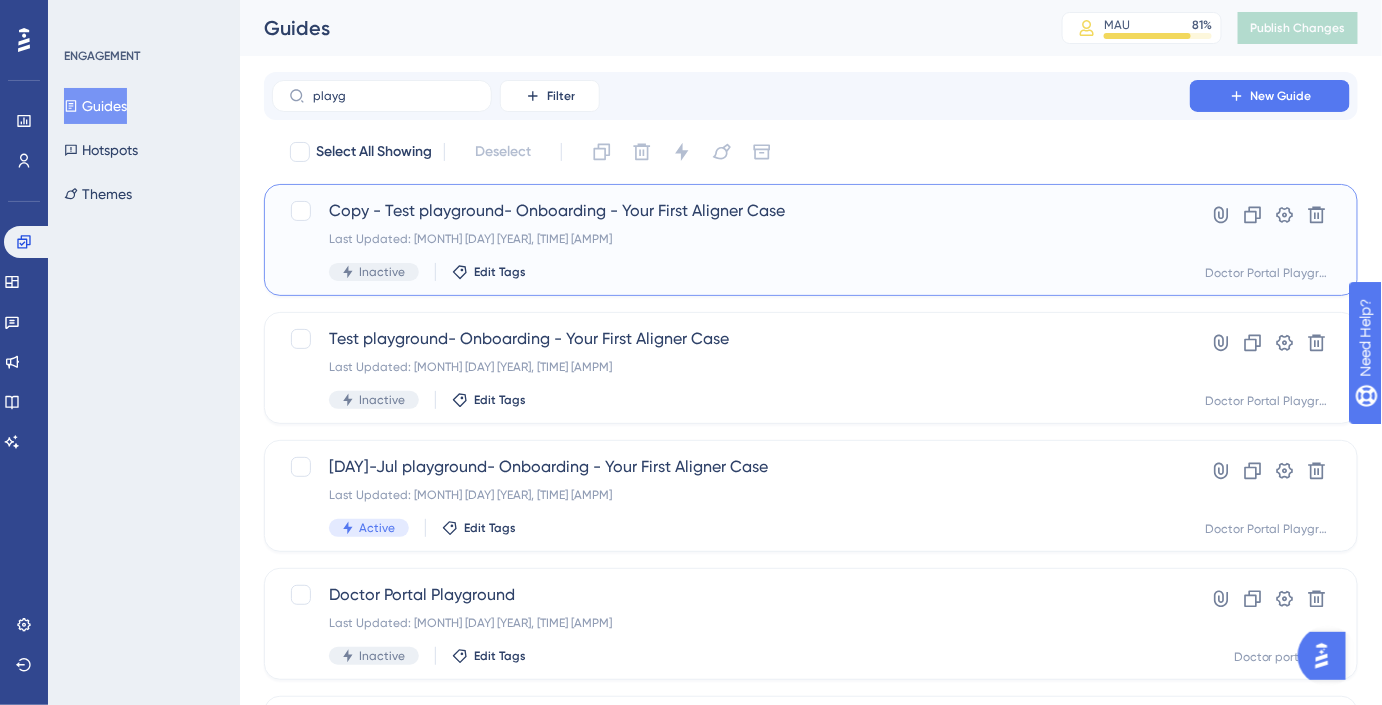 click on "Copy - Test playground- Onboarding - Your First Aligner Case Last Updated: [MONTH] [DAY] [YEAR], [TIME] [AMPM] Inactive Edit Tags" at bounding box center [731, 240] 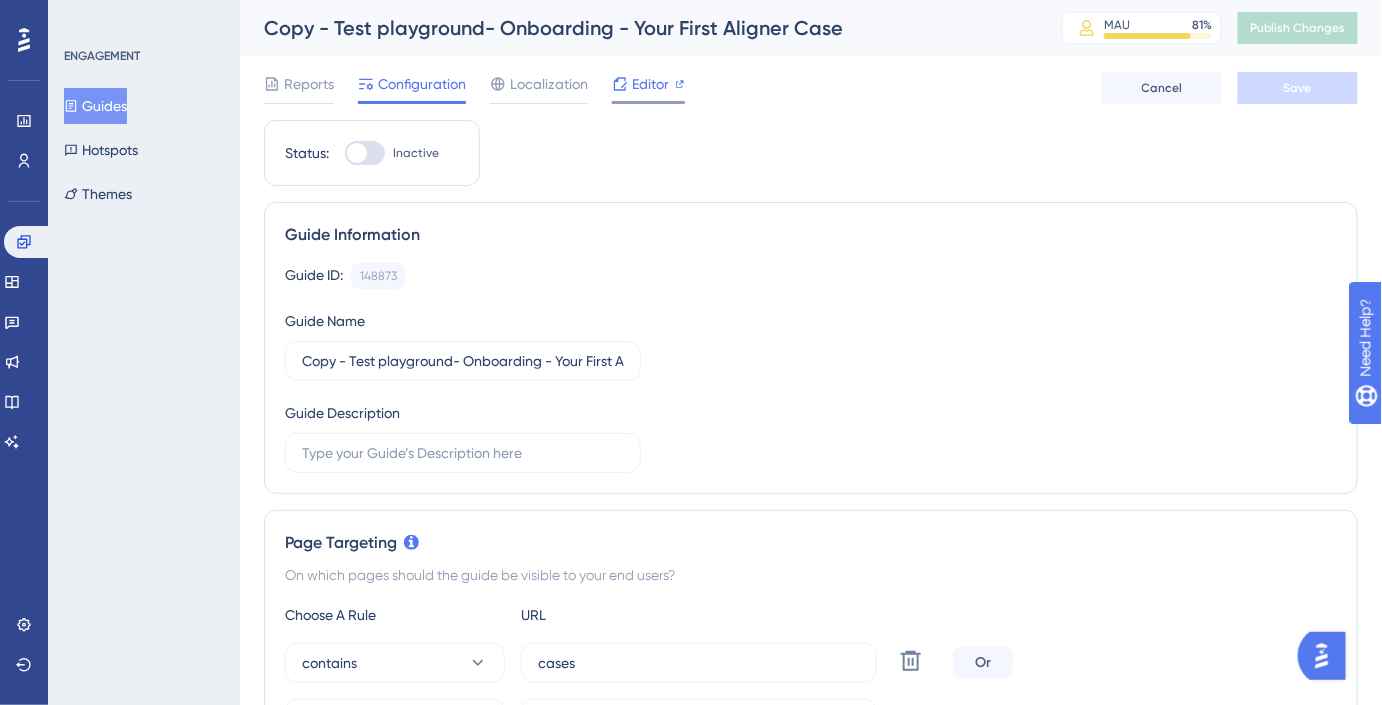 click 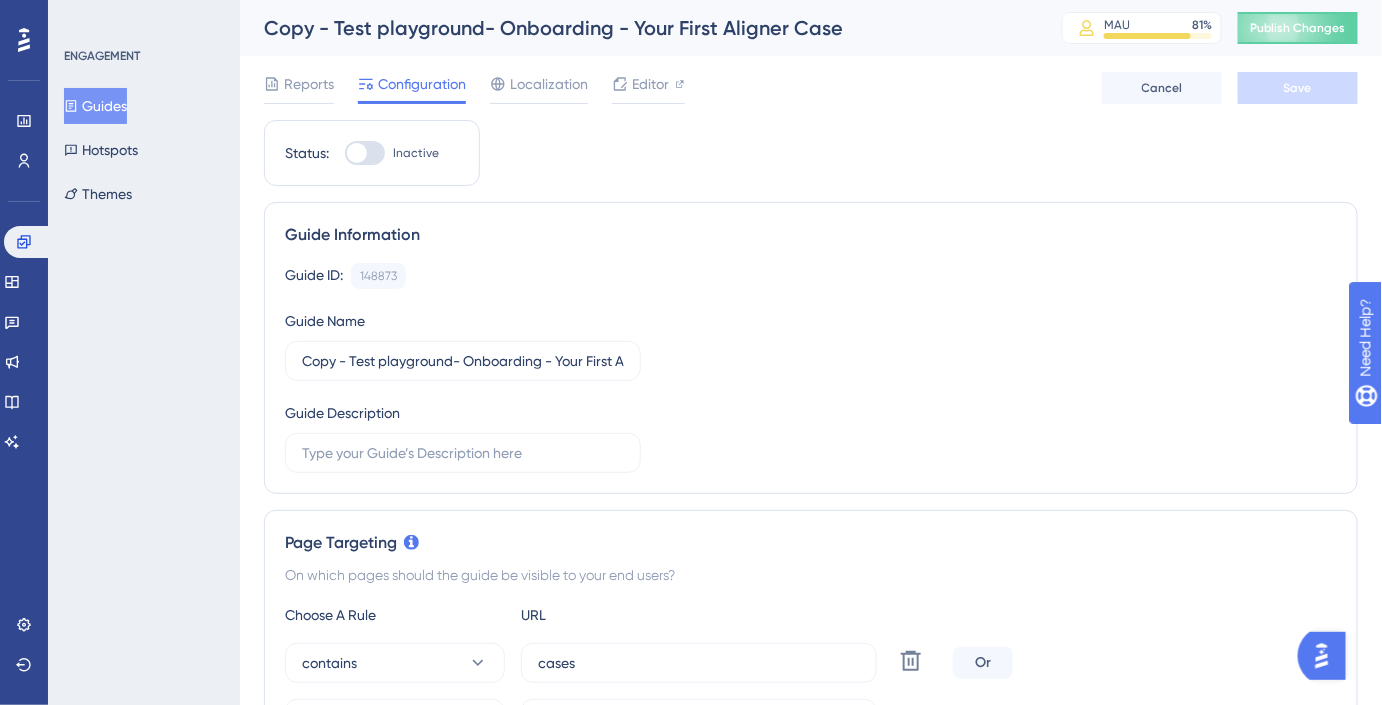click on "Guide ID: [NUMBER] Copy Guide Name Copy - Test playground- Onboarding - Your First Aligner Case Guide Description" at bounding box center (811, 368) 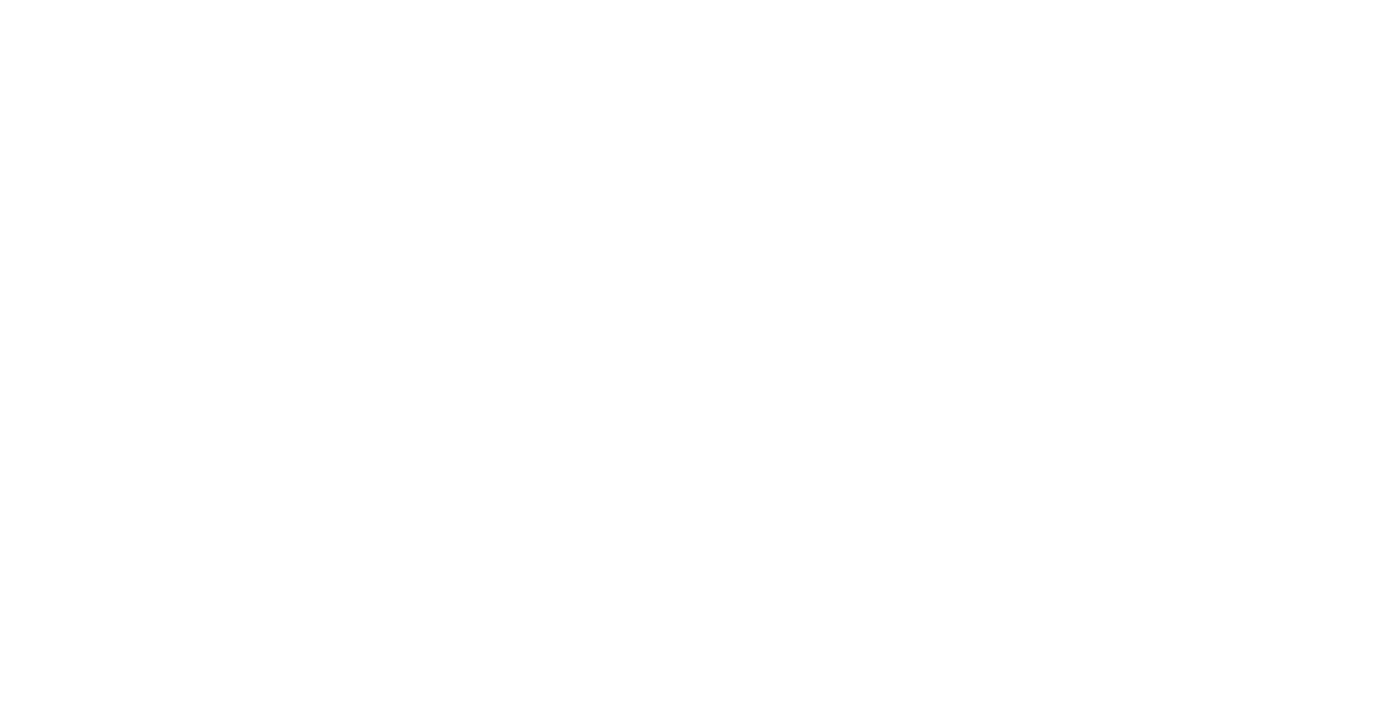 scroll, scrollTop: 0, scrollLeft: 0, axis: both 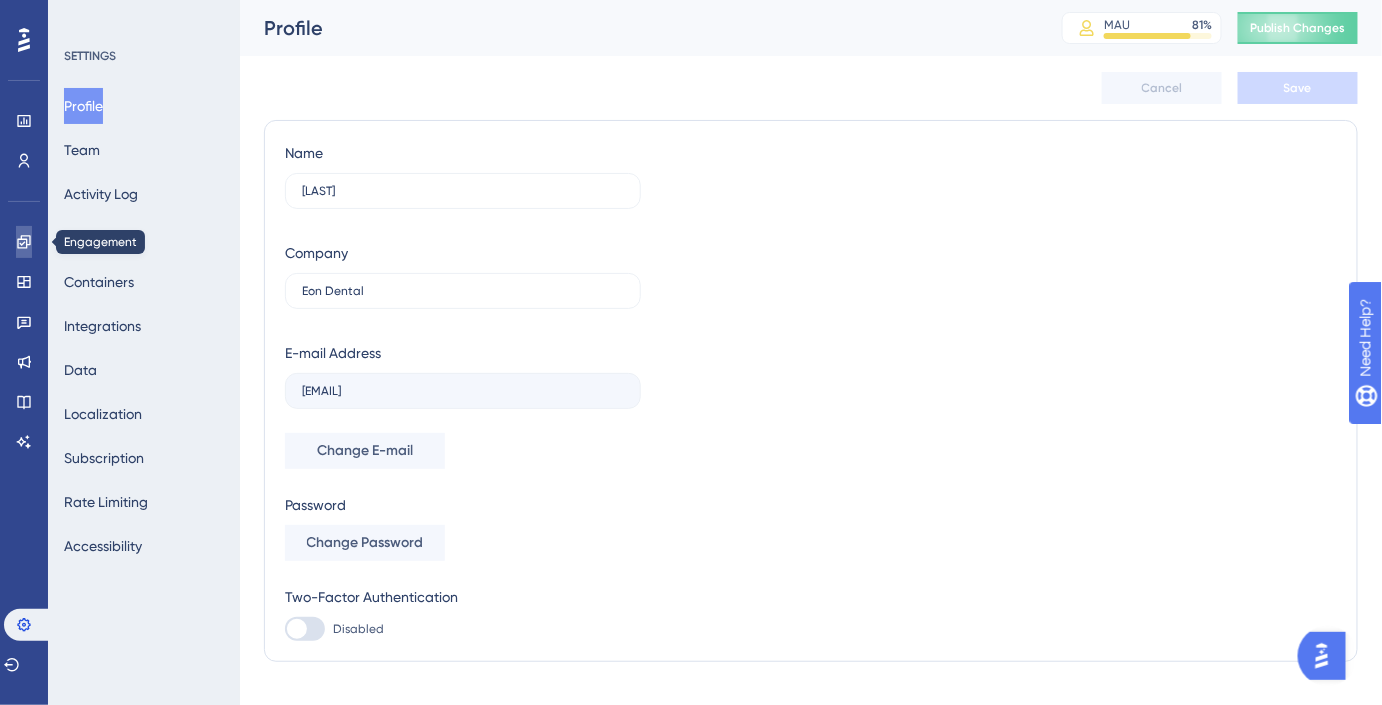 click at bounding box center [24, 242] 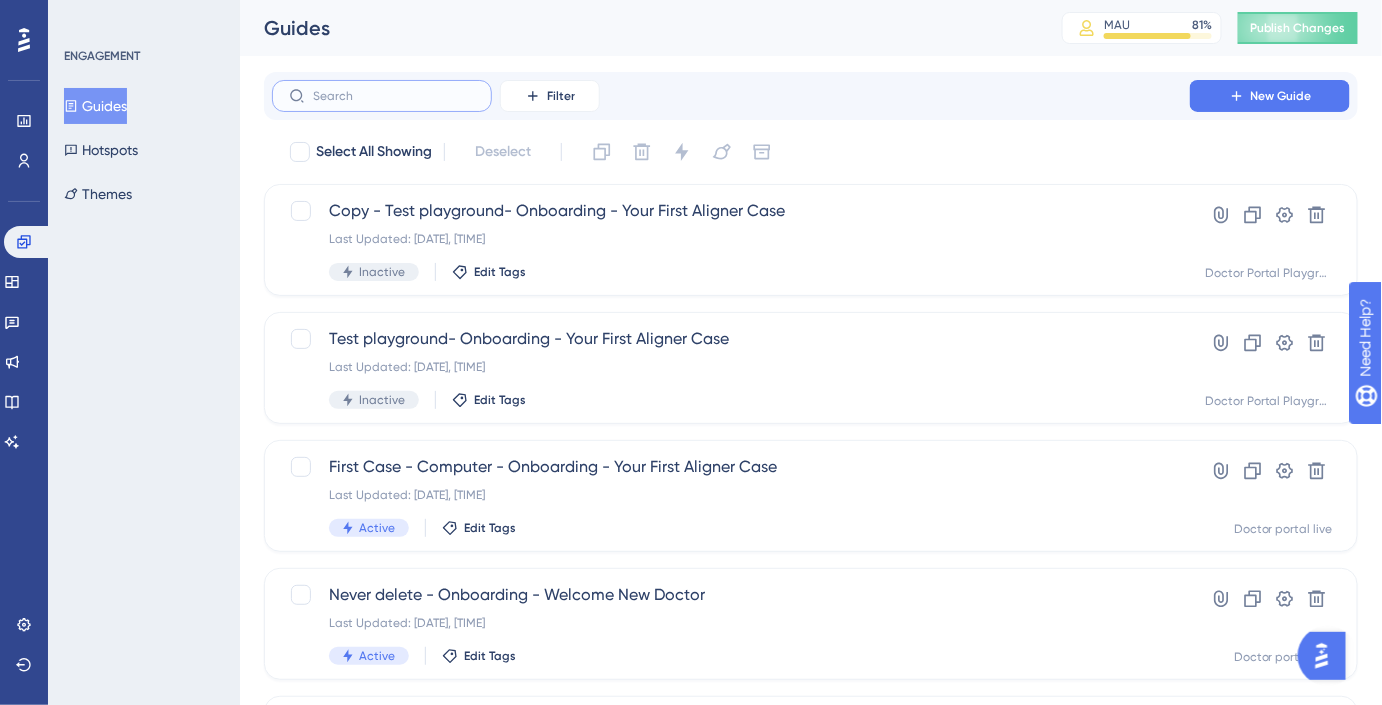 click at bounding box center [394, 96] 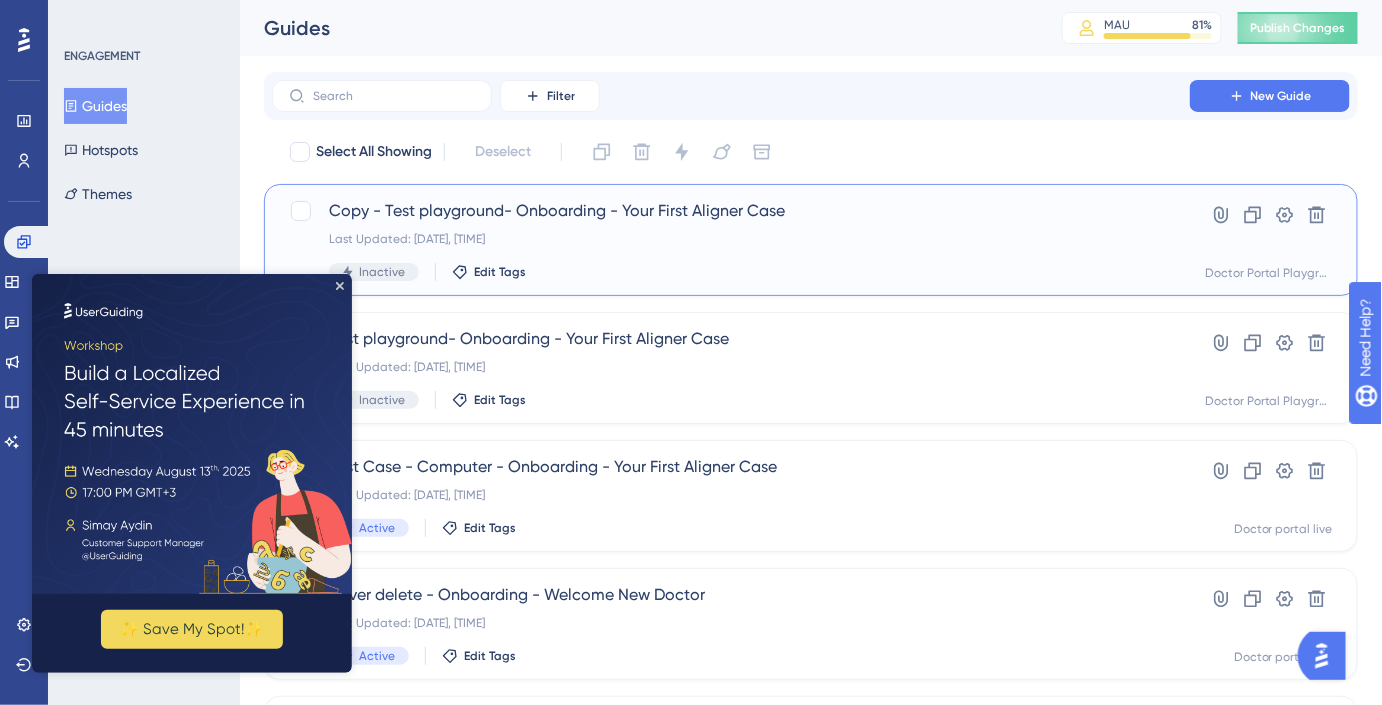 click on "Copy - Test playground- Onboarding - Your First Aligner Case" at bounding box center (731, 211) 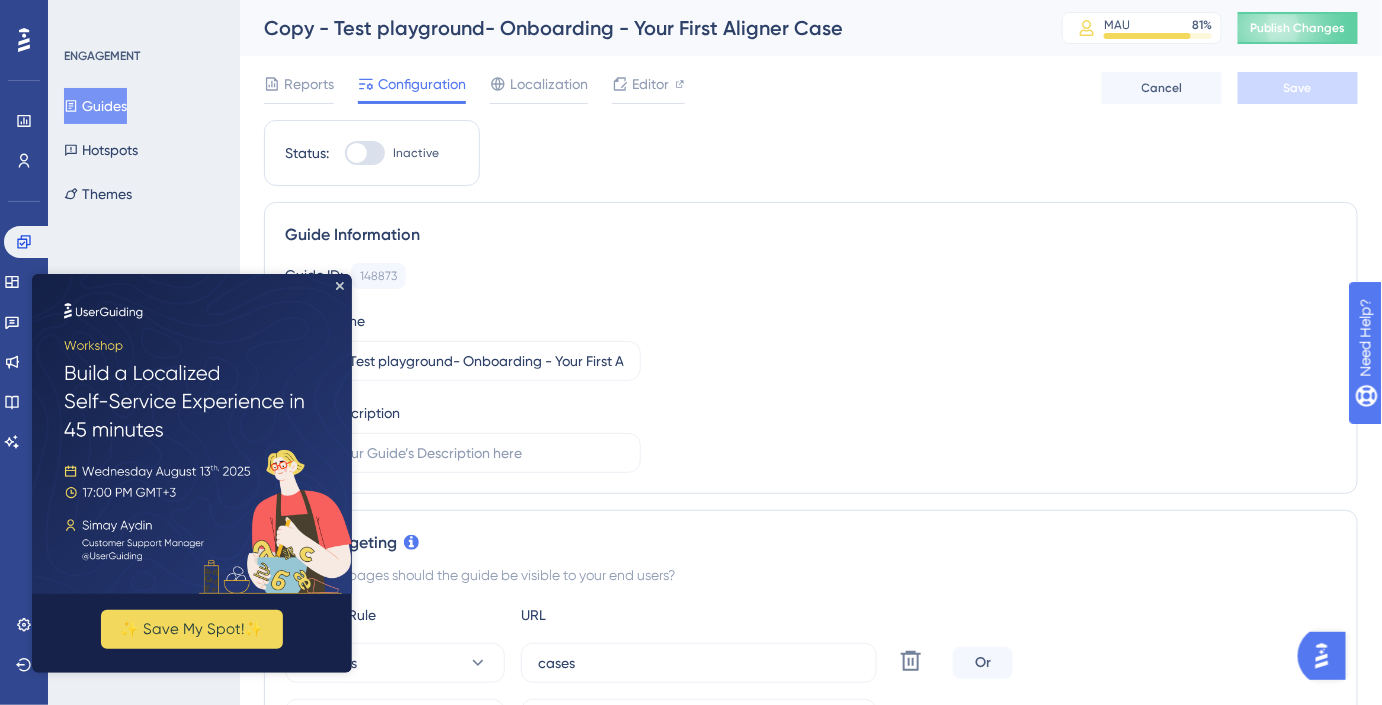 click on "Guides" at bounding box center [95, 106] 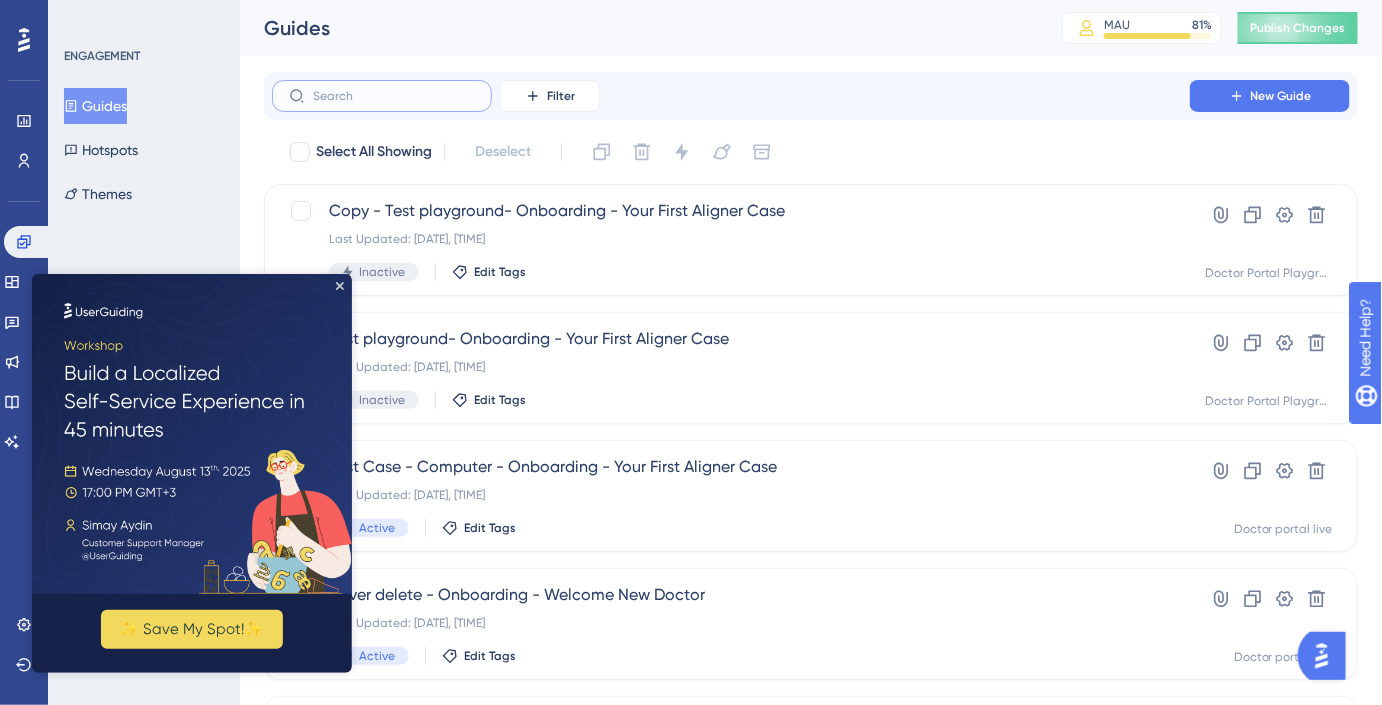 click at bounding box center (394, 96) 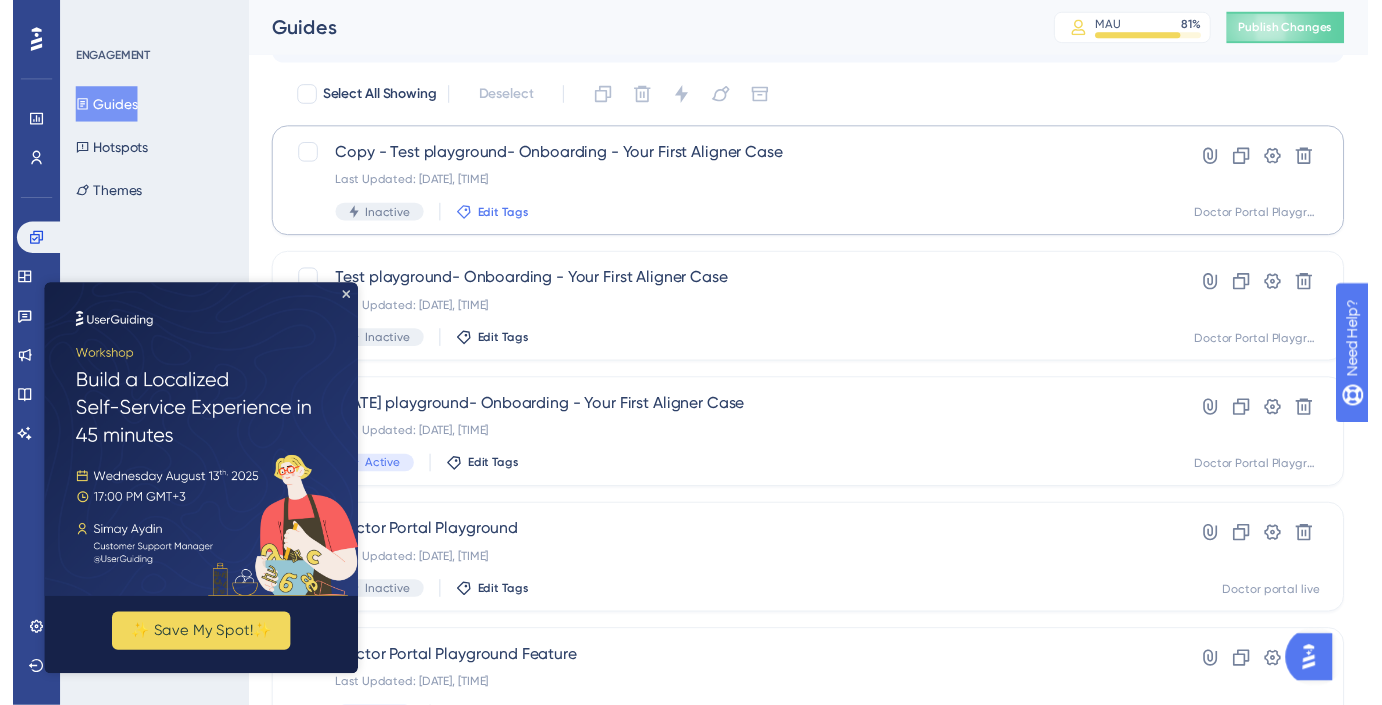 scroll, scrollTop: 0, scrollLeft: 0, axis: both 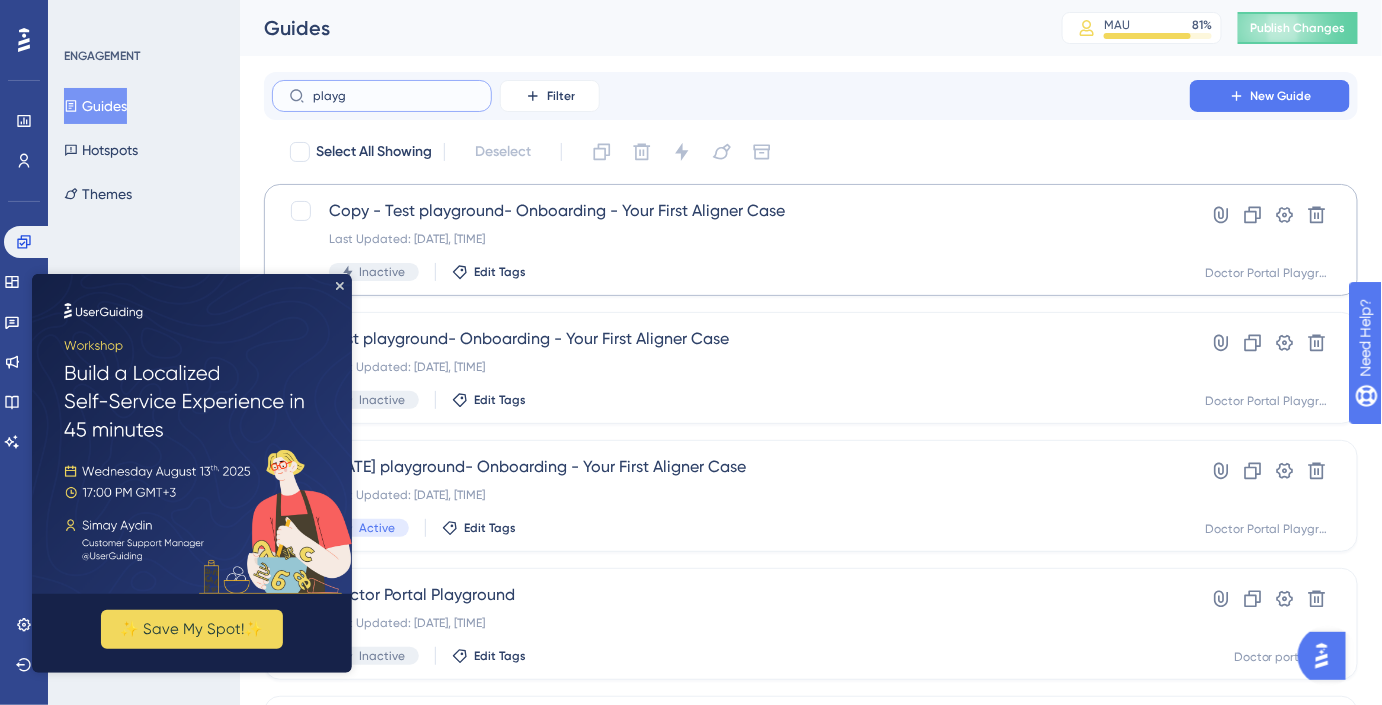 type on "playg" 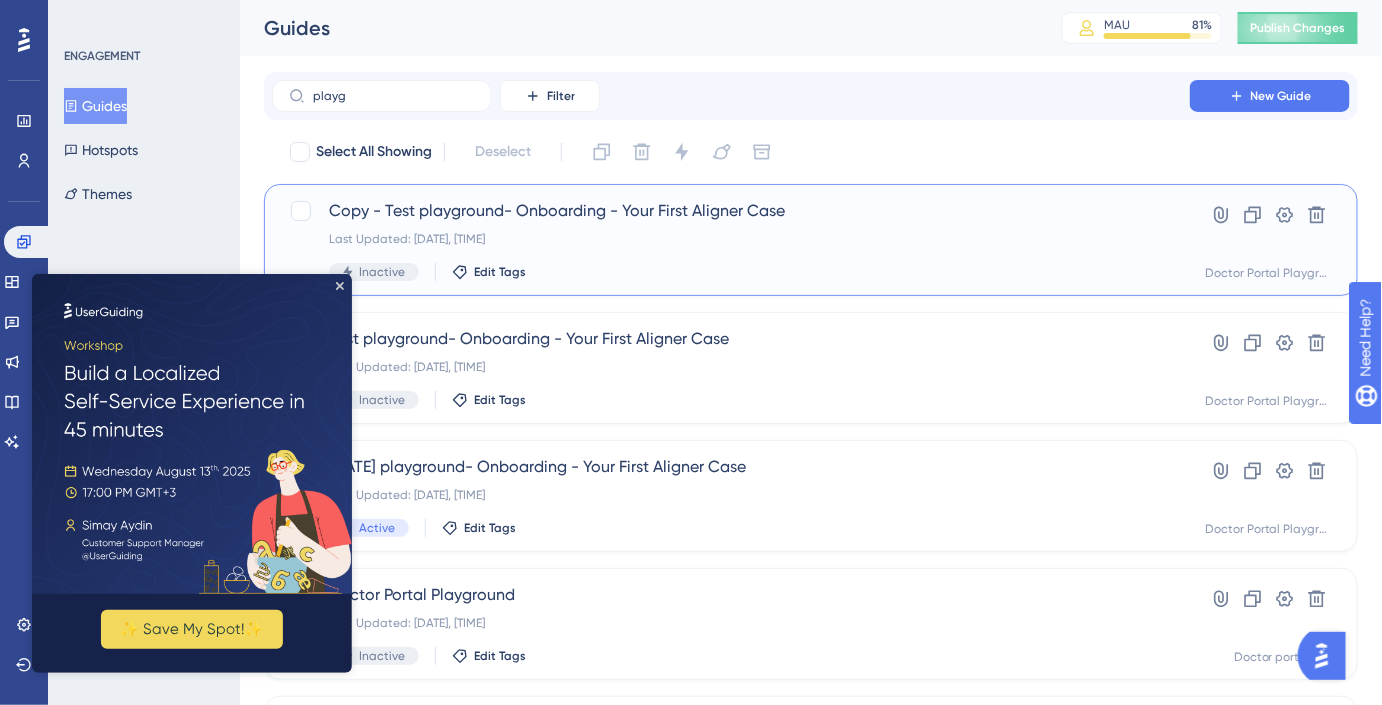 click on "Copy - Test playground- Onboarding - Your First Aligner Case" at bounding box center (731, 211) 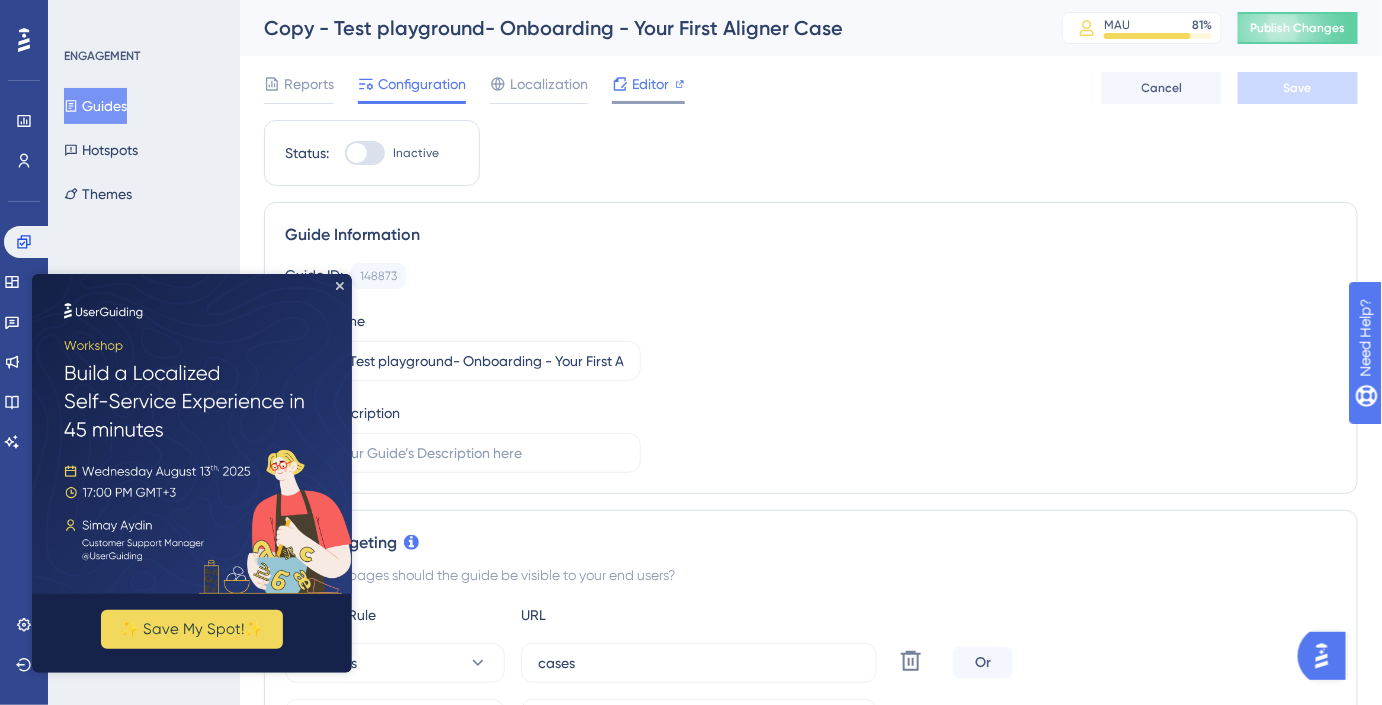 click on "Editor" at bounding box center [650, 84] 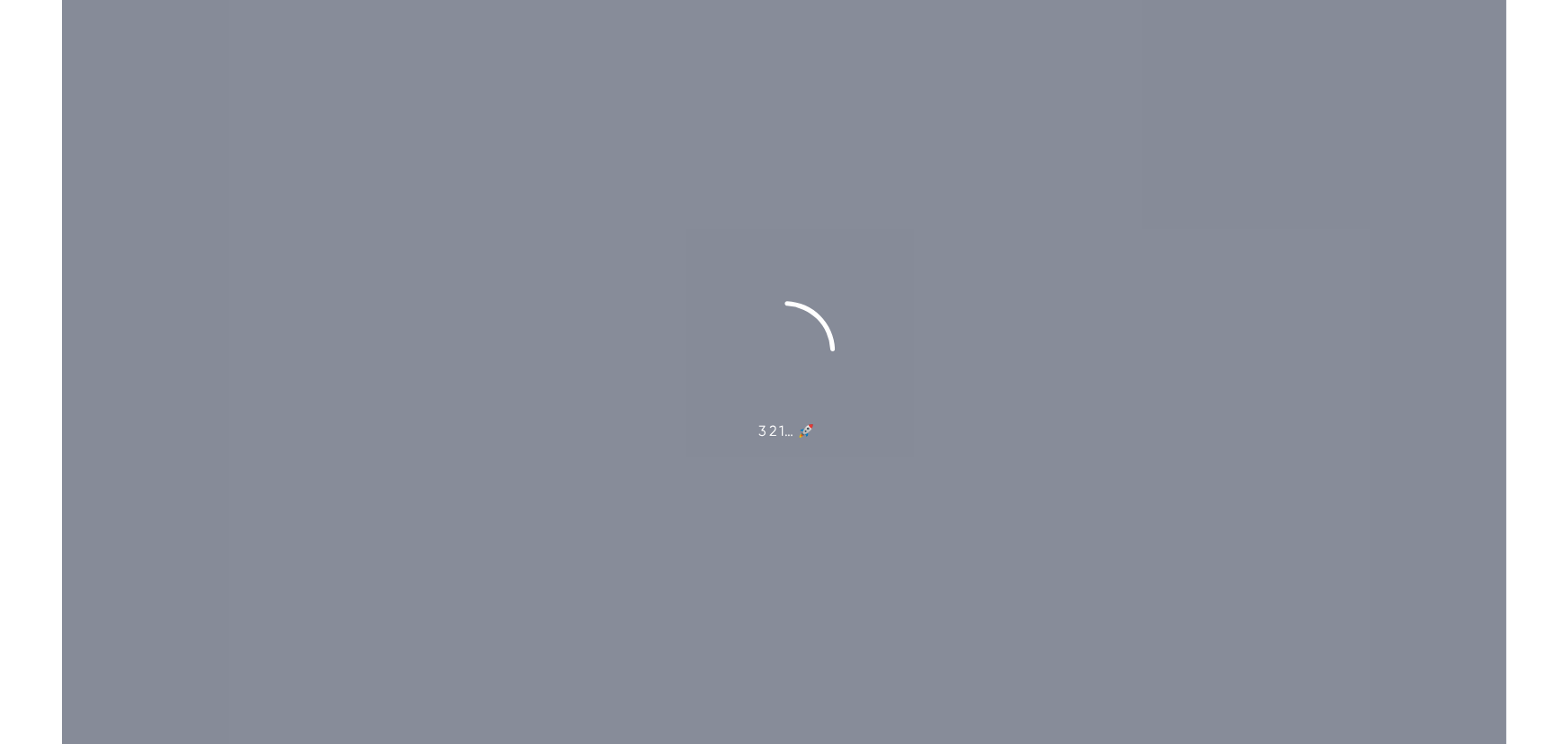 scroll, scrollTop: 0, scrollLeft: 0, axis: both 